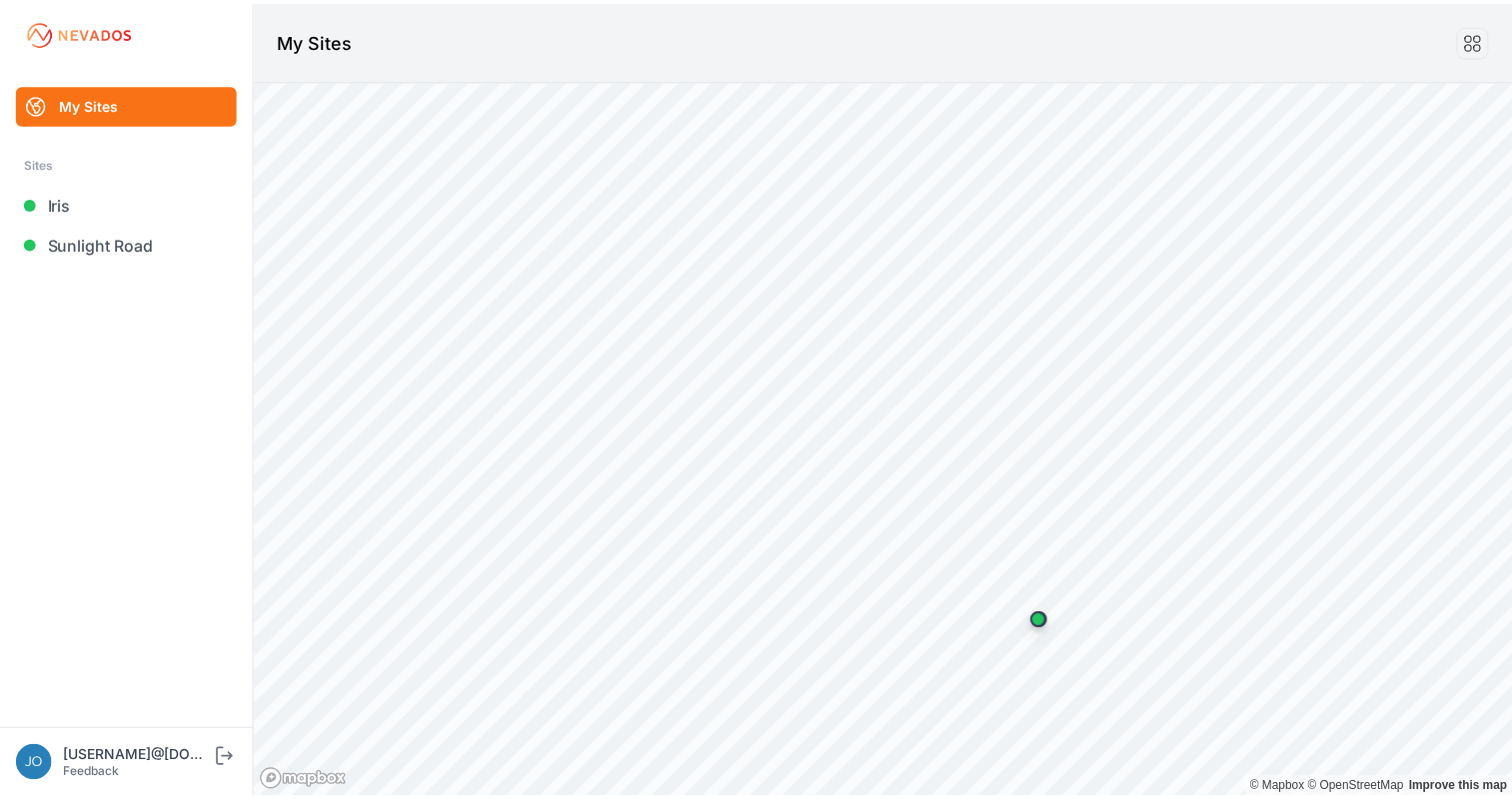 scroll, scrollTop: 0, scrollLeft: 0, axis: both 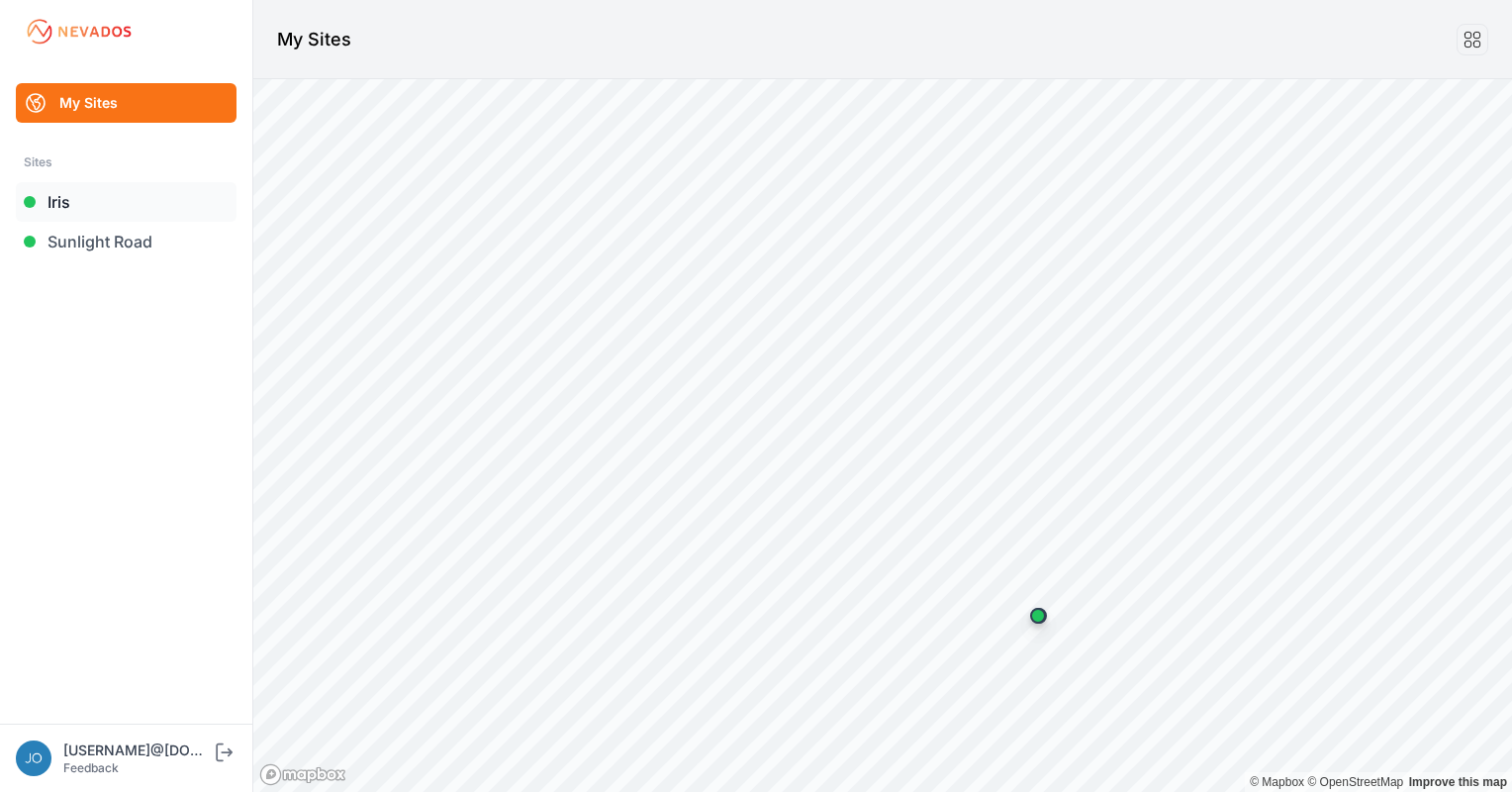 click on "Iris" at bounding box center (126, 202) 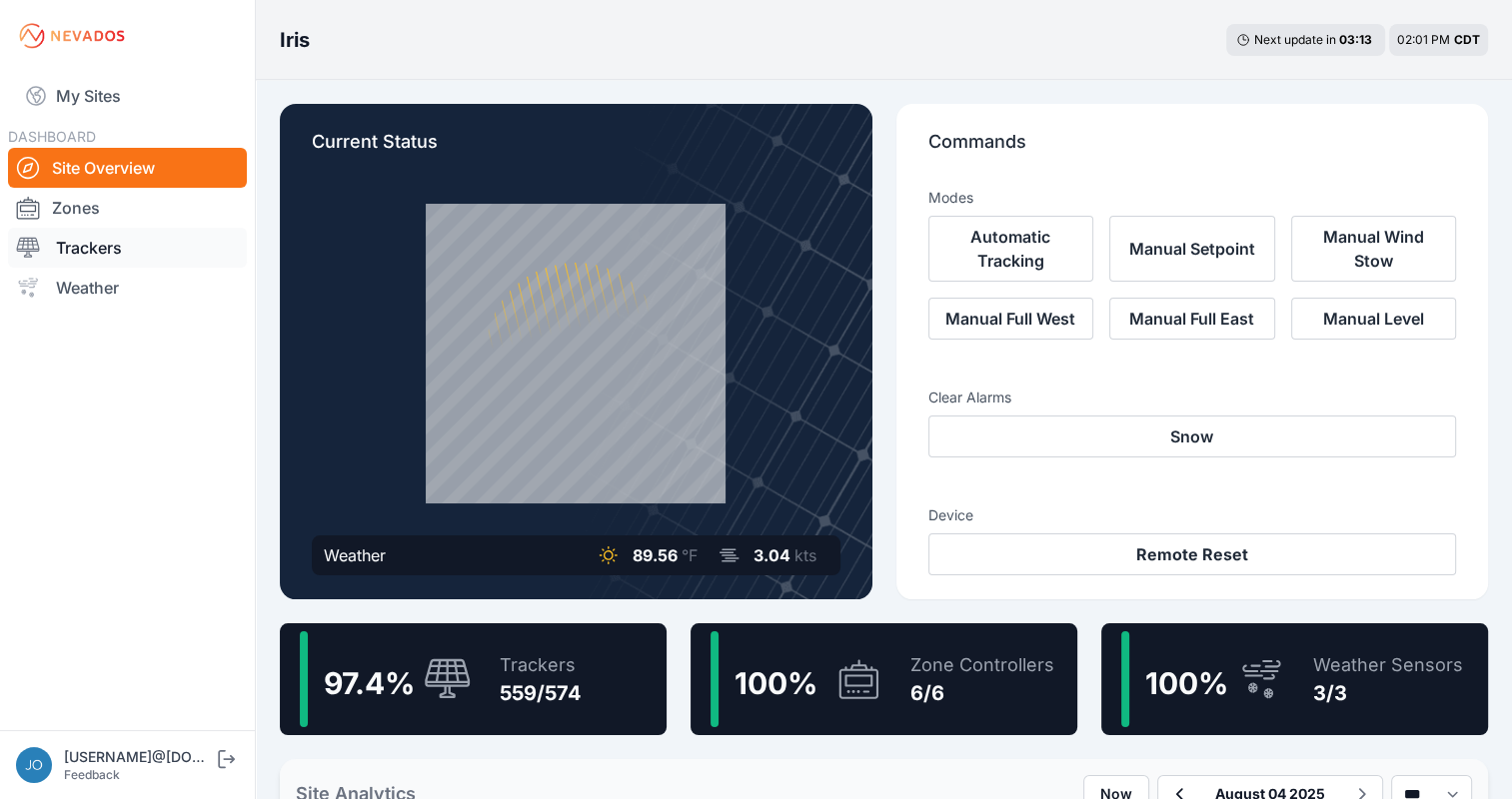 click on "Trackers" at bounding box center [127, 248] 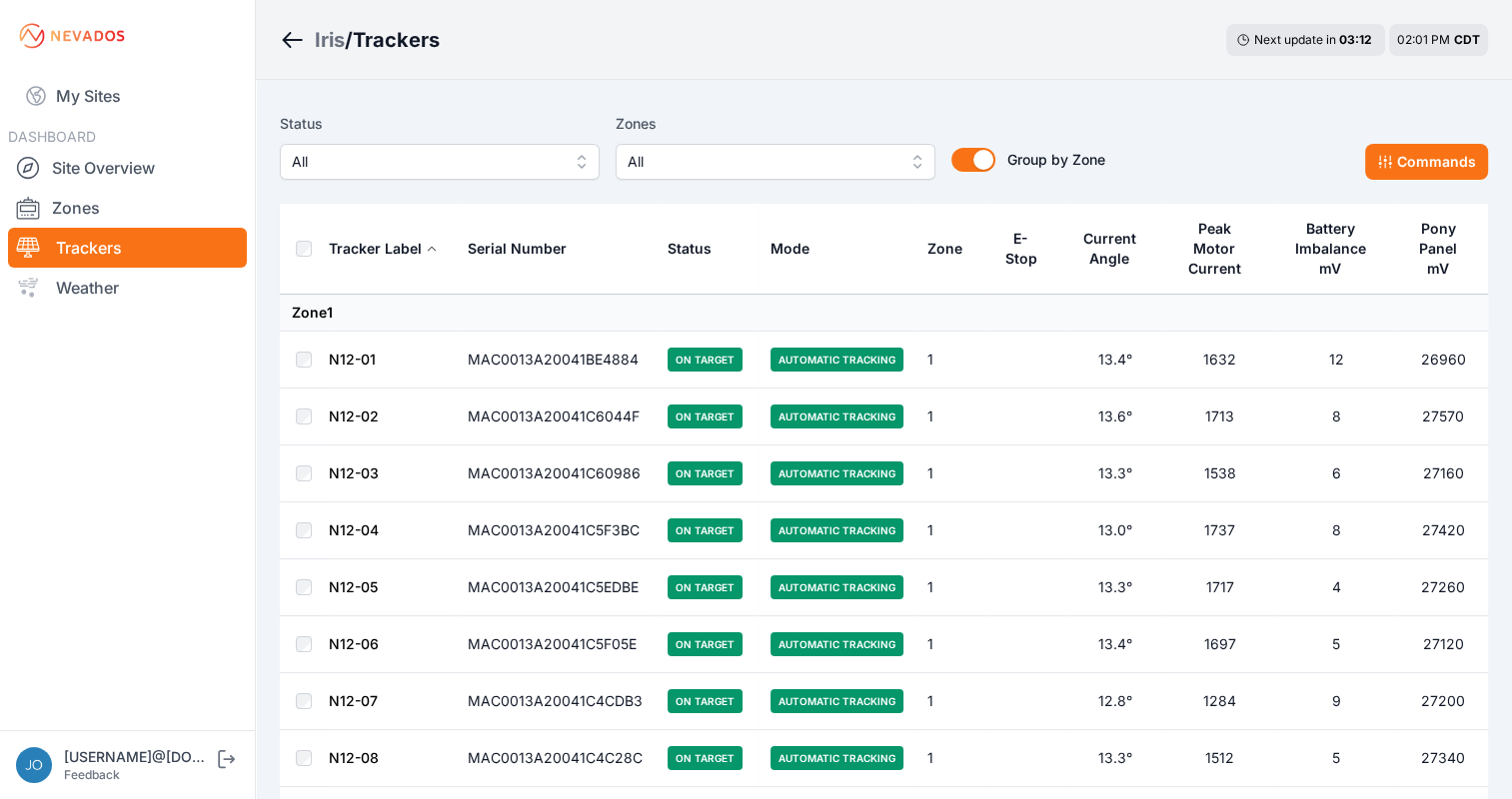 click on "All" at bounding box center (761, 162) 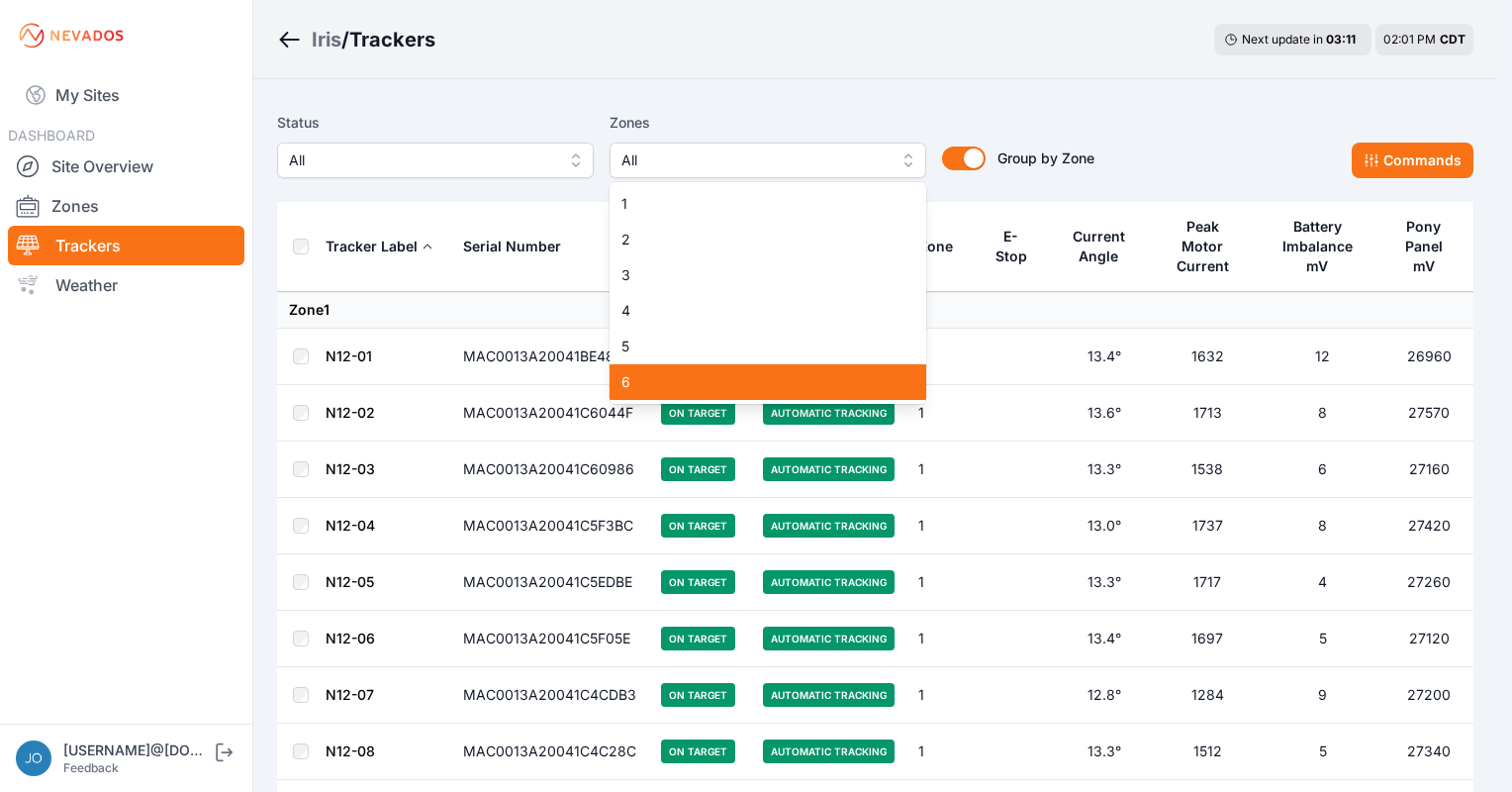 click on "6" at bounding box center (756, 382) 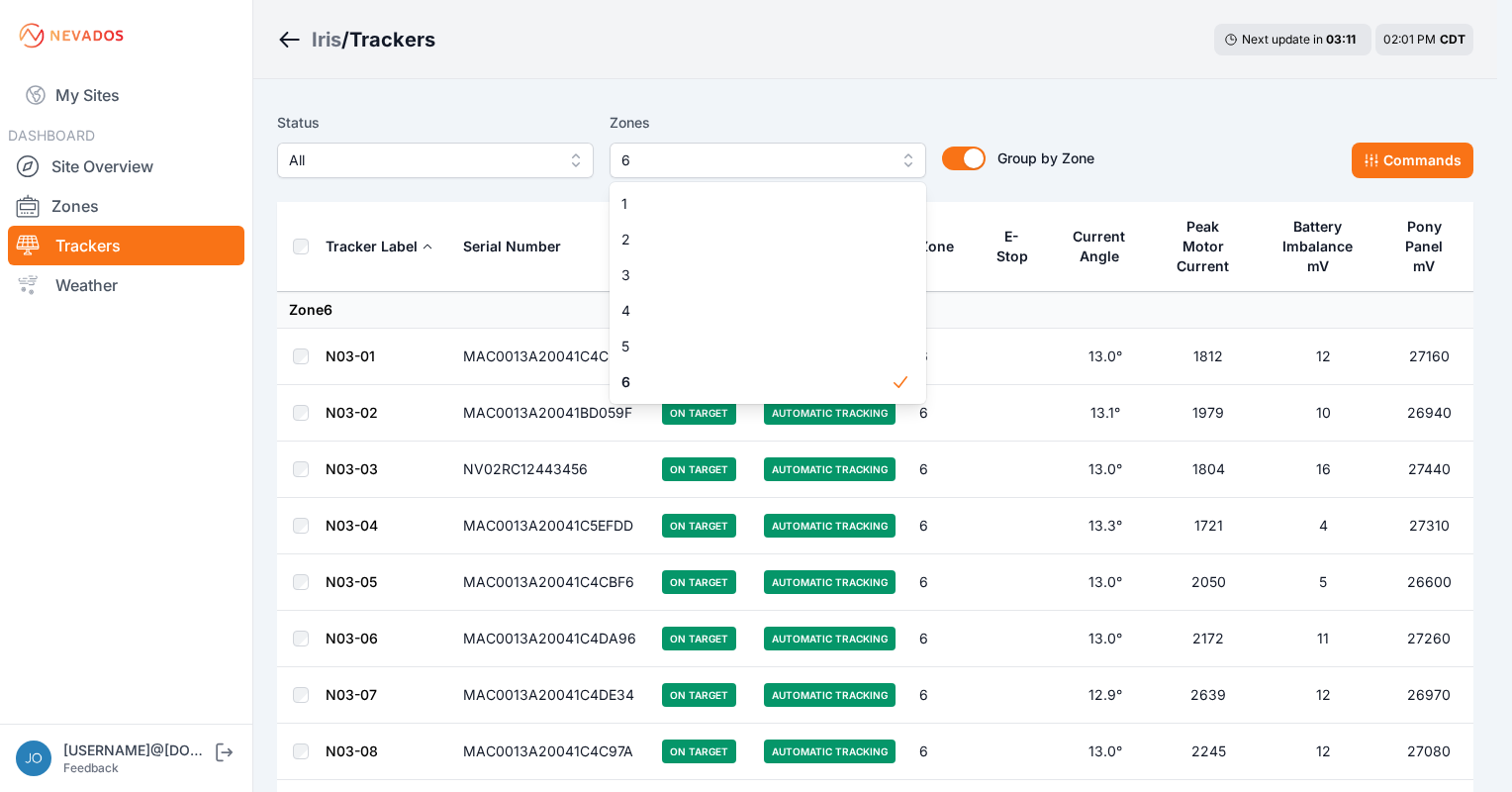 click on "Iris  /  Trackers Next update in   03 : 11 02:01 PM CDT Status All Zones 6 1 2 3 4 5 6 Group by Zone Group by Zone Commands Tracker Label Serial Number Status Mode Zone E-Stop Current Angle Peak Motor Current Battery Imbalance mV Pony Panel mV Zone  6 N03-01 MAC0013A20041C4CE58 On Target Automatic Tracking 6 13.0° 1812 12 27160 N03-02 MAC0013A20041BD059F On Target Automatic Tracking 6 13.1° 1979 10 26940 N03-03 NV02RC12443456 On Target Automatic Tracking 6 13.0° 1804 16 27440 N03-04 MAC0013A20041C5EFDD On Target Automatic Tracking 6 13.3° 1721 4 27310 N03-05 MAC0013A20041C4CBF6 On Target Automatic Tracking 6 13.0° 2050 5 26600 N03-06 MAC0013A20041C4DA96 On Target Automatic Tracking 6 13.0° 2172 11 27260 N03-07 MAC0013A20041C4DE34 On Target Automatic Tracking 6 12.9° 2639 12 26970 N03-08 MAC0013A20041C4C97A On Target Automatic Tracking 6 13.0° 2245 12 27080 N03-09 MAC0013A20041C60137 On Target Automatic Tracking 6 13.1° 2147 10 26580 N03-10 MAC0013A20041C4D9EB On Target Automatic Tracking 6 13.0° 7" at bounding box center [748, 3254] 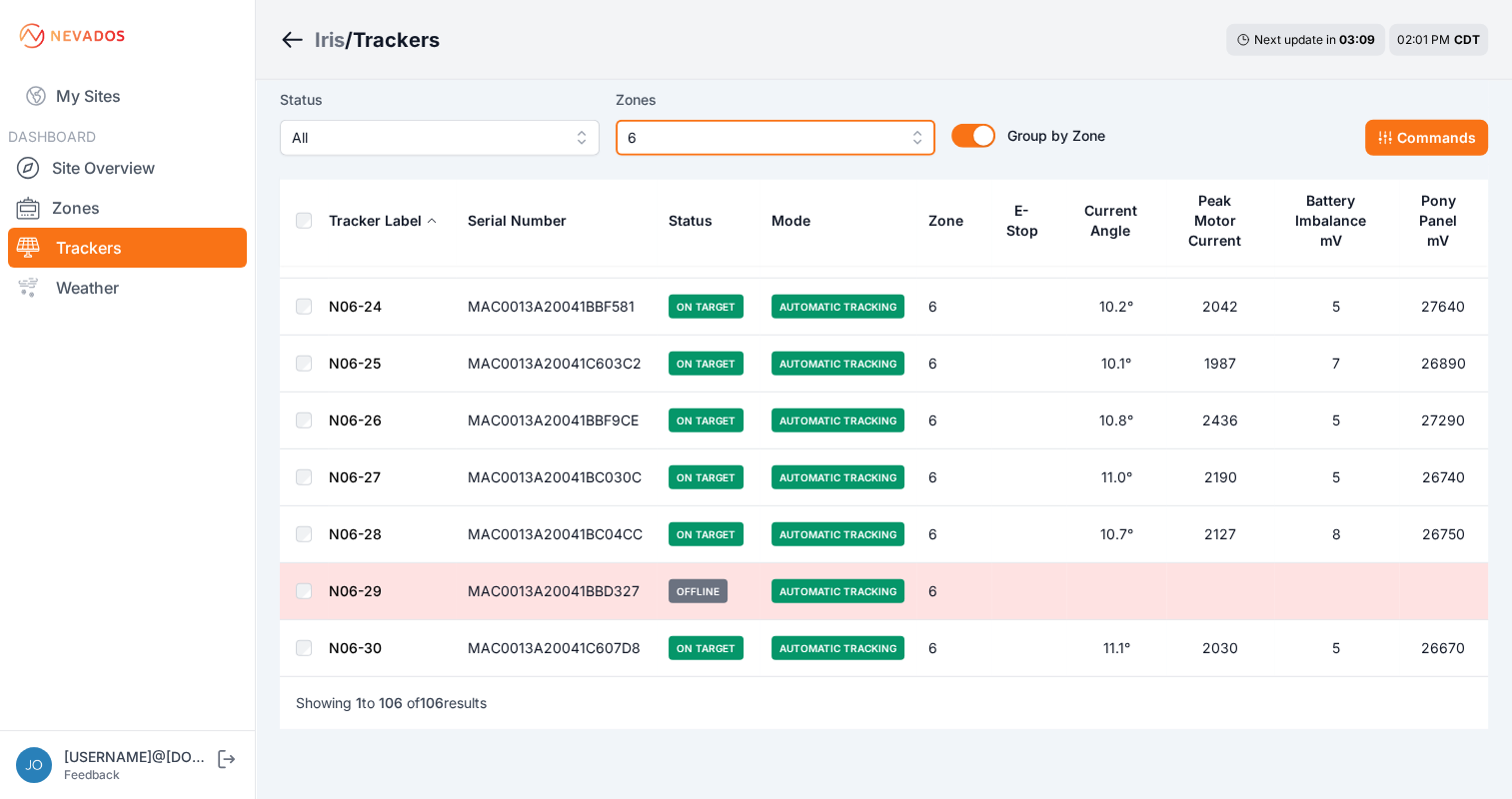 scroll, scrollTop: 5746, scrollLeft: 0, axis: vertical 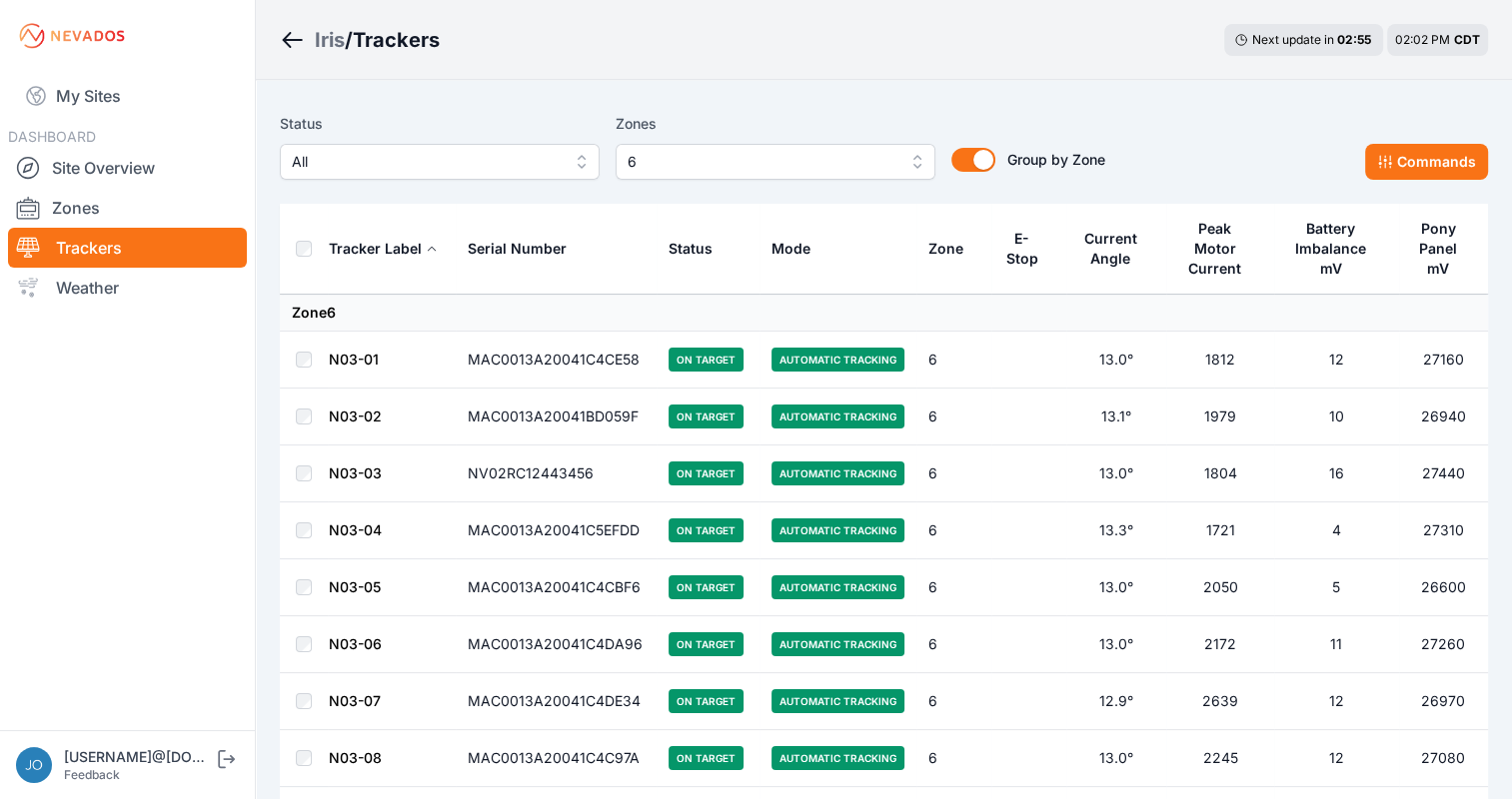 click on "6" at bounding box center [761, 162] 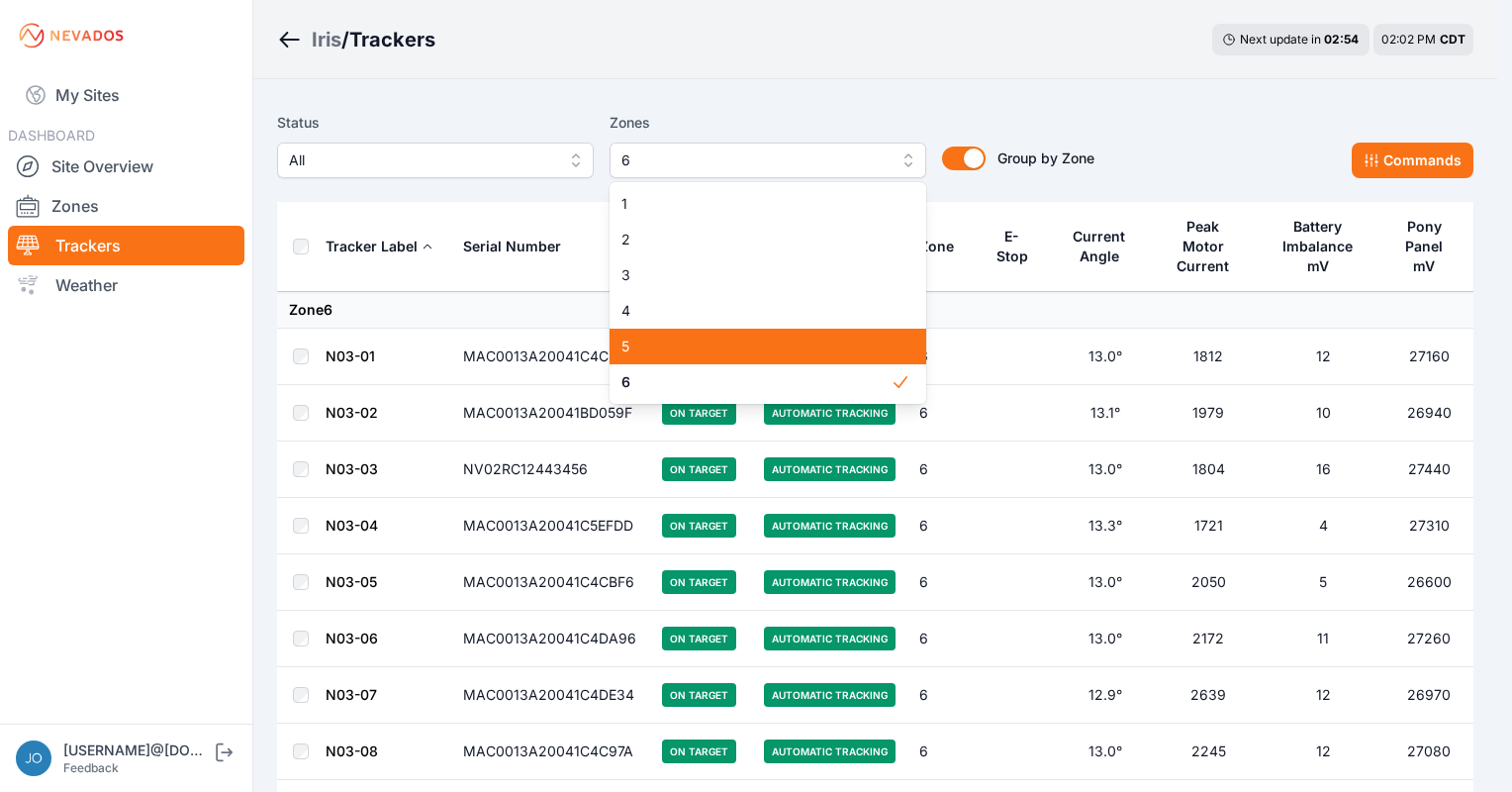 click on "5" at bounding box center (756, 346) 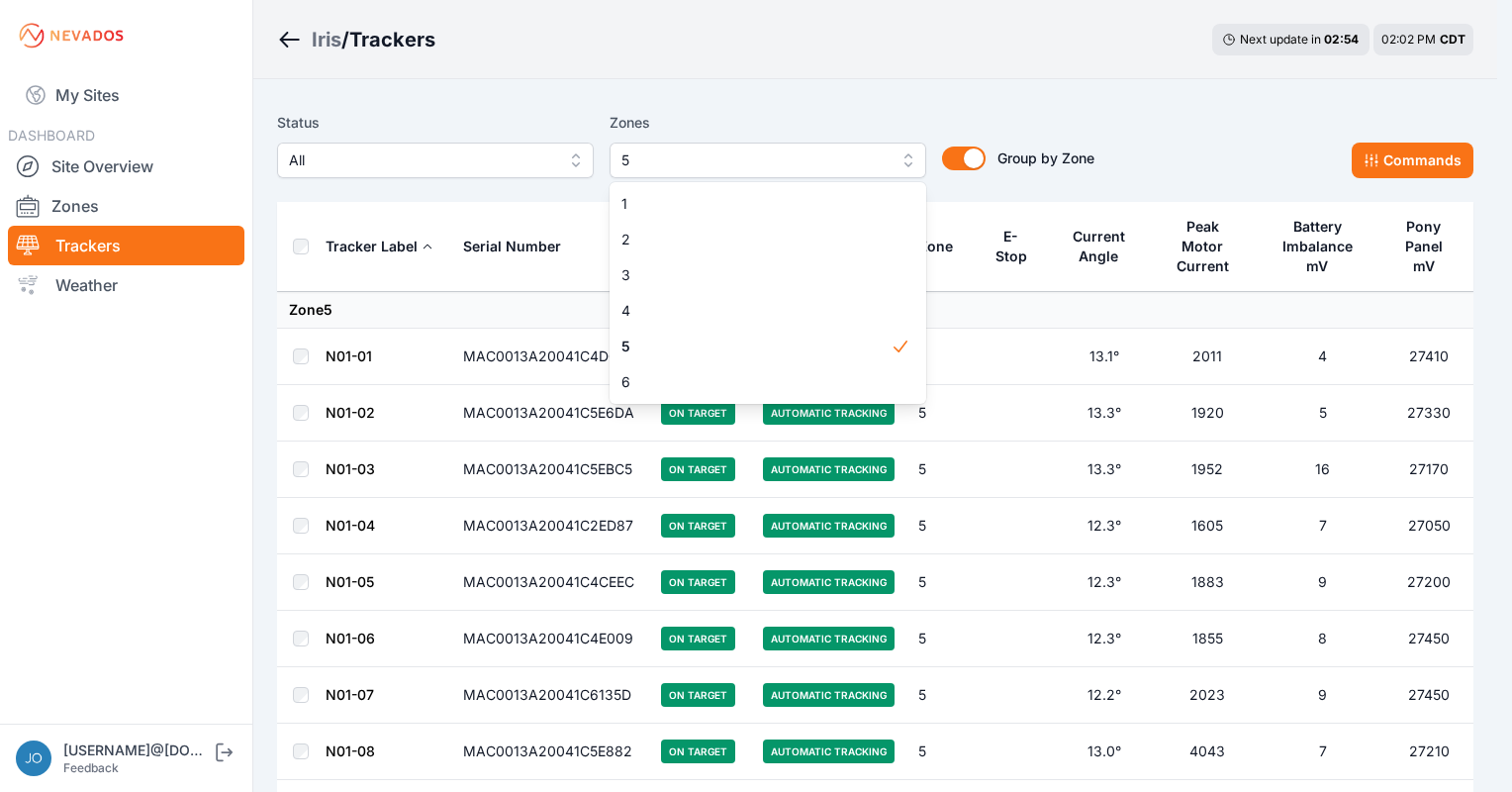 click on "Iris  /  Trackers Next update in   02 : 54 02:02 PM CDT Status All Zones 5 1 2 3 4 5 6 Group by Zone Group by Zone Commands Tracker Label Serial Number Status Mode Zone E-Stop Current Angle Peak Motor Current Battery Imbalance mV Pony Panel mV Zone  5 N01-01 MAC0013A20041C4DC5D On Target Automatic Tracking 5 13.1° 2011 4 27410 N01-02 MAC0013A20041C5E6DA On Target Automatic Tracking 5 13.3° 1920 5 27330 N01-03 MAC0013A20041C5EBC5 On Target Automatic Tracking 5 13.3° 1952 16 27170 N01-04 MAC0013A20041C2ED87 On Target Automatic Tracking 5 12.3° 1605 7 27050 N01-05 MAC0013A20041C4CEEC On Target Automatic Tracking 5 12.3° 1883 9 27200 N01-06 MAC0013A20041C4E009 On Target Automatic Tracking 5 12.3° 1855 8 27450 N01-07 MAC0013A20041C6135D On Target Automatic Tracking 5 12.2° 2023 9 27450 N01-08 MAC0013A20041C5E882 On Target Automatic Tracking 5 13.0° 4043 7 27210 N01-09 MAC0013A20041C61254 On Target Automatic Tracking 5 13.8° 2107 6 27270 N01-10 MAC0013A20041C5F45F Offline Automatic Tracking 5 N01-11 5 7" at bounding box center [748, 2267] 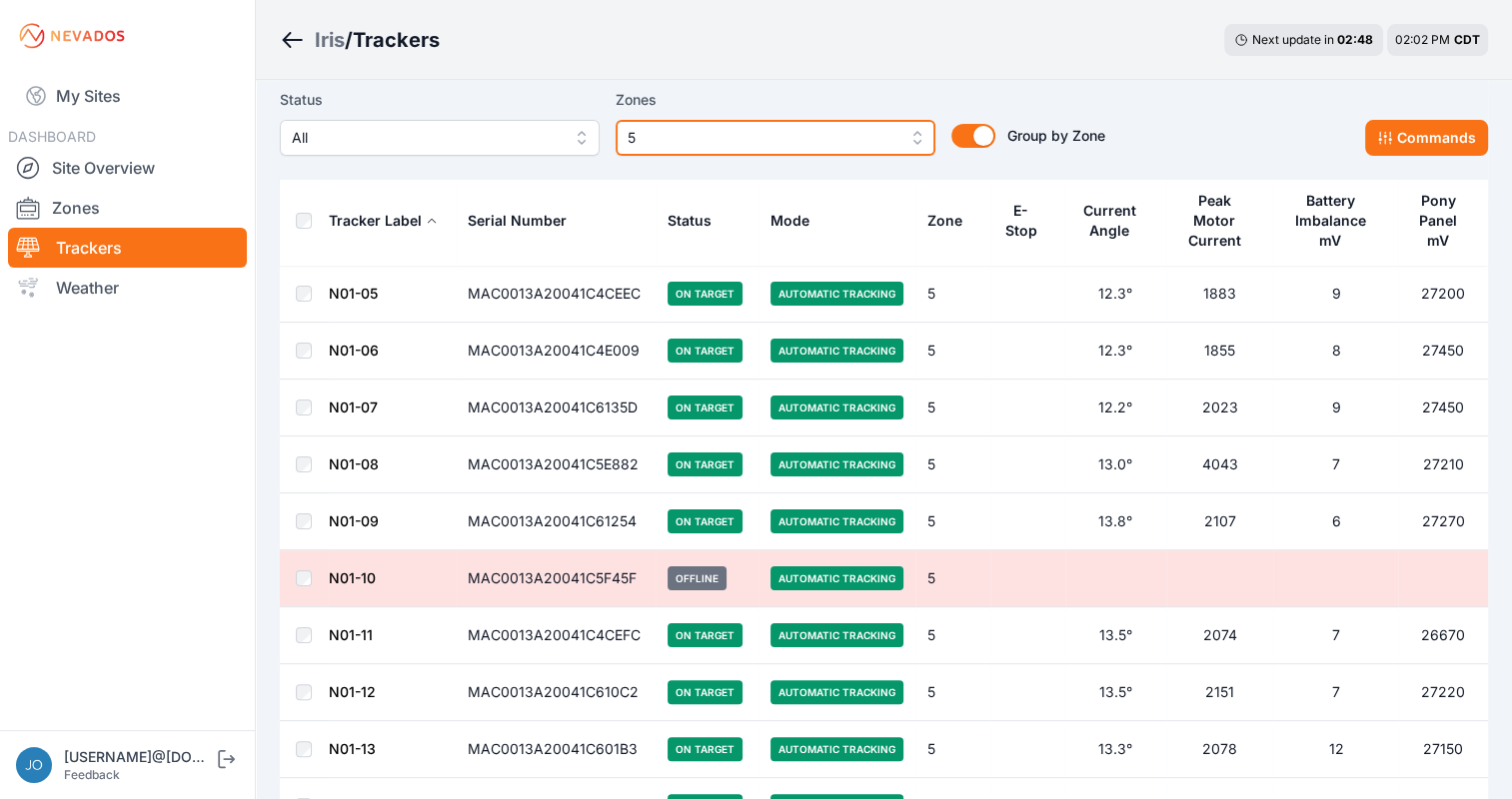 scroll, scrollTop: 295, scrollLeft: 0, axis: vertical 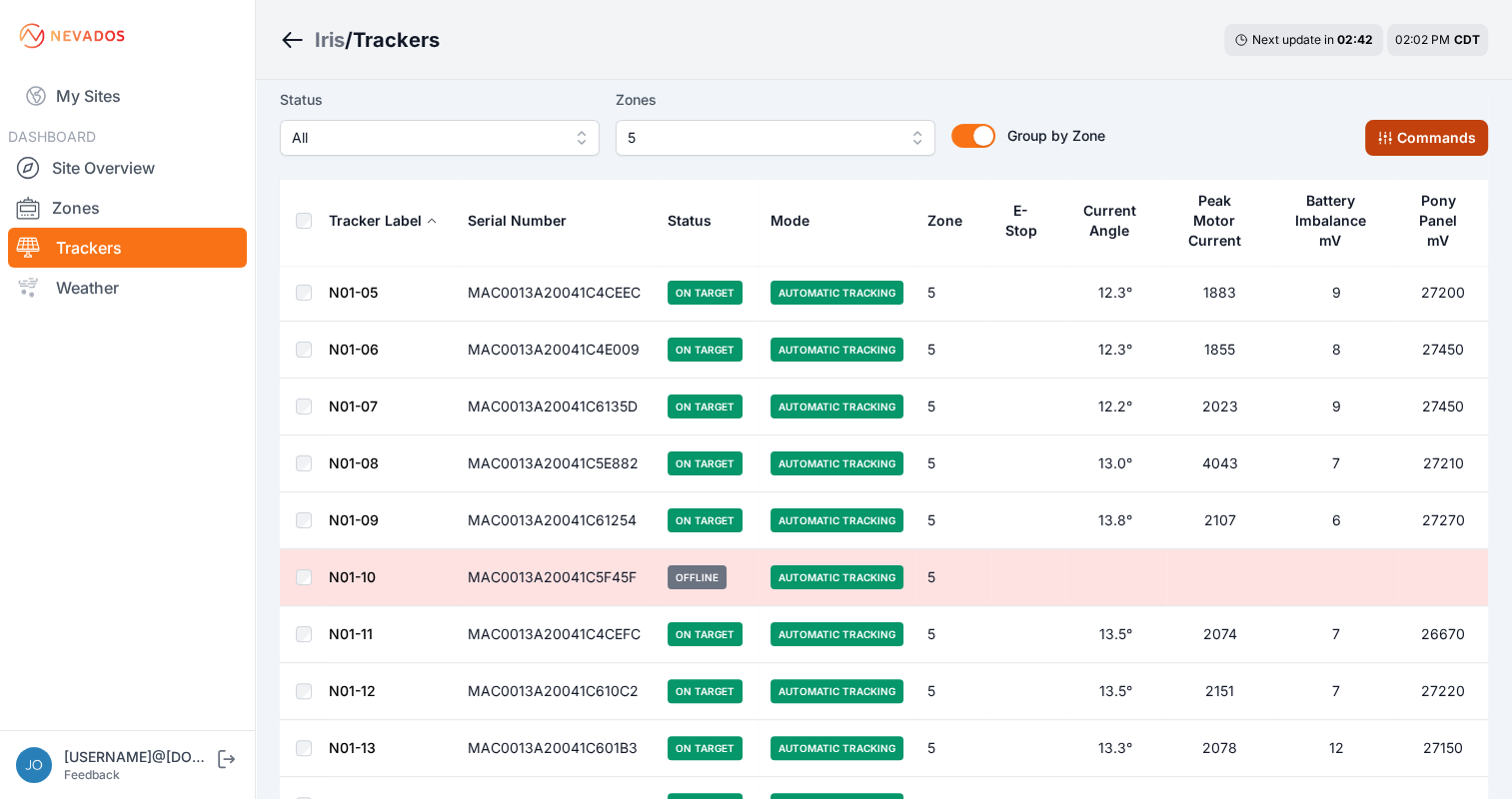 click on "Commands" at bounding box center [1426, 138] 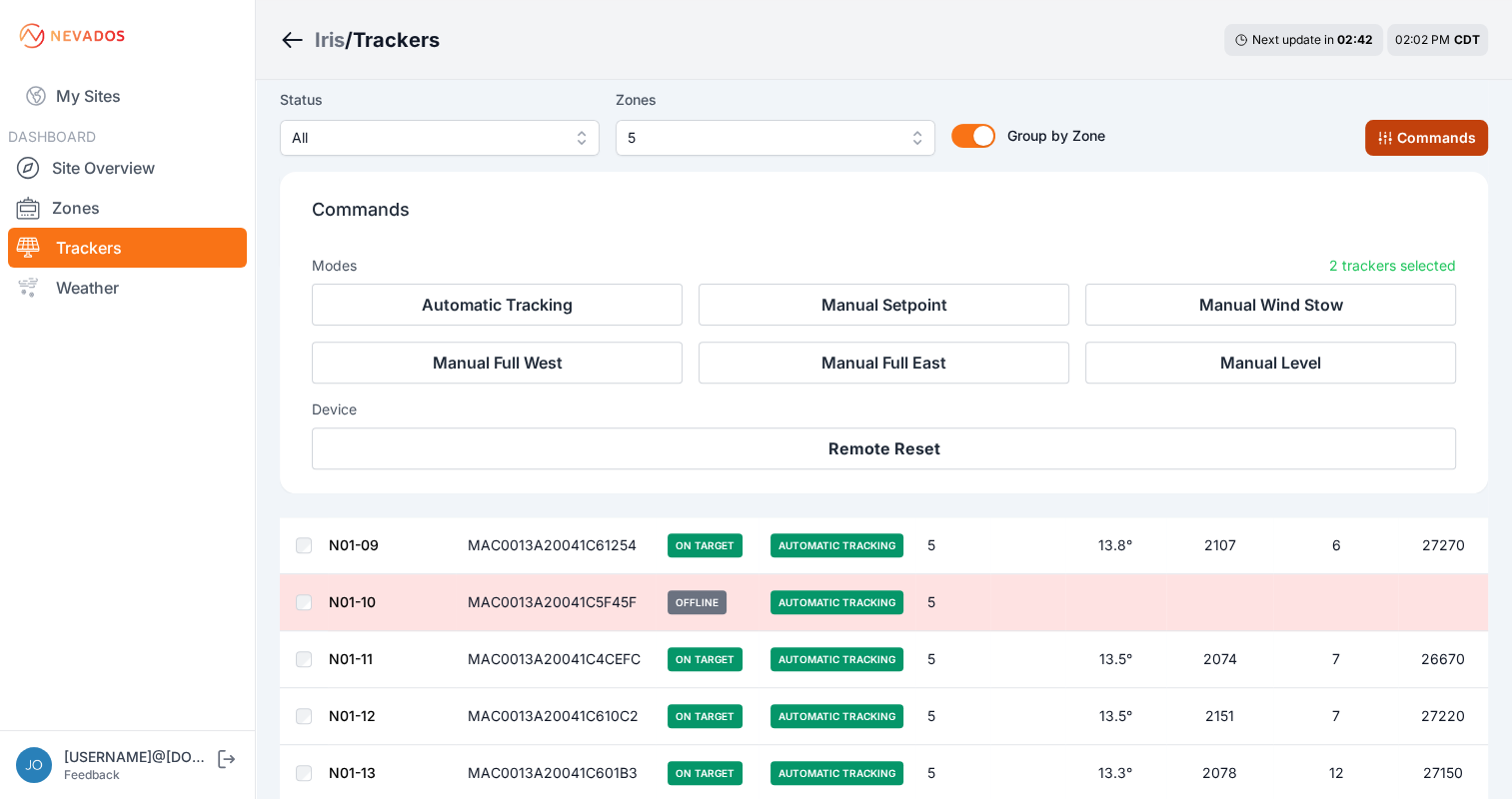 scroll, scrollTop: 631, scrollLeft: 0, axis: vertical 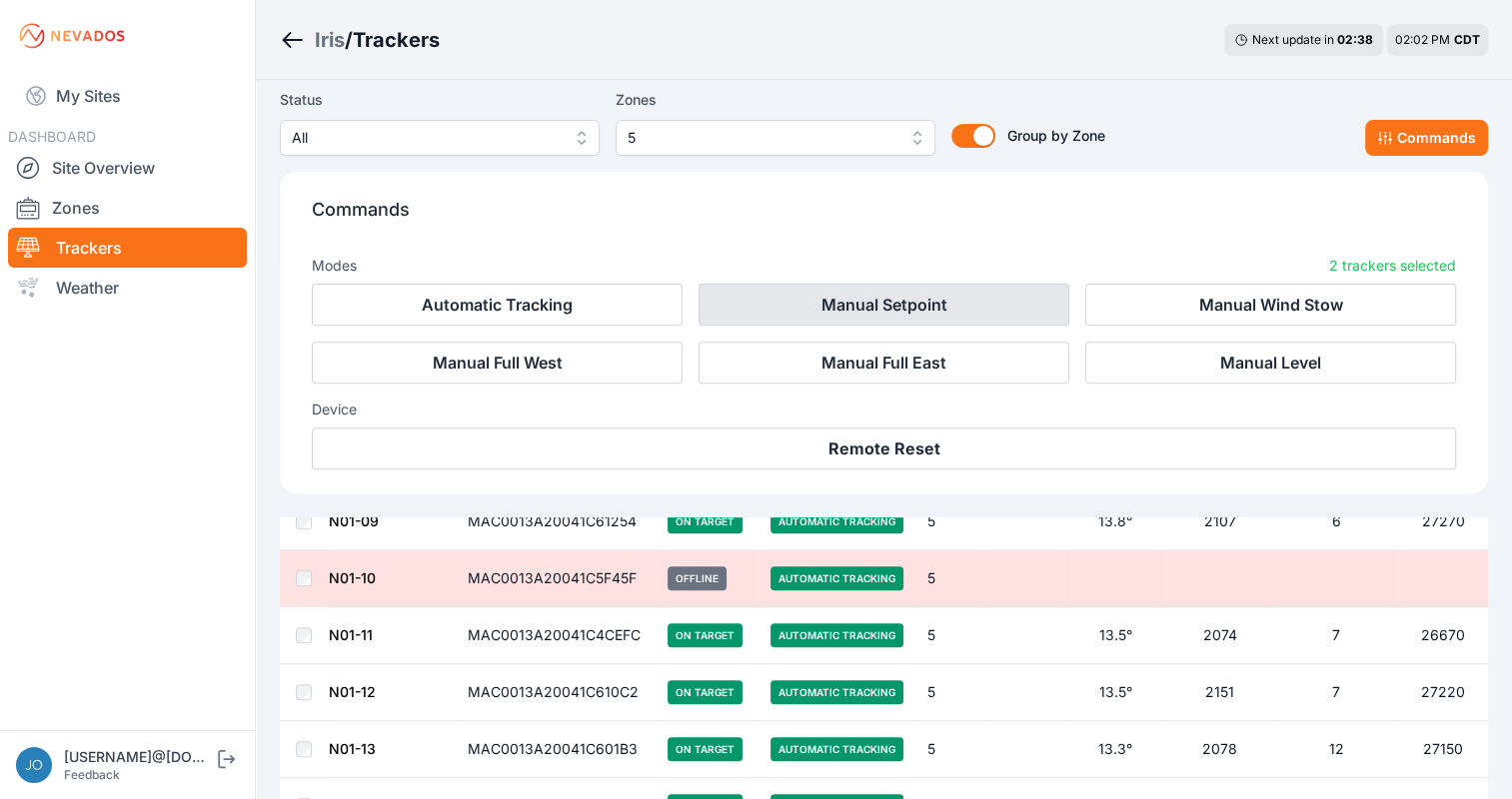 click on "Manual Setpoint" at bounding box center (883, 305) 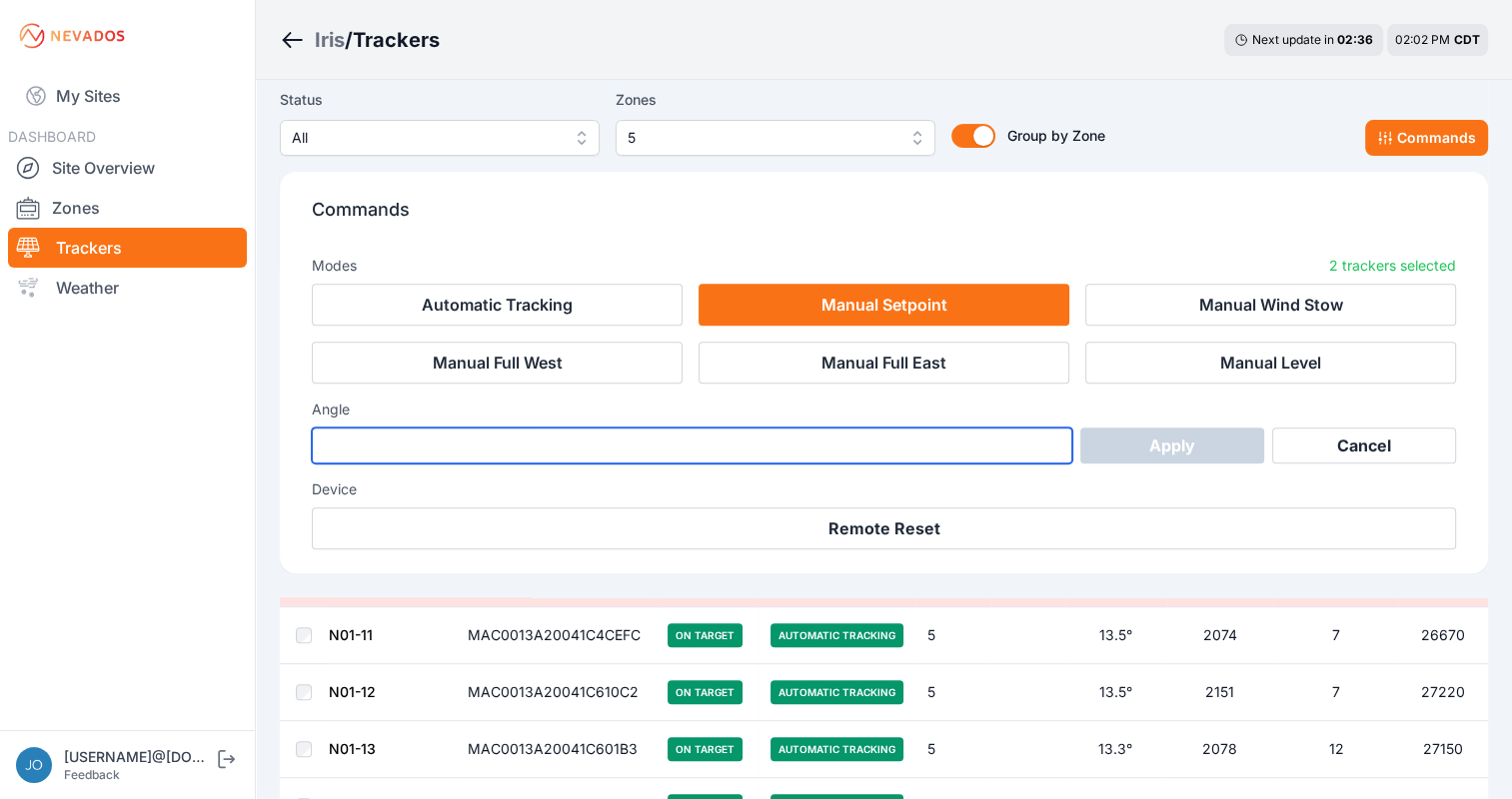 click at bounding box center [692, 445] 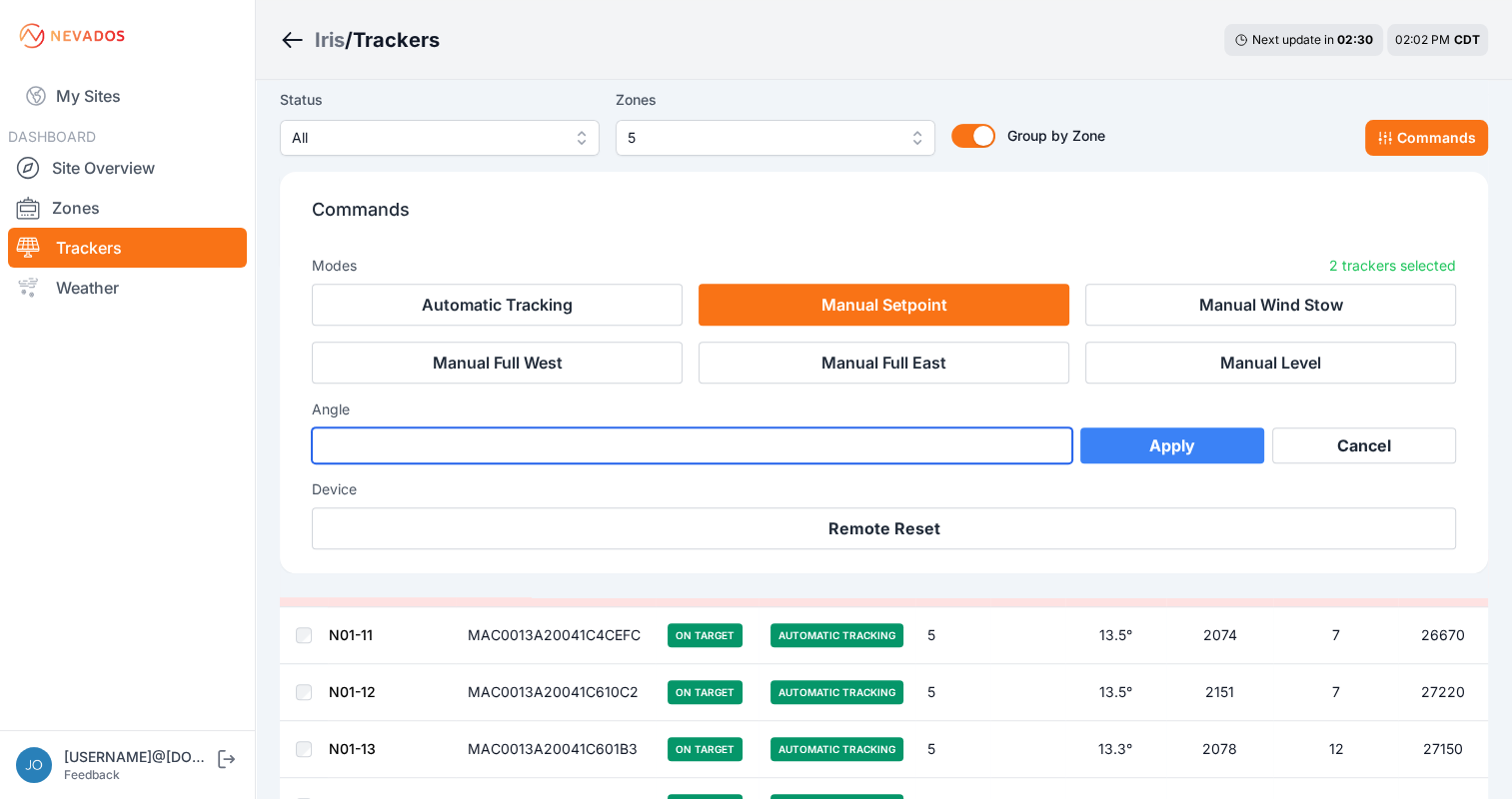 type on "***" 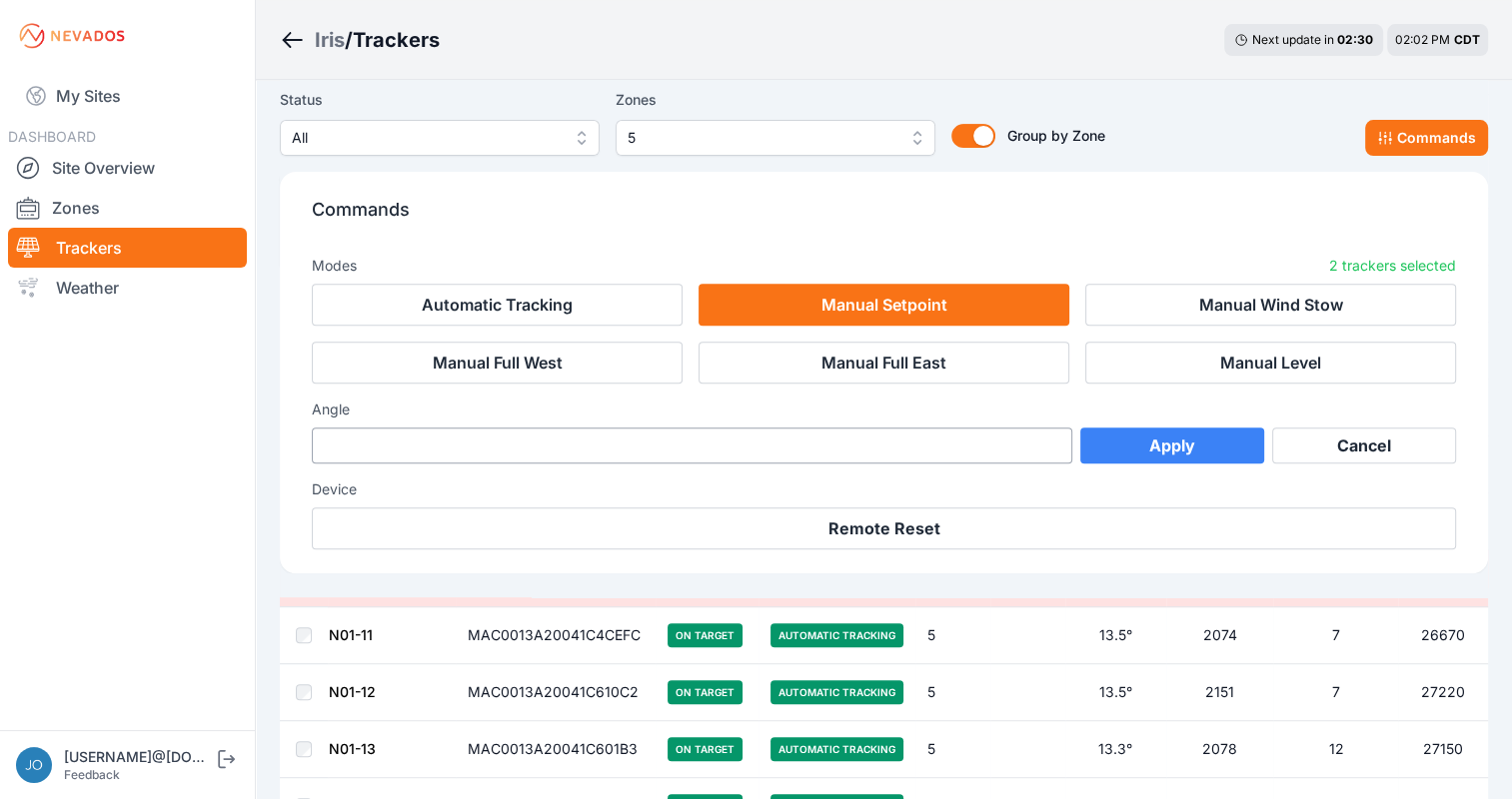 click on "Apply" at bounding box center (1172, 445) 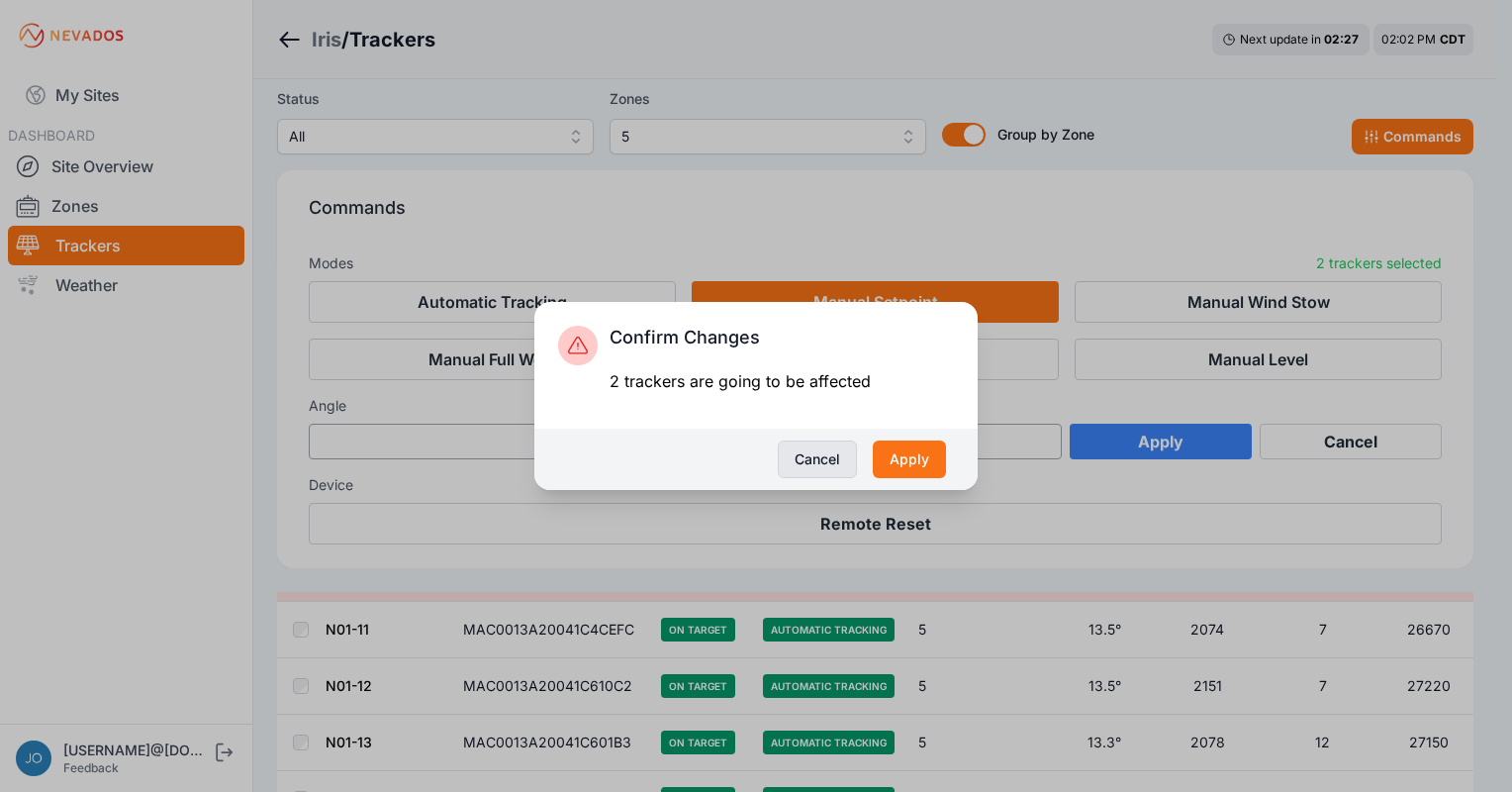 click on "Cancel" at bounding box center [817, 459] 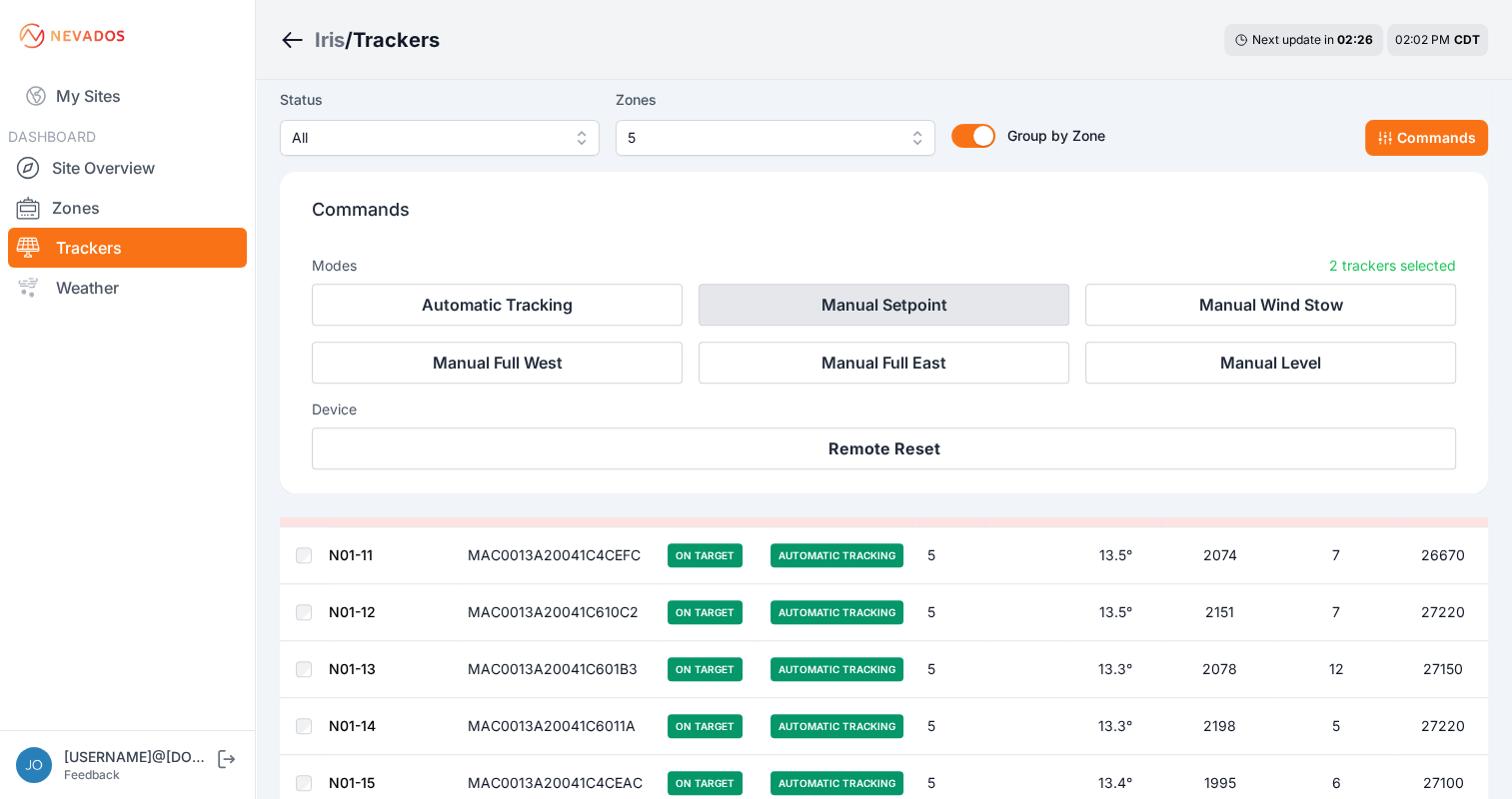 click on "Manual Setpoint" at bounding box center (883, 305) 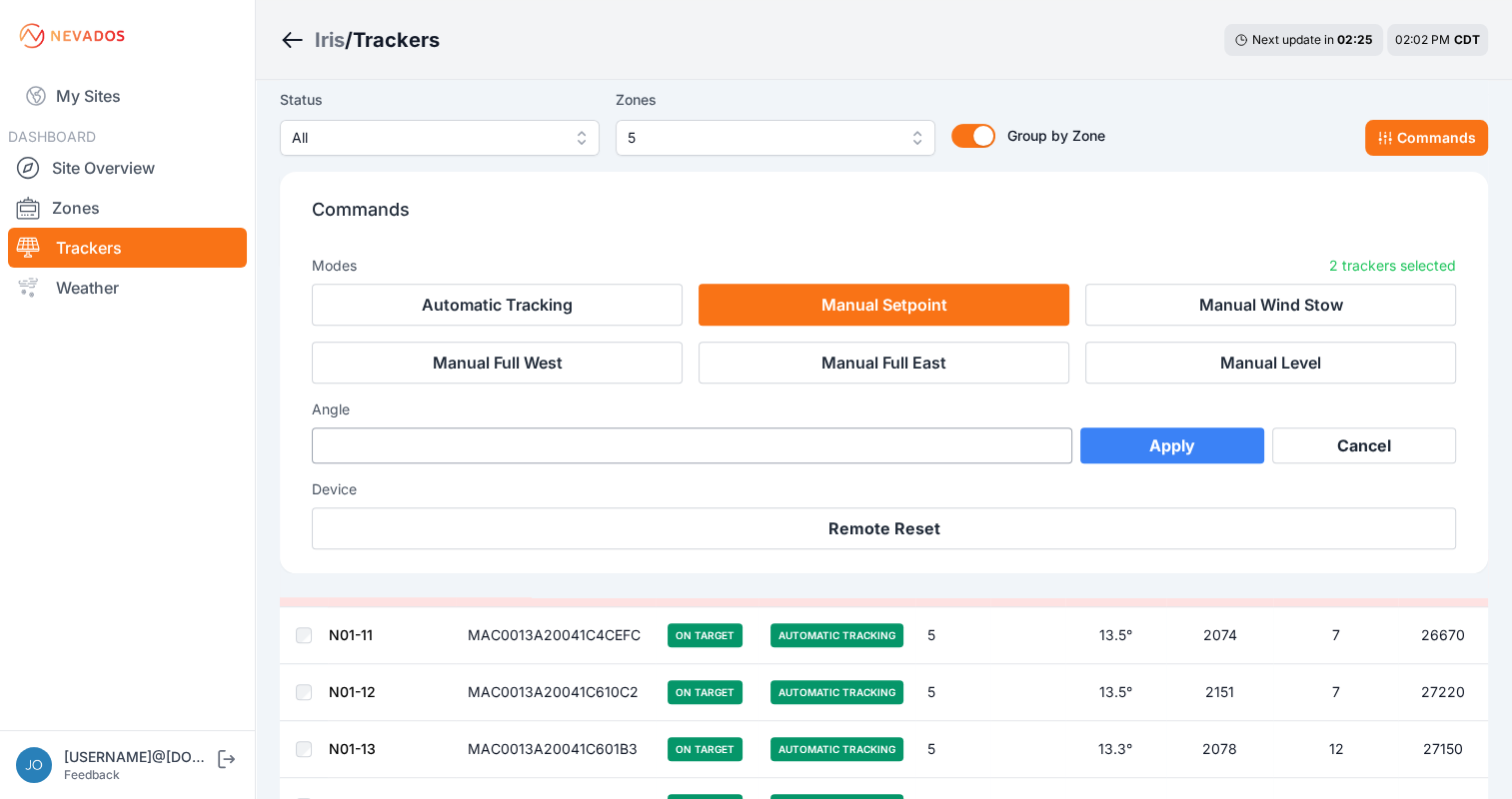 scroll, scrollTop: 791, scrollLeft: 0, axis: vertical 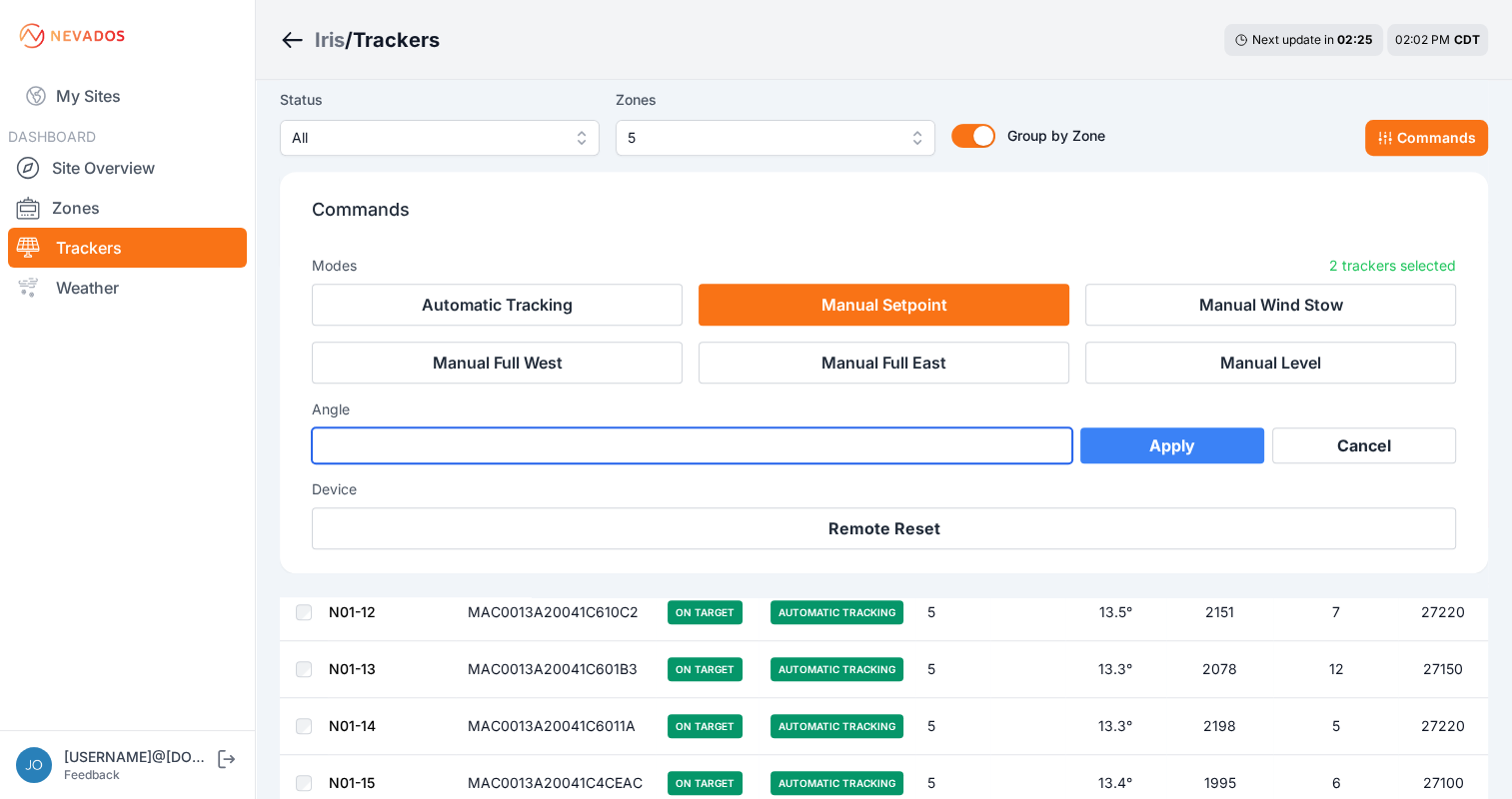 click on "***" at bounding box center (692, 445) 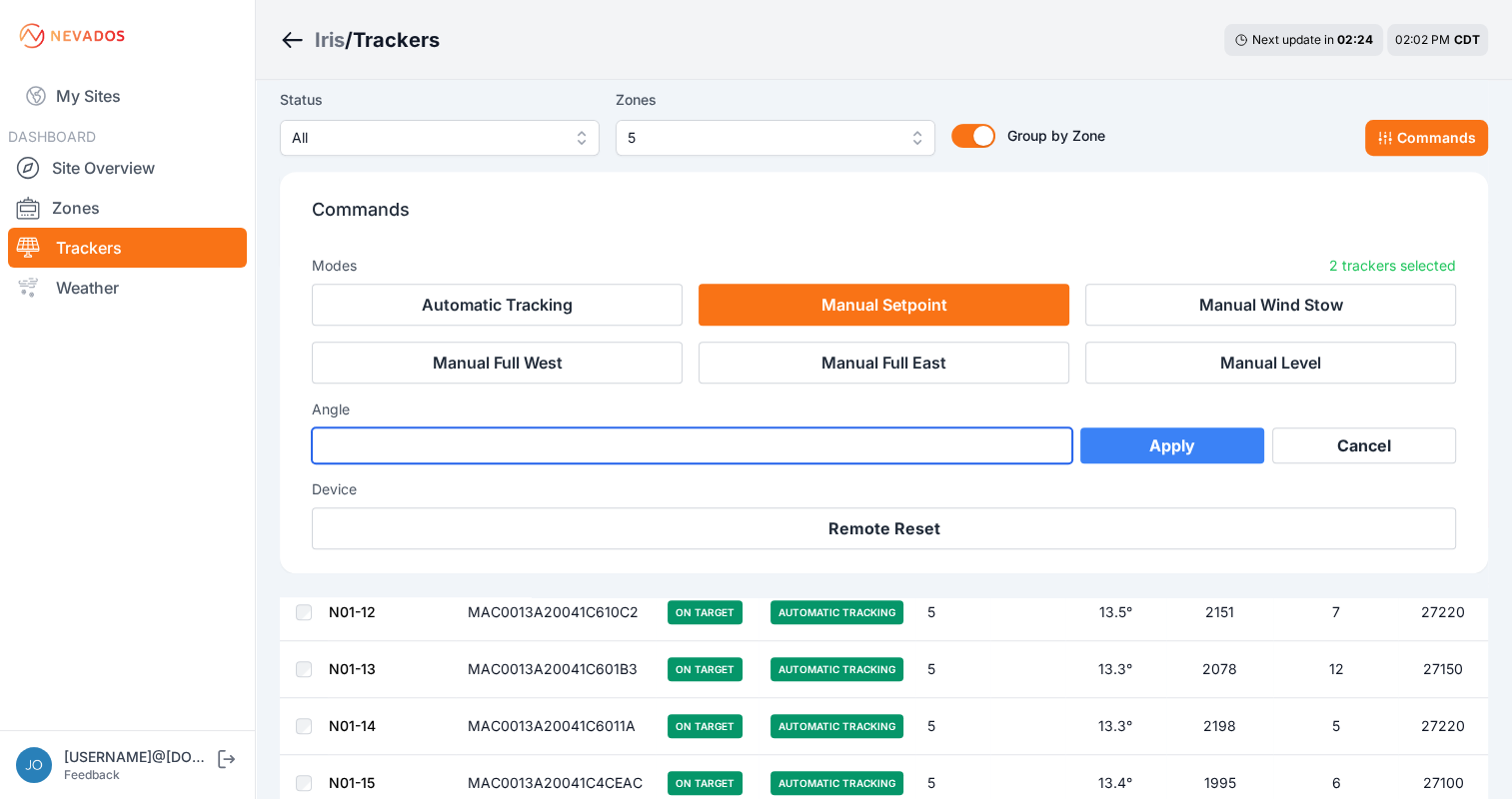 type on "**" 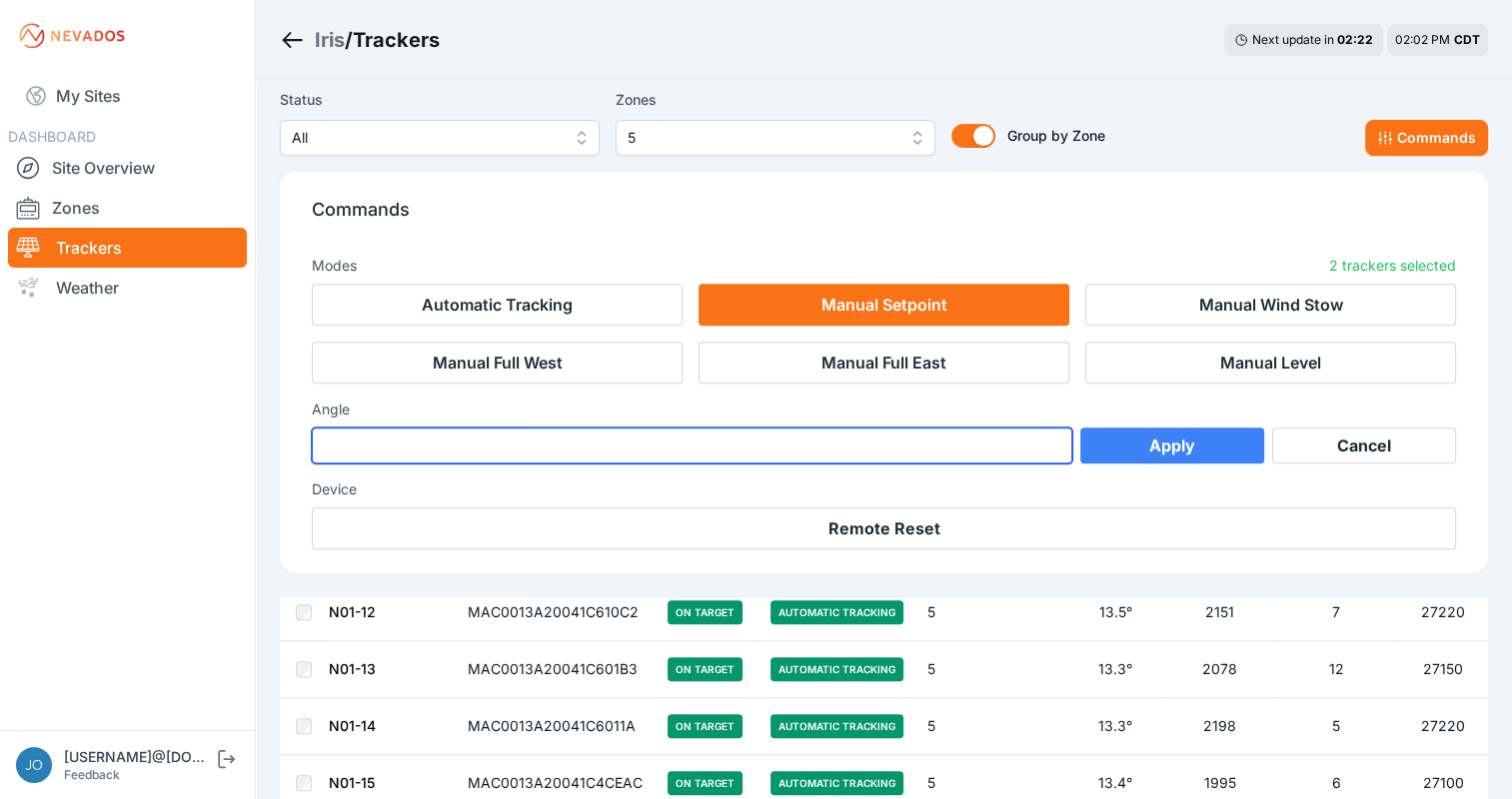 type on "*" 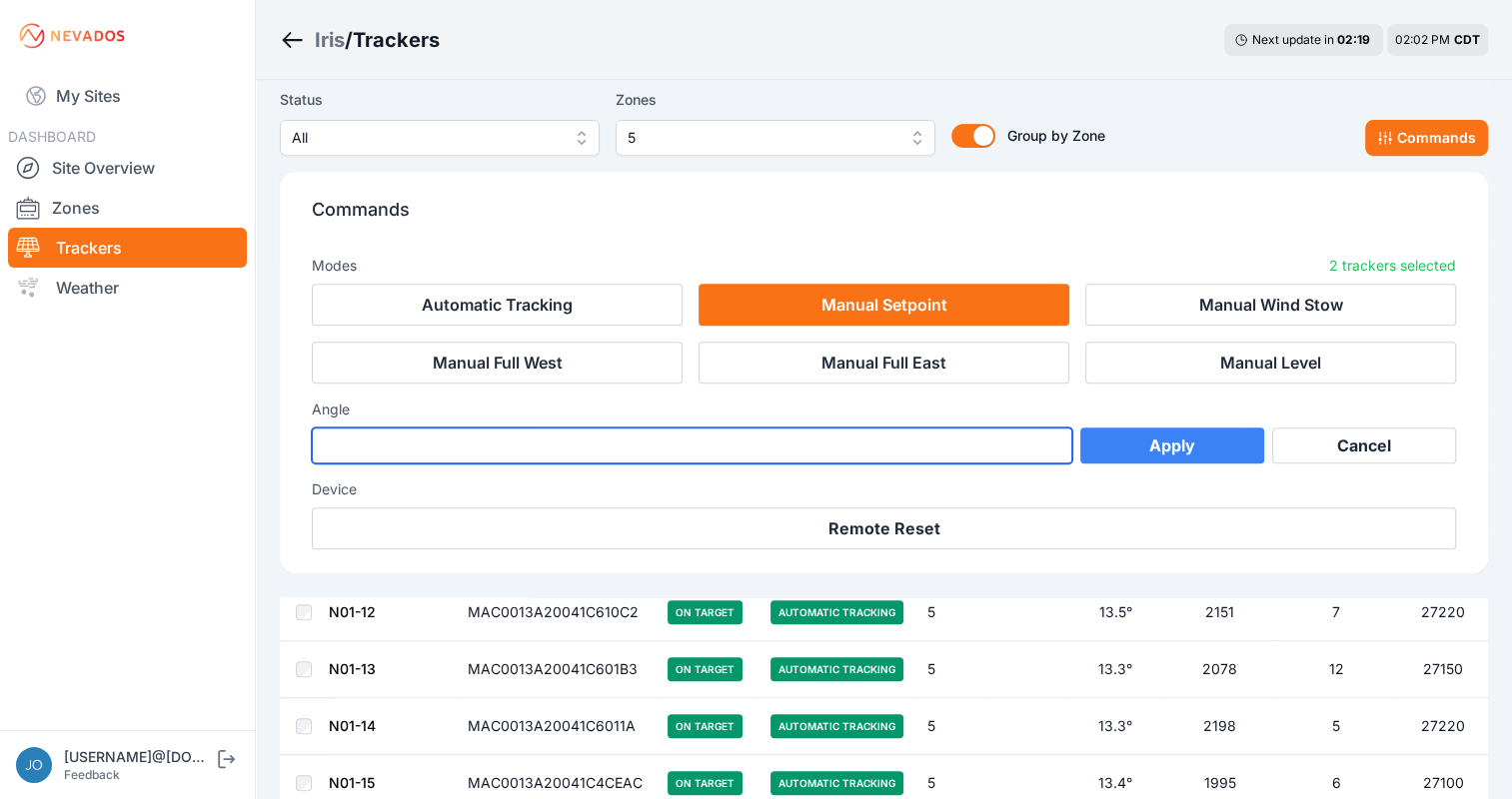 type on "**" 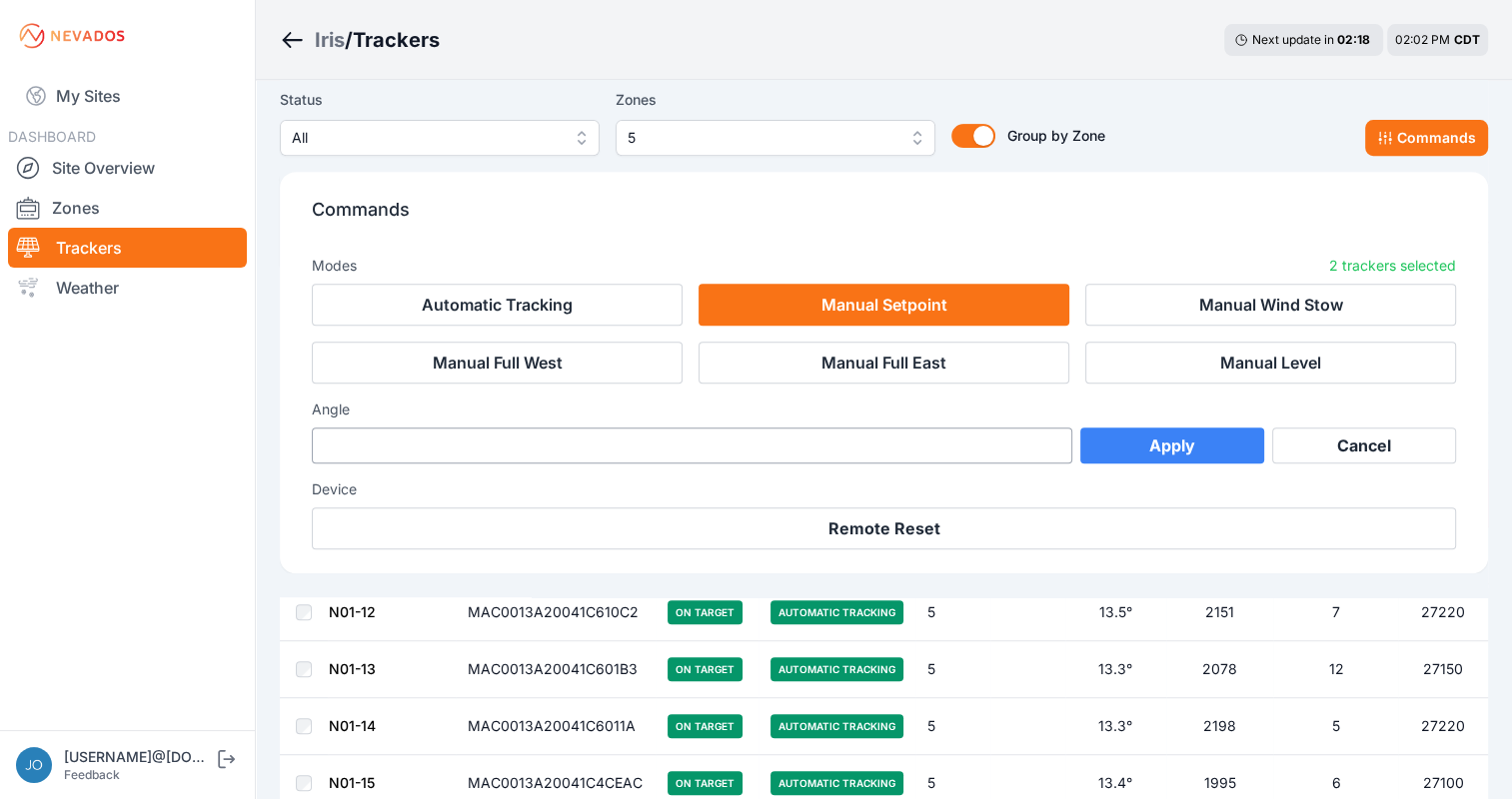 click on "Apply" at bounding box center (1172, 445) 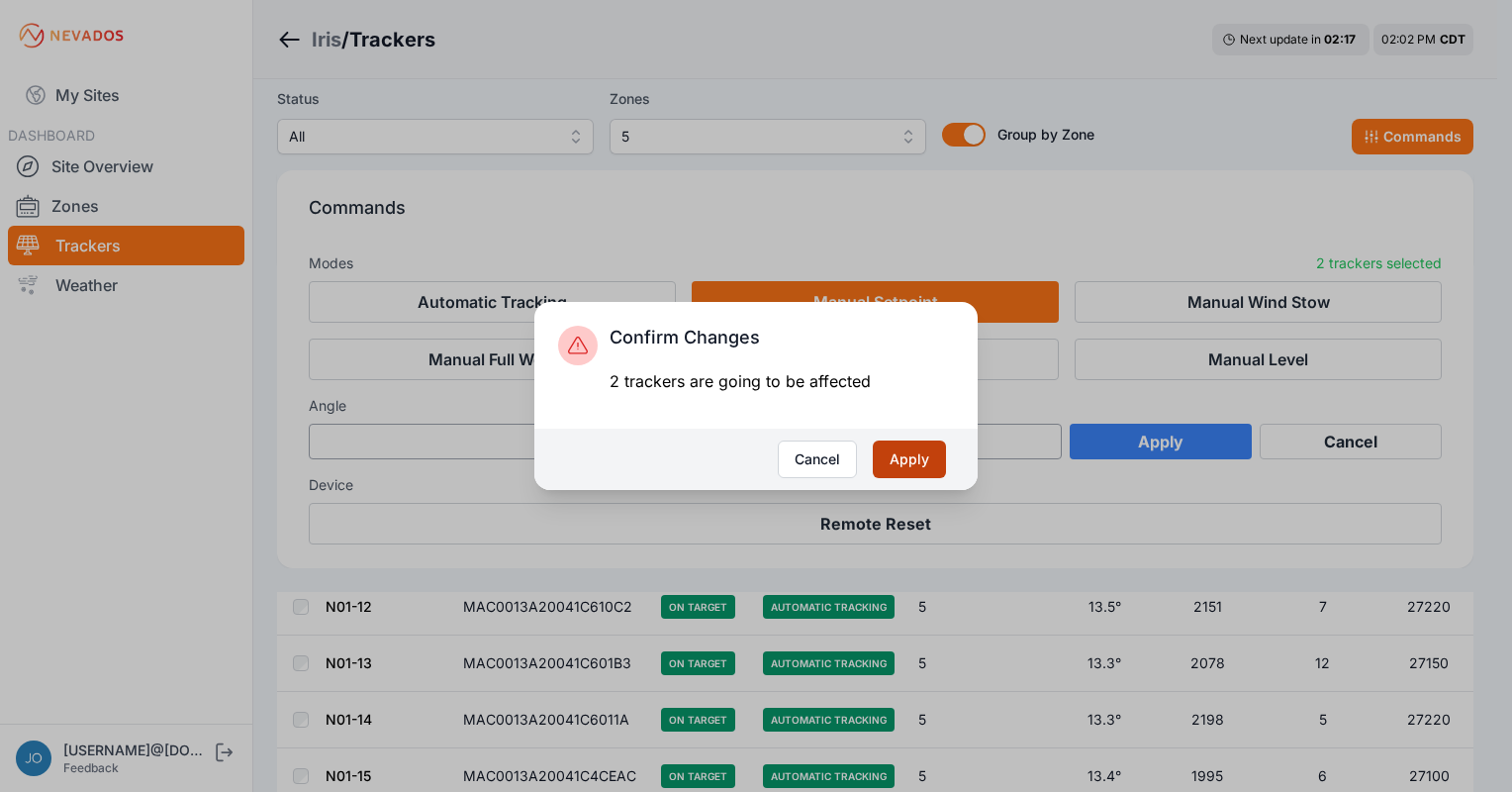 click on "Apply" at bounding box center [909, 459] 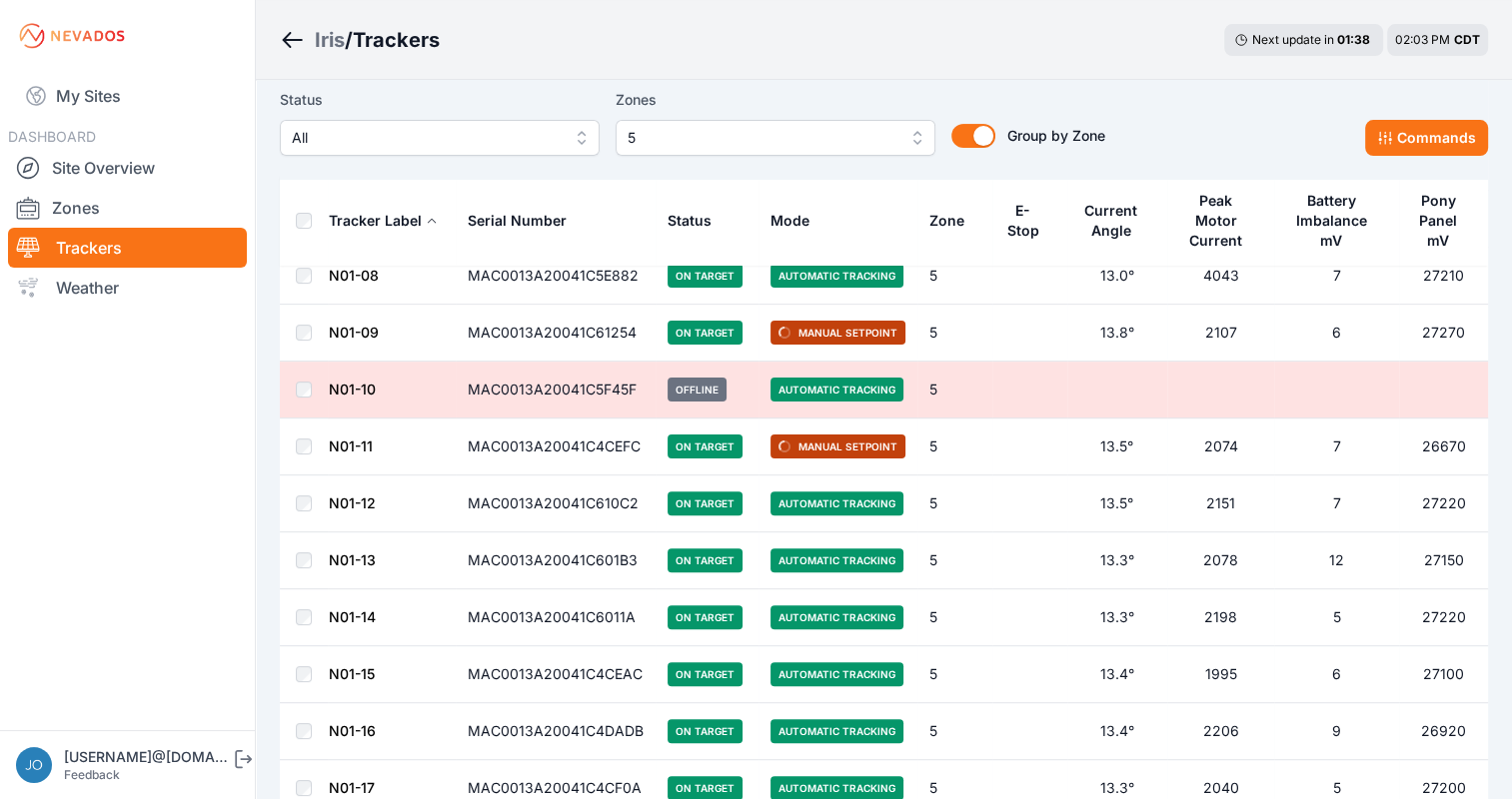 scroll, scrollTop: 481, scrollLeft: 0, axis: vertical 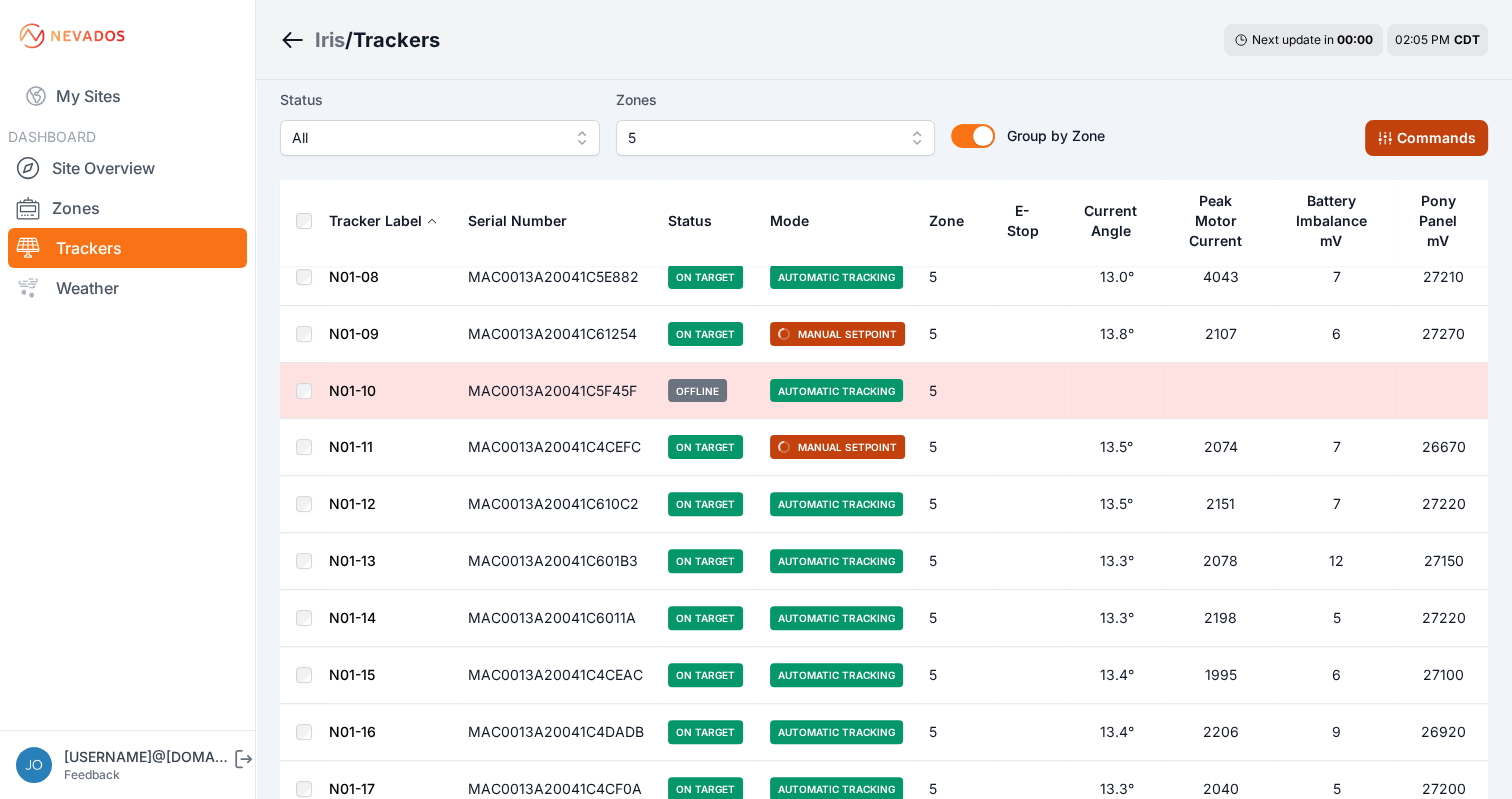 click 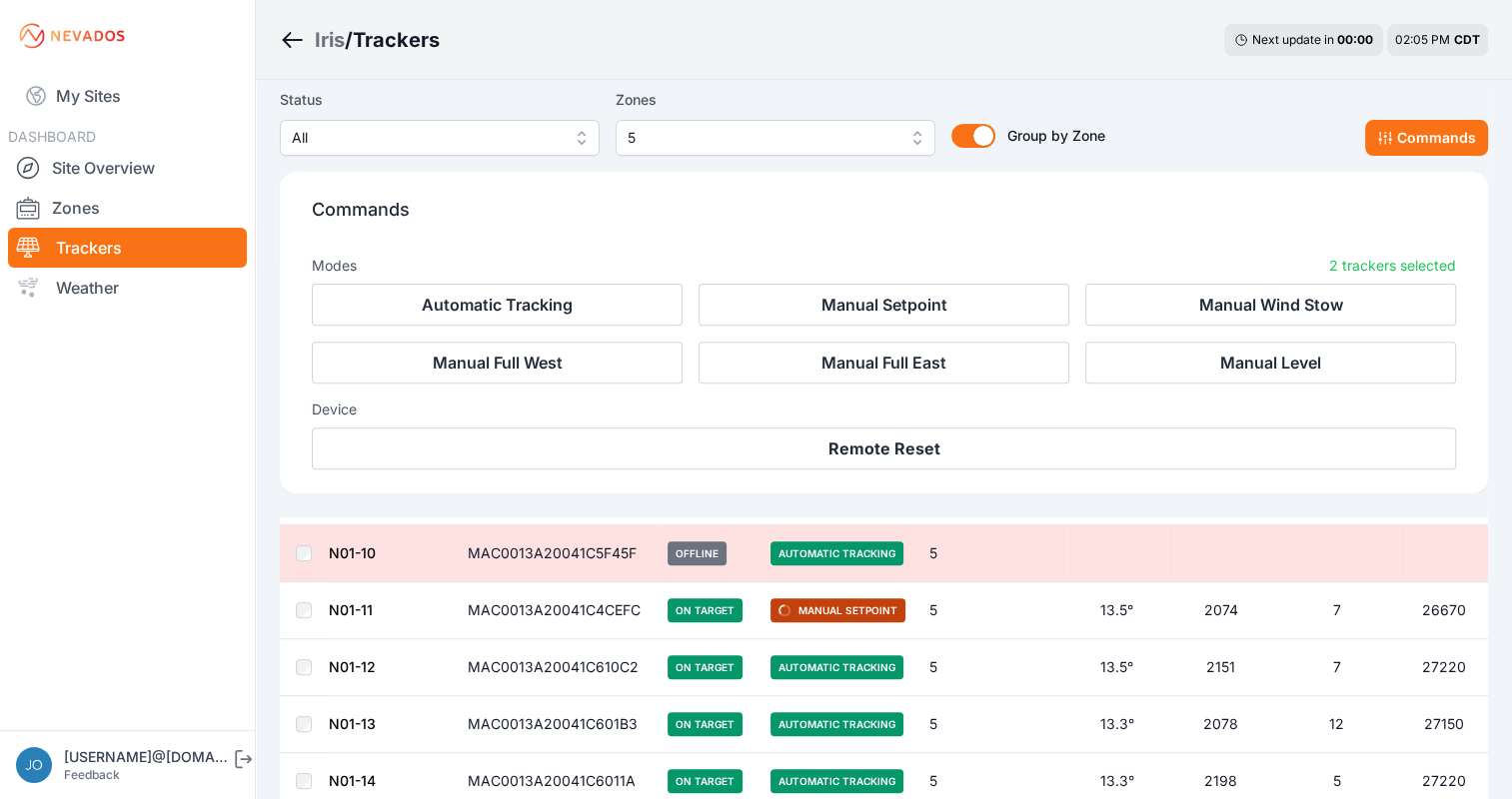 scroll, scrollTop: 818, scrollLeft: 0, axis: vertical 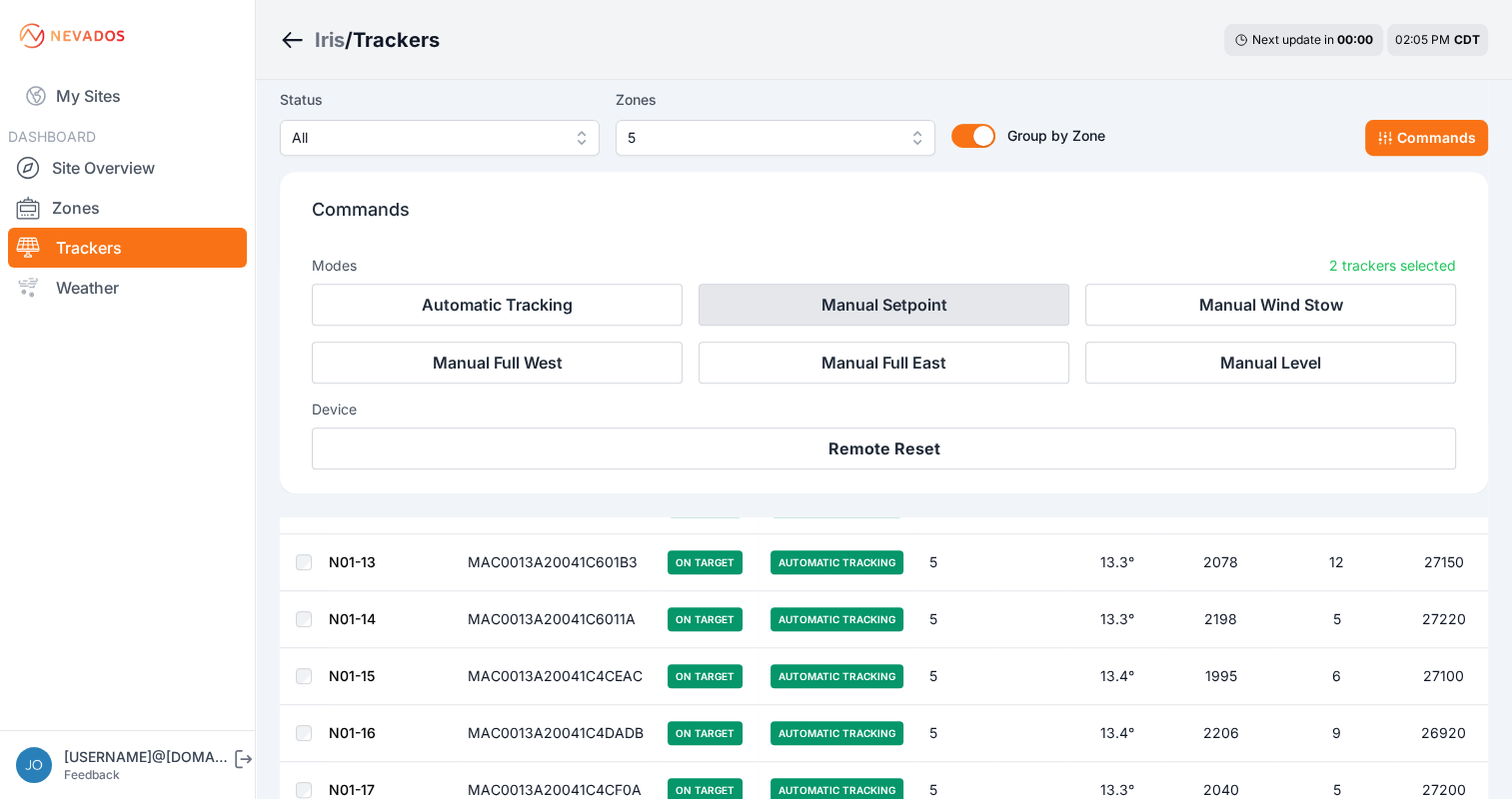click on "Manual Setpoint" at bounding box center [883, 305] 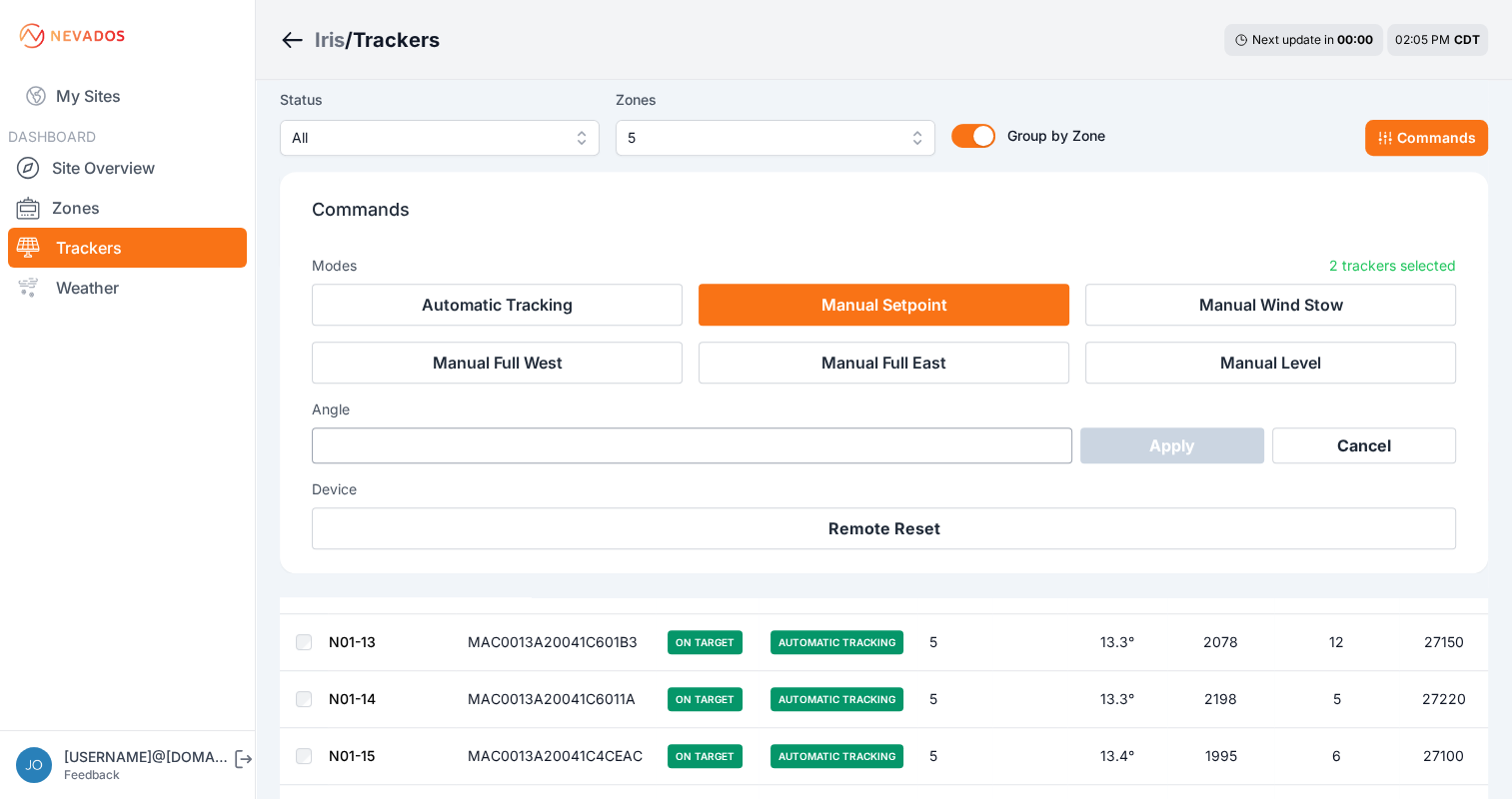 scroll, scrollTop: 898, scrollLeft: 0, axis: vertical 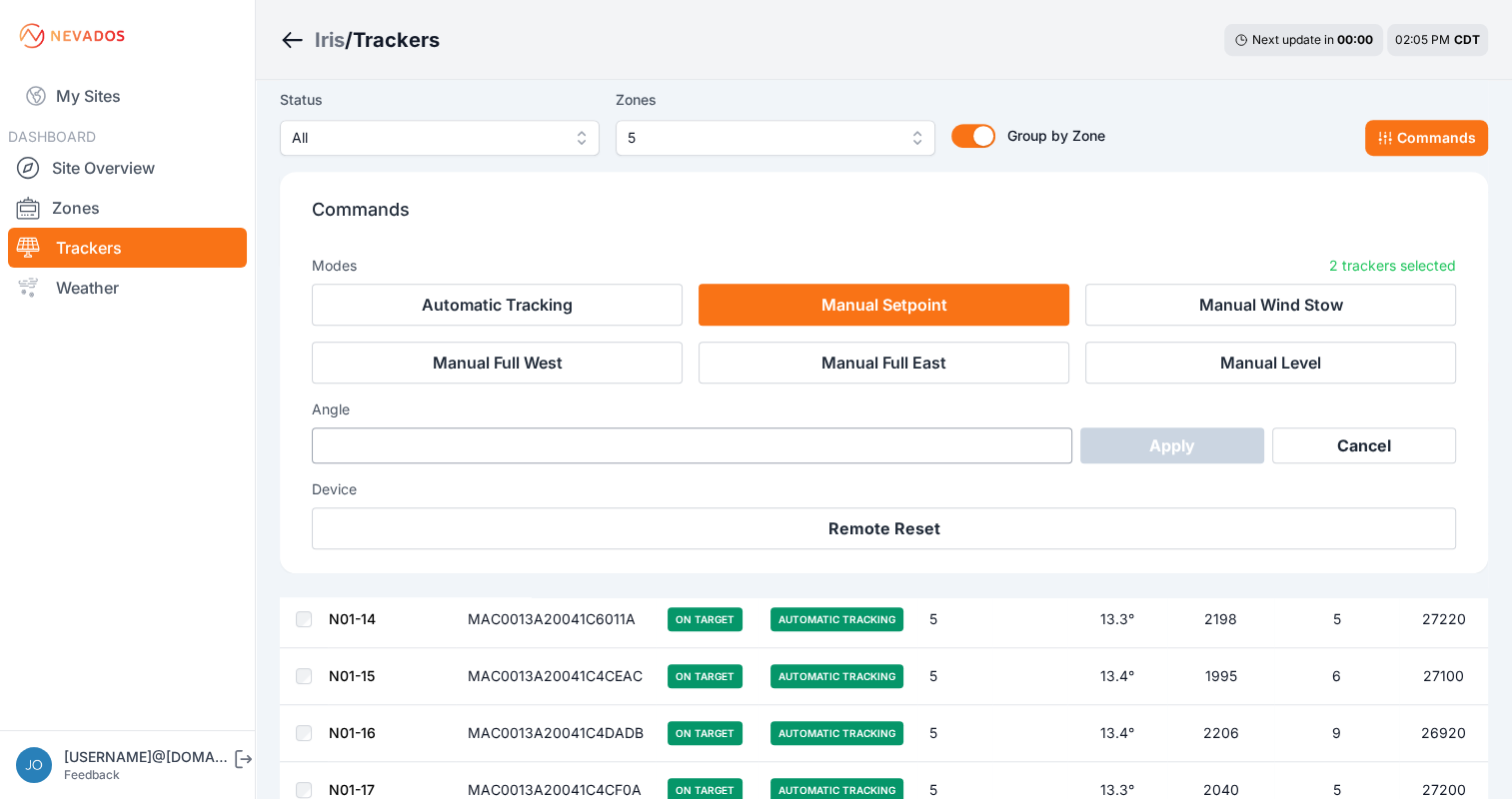 click on "Angle Apply Cancel" at bounding box center [883, 431] 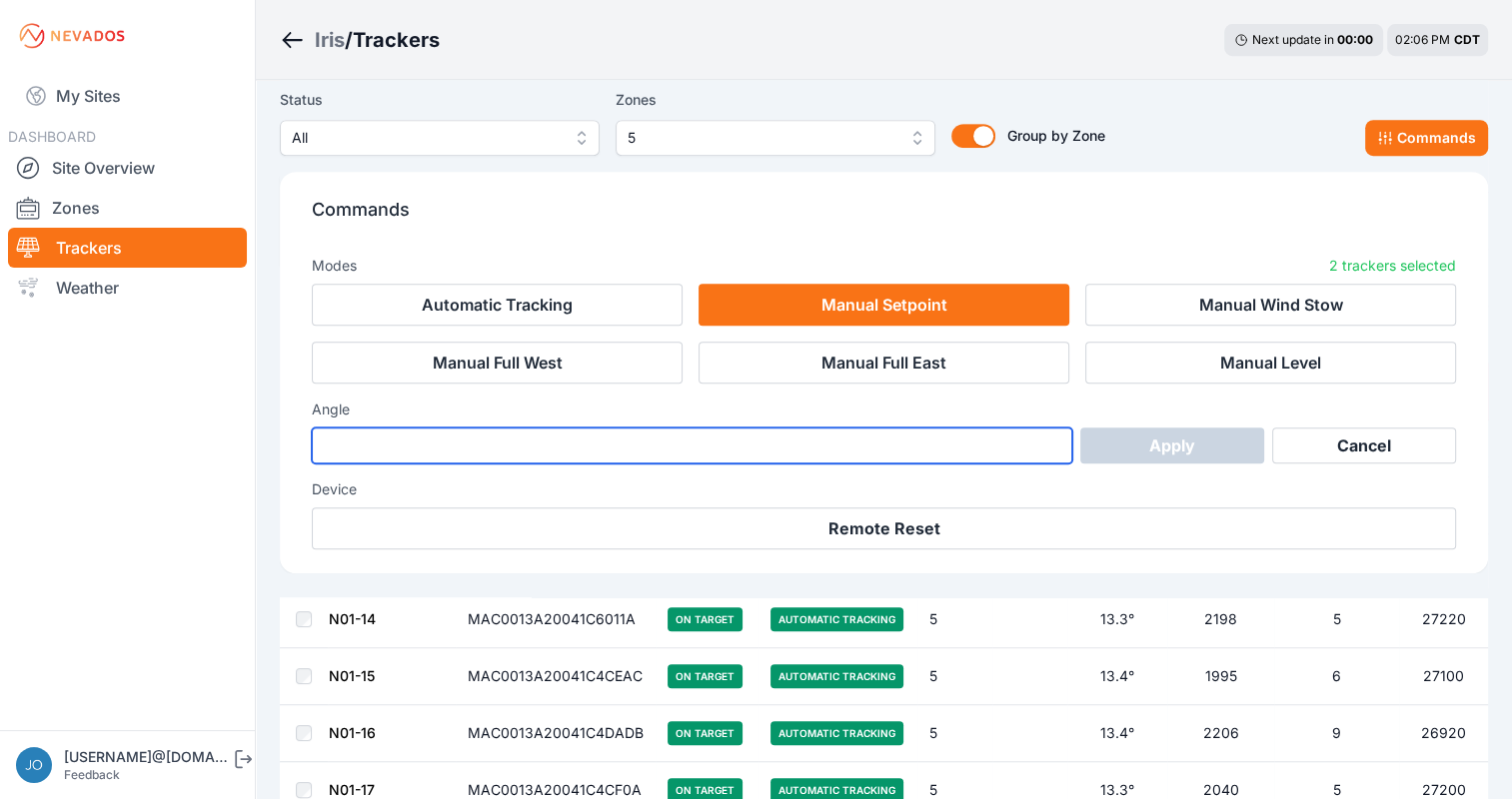 click at bounding box center (692, 445) 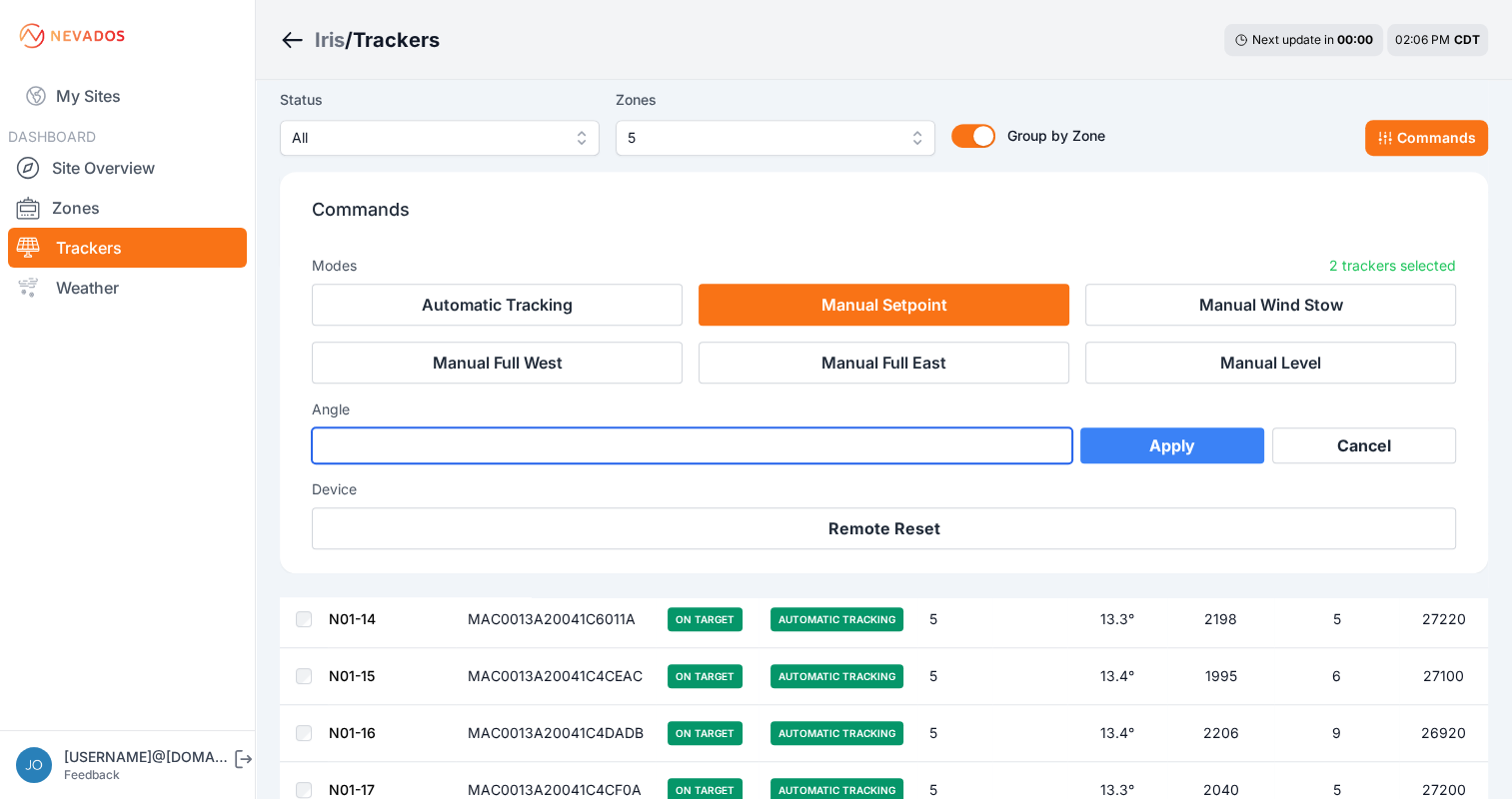 type on "***" 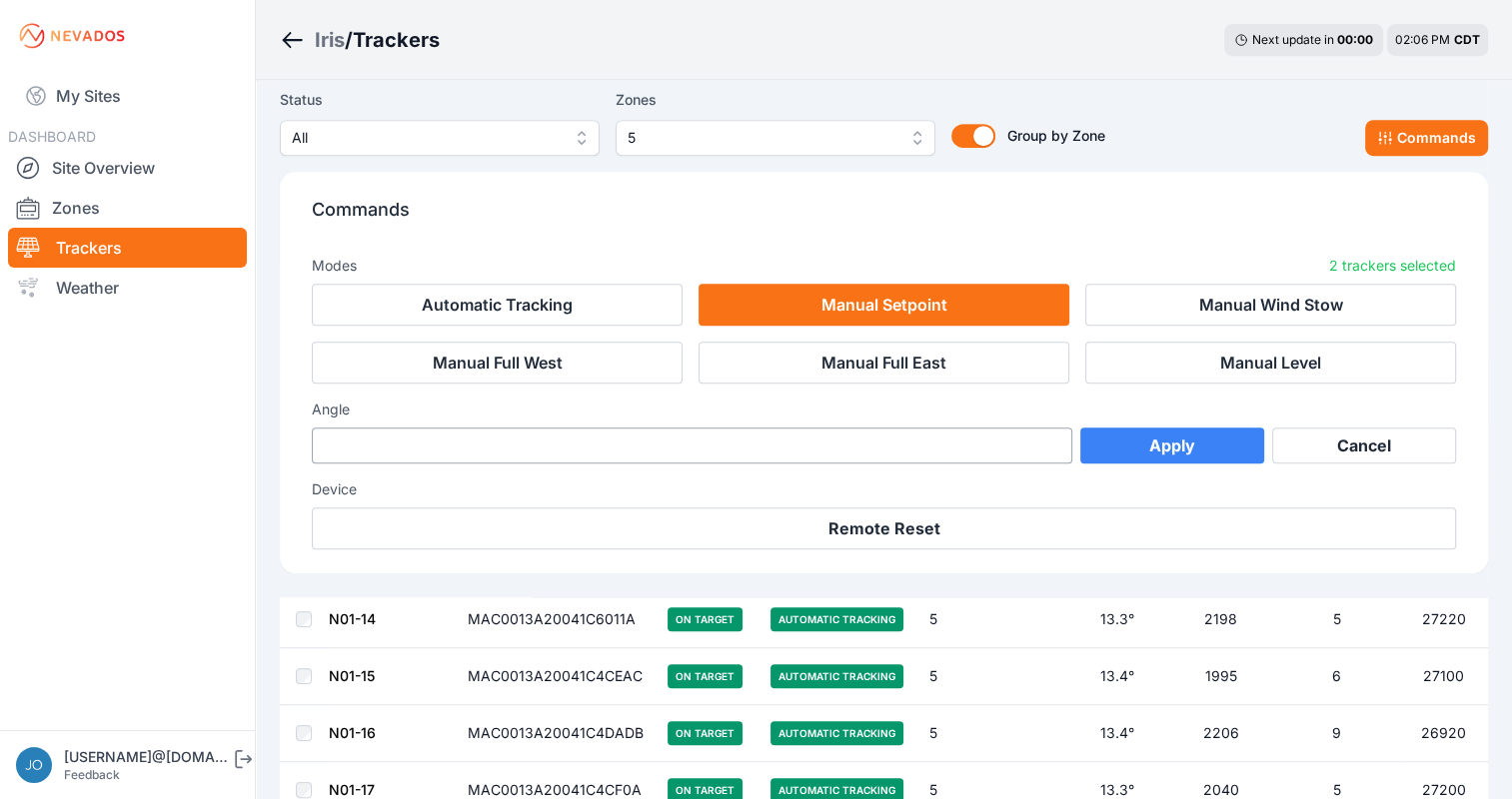 click on "Apply" at bounding box center [1172, 445] 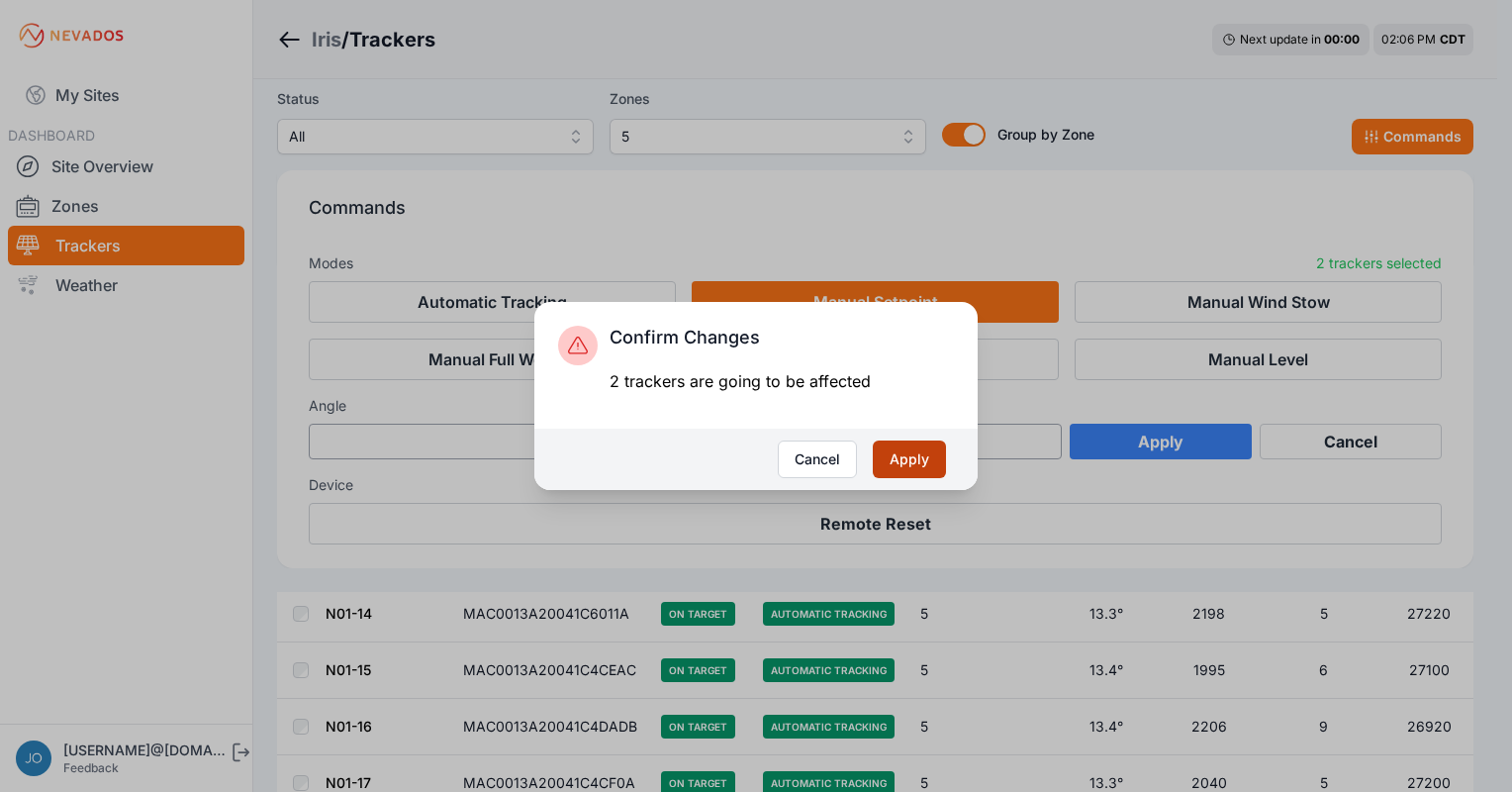 click on "Apply" at bounding box center (909, 459) 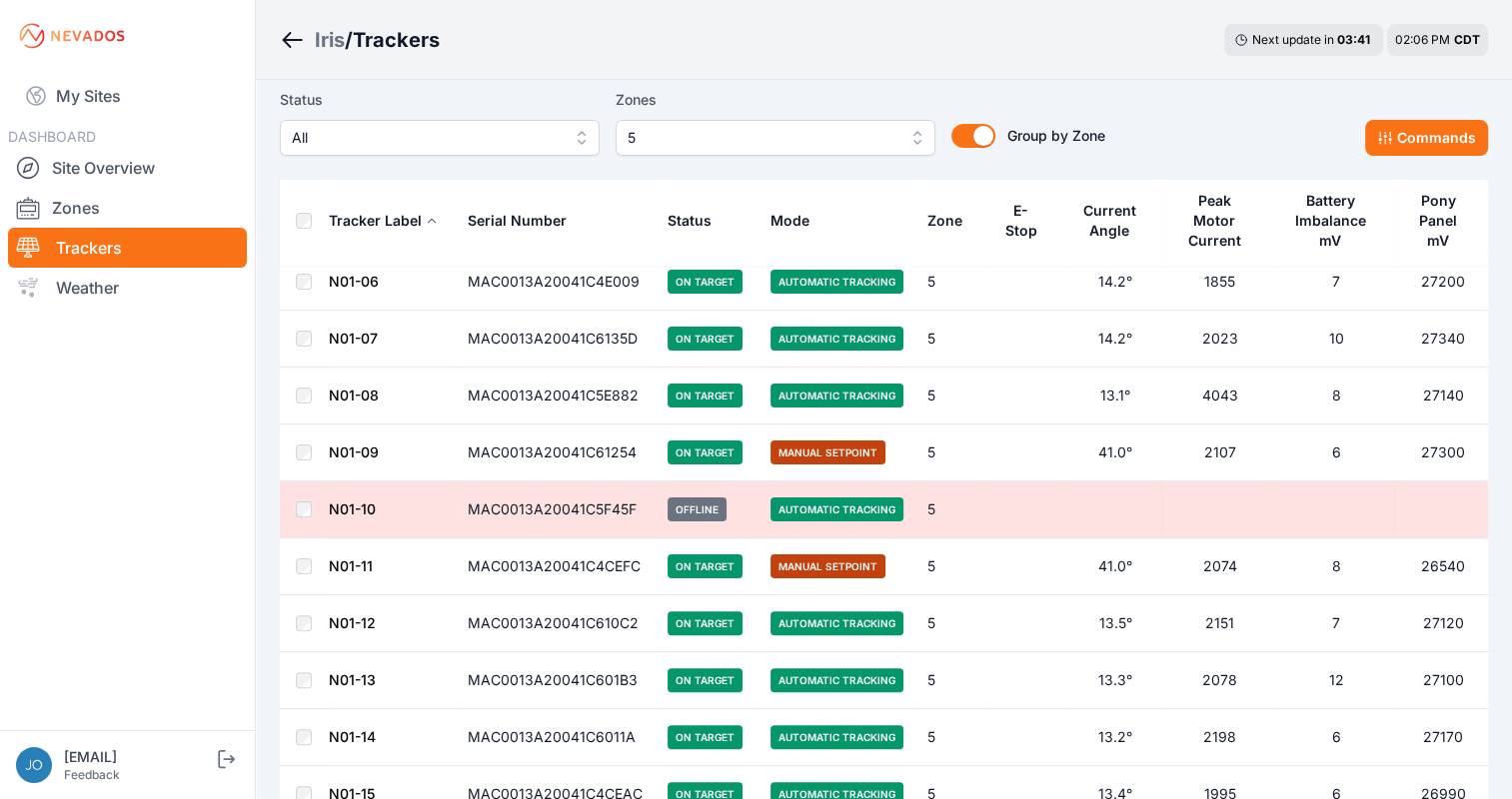 scroll, scrollTop: 368, scrollLeft: 0, axis: vertical 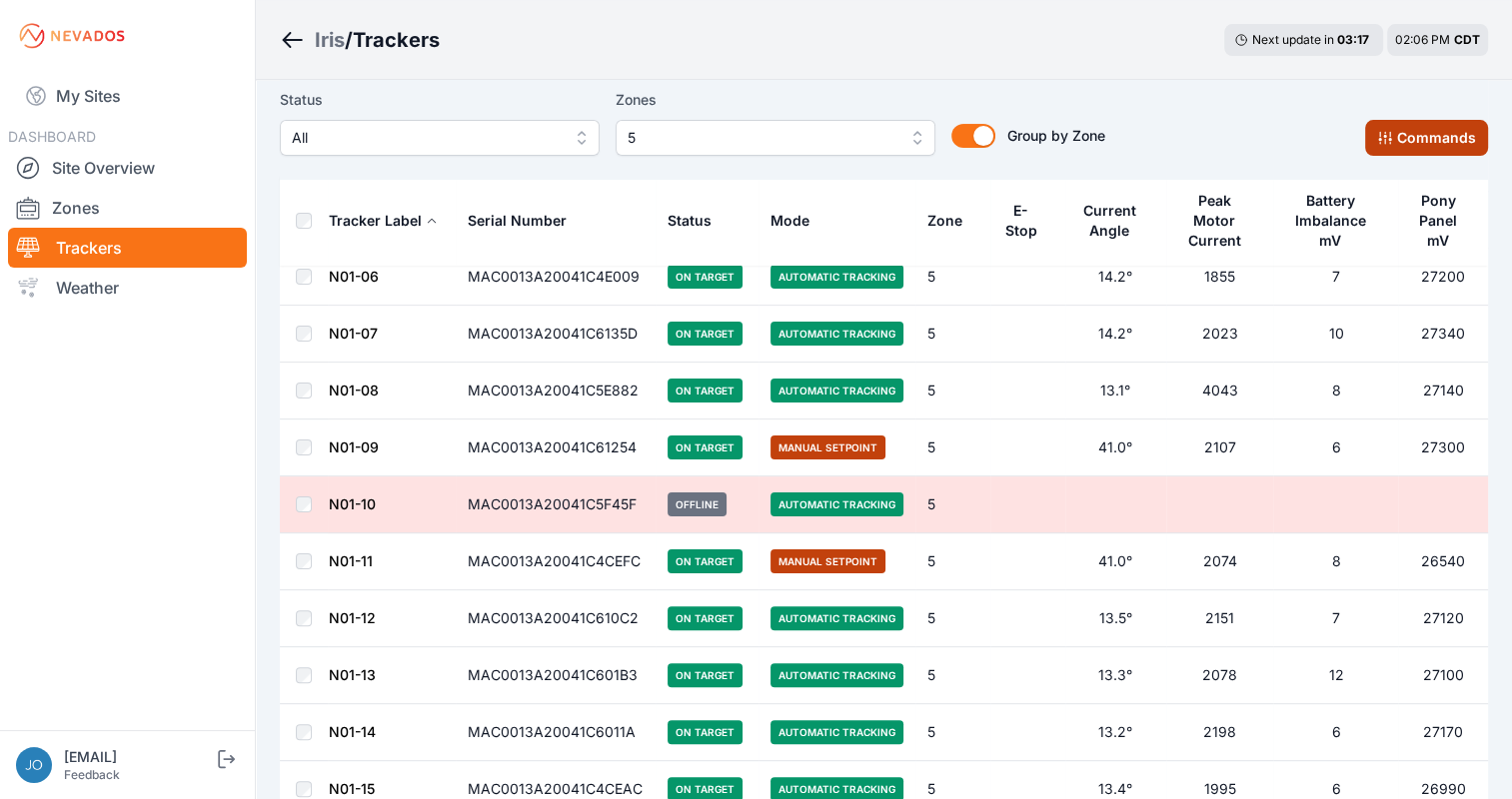 click on "Commands" at bounding box center [1426, 138] 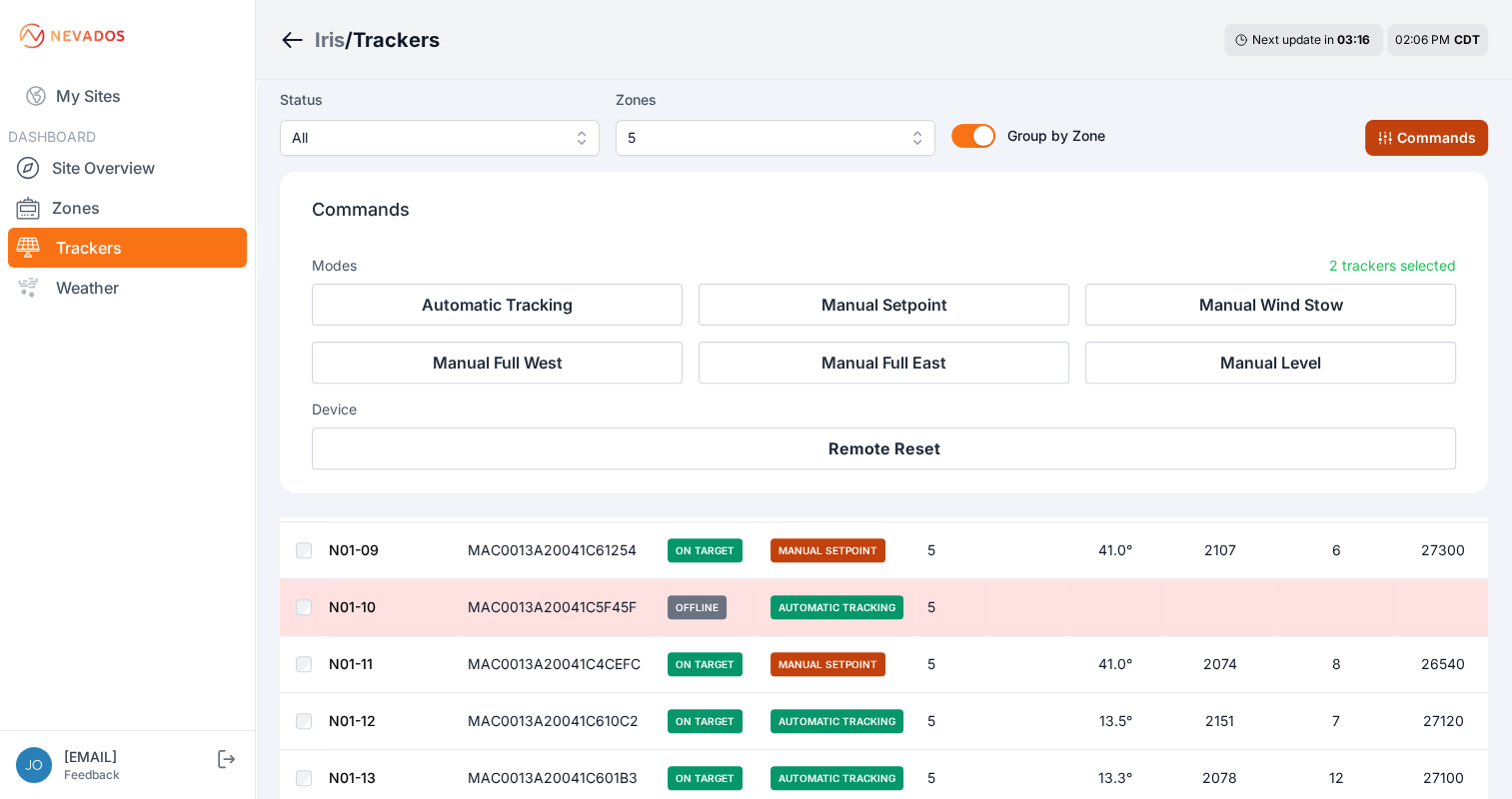 scroll, scrollTop: 703, scrollLeft: 0, axis: vertical 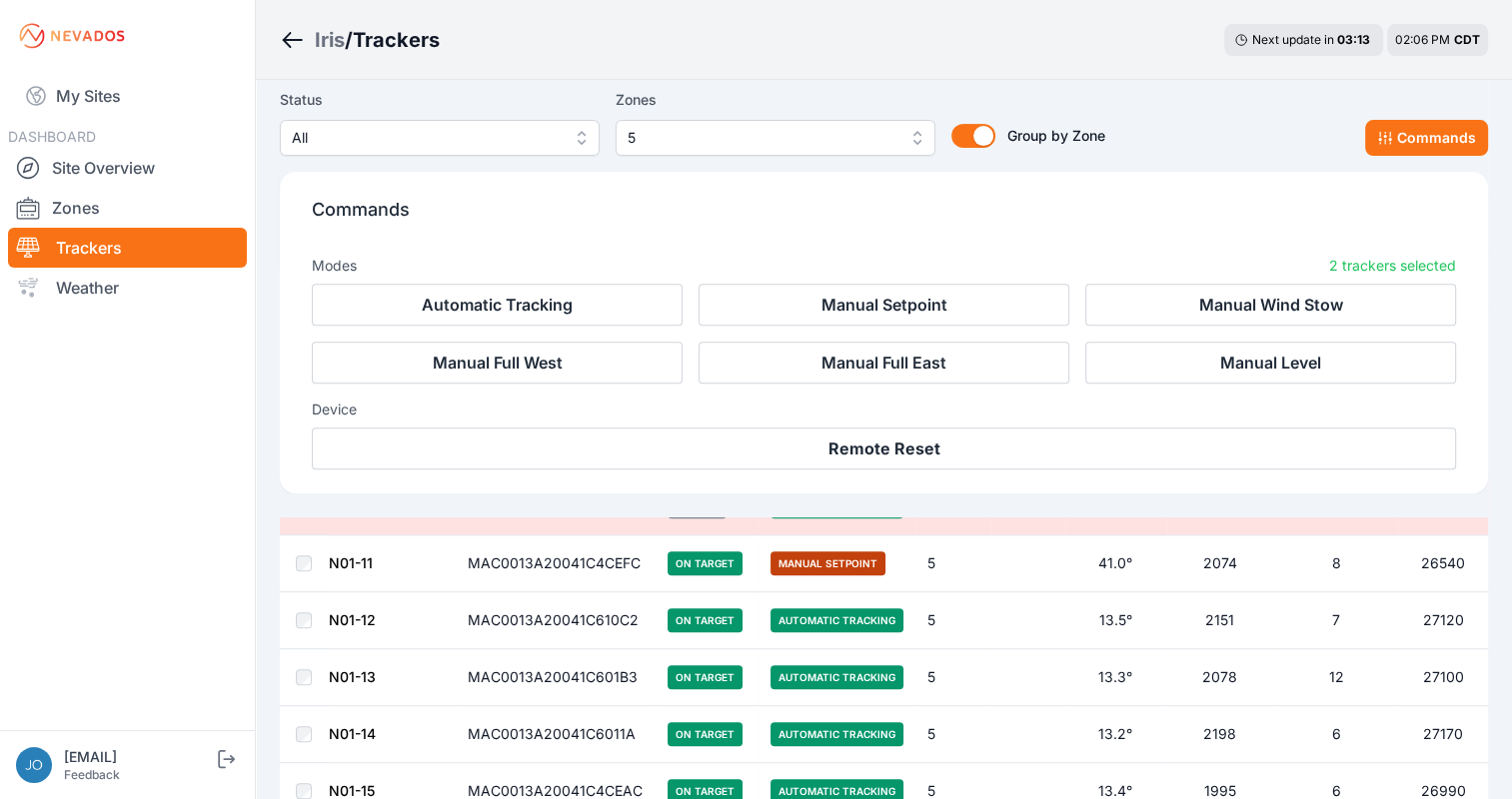 click on "Commands" at bounding box center (883, 218) 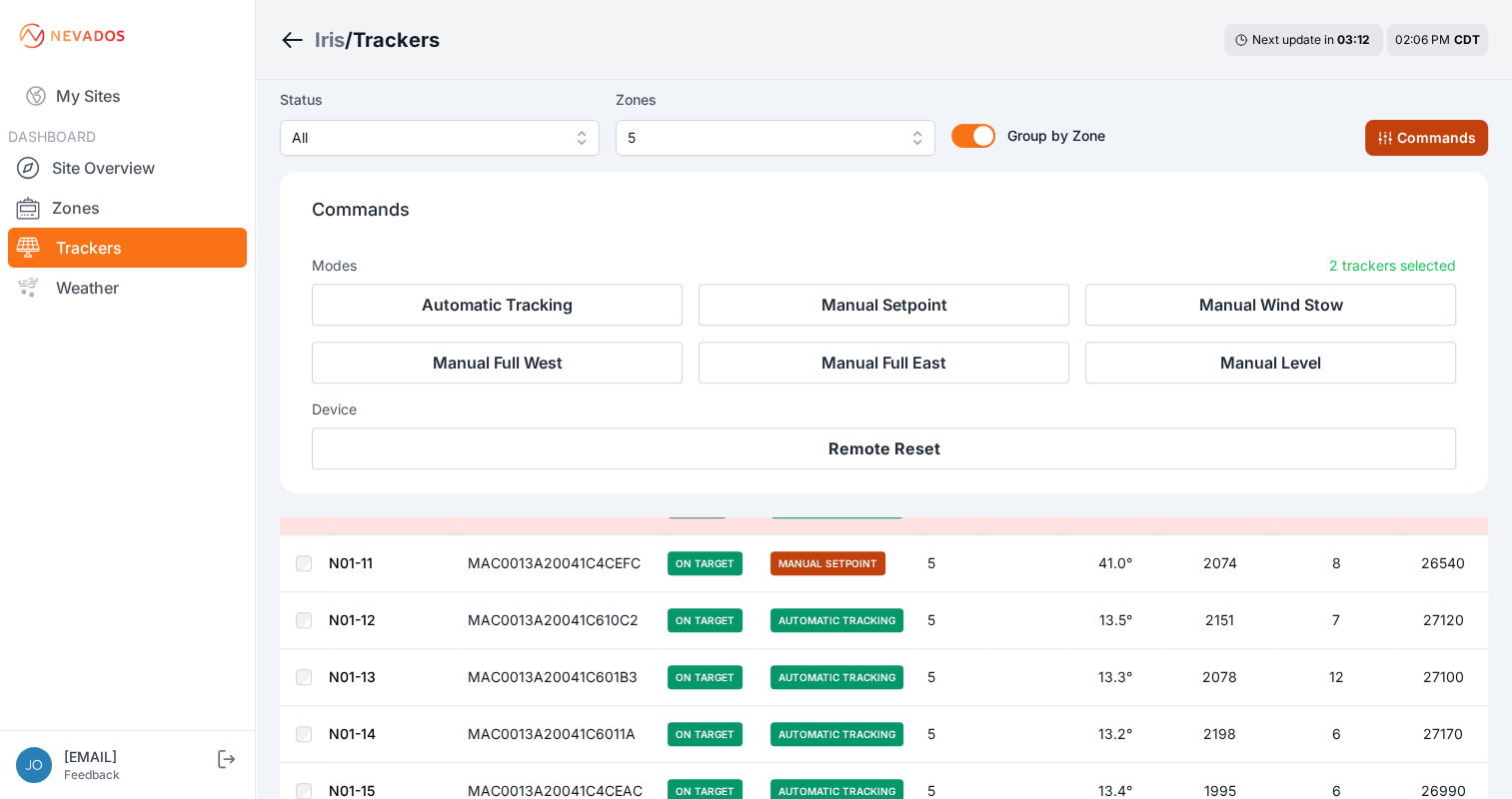 click on "Commands" at bounding box center (1426, 138) 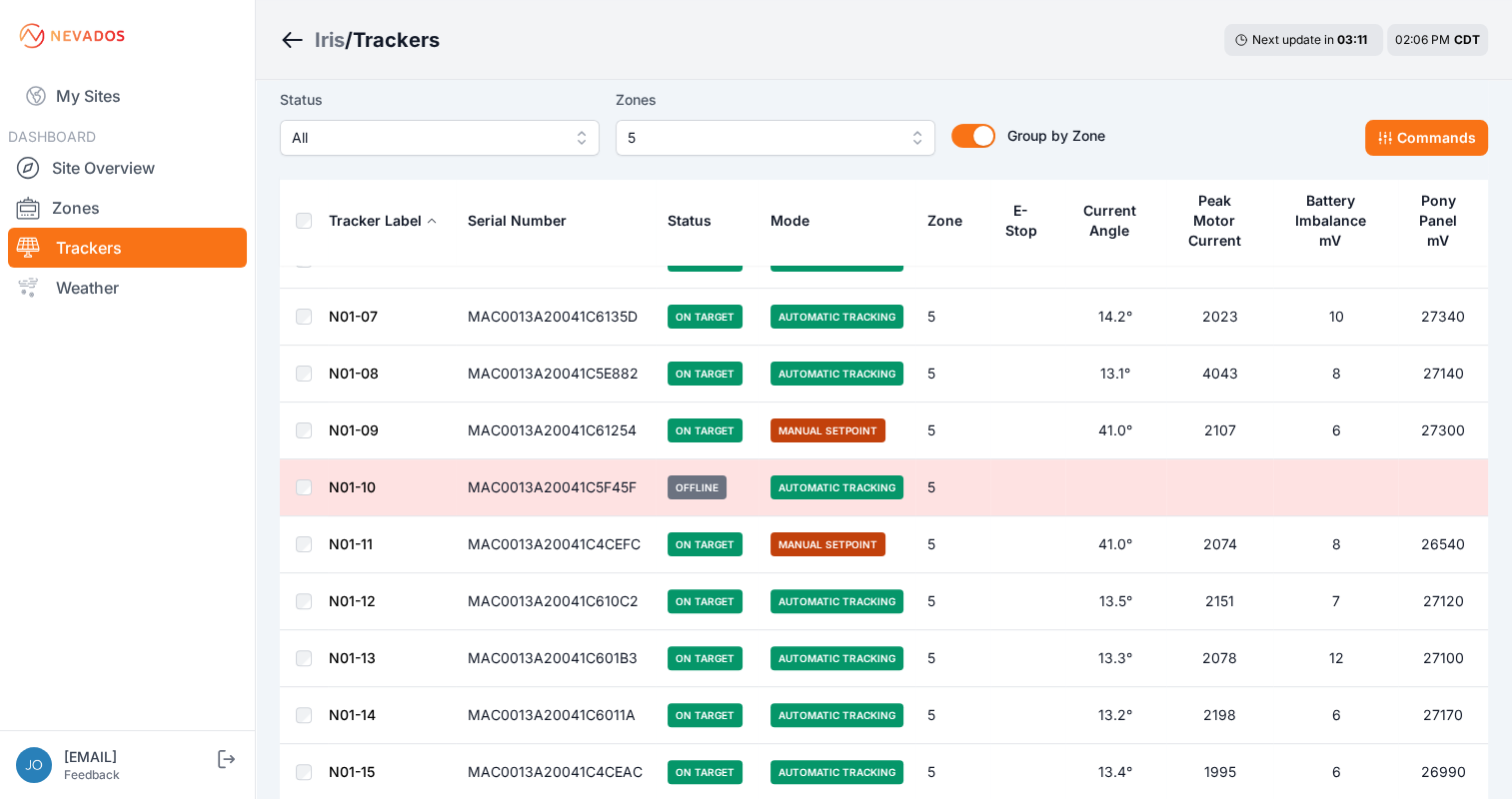 scroll, scrollTop: 368, scrollLeft: 0, axis: vertical 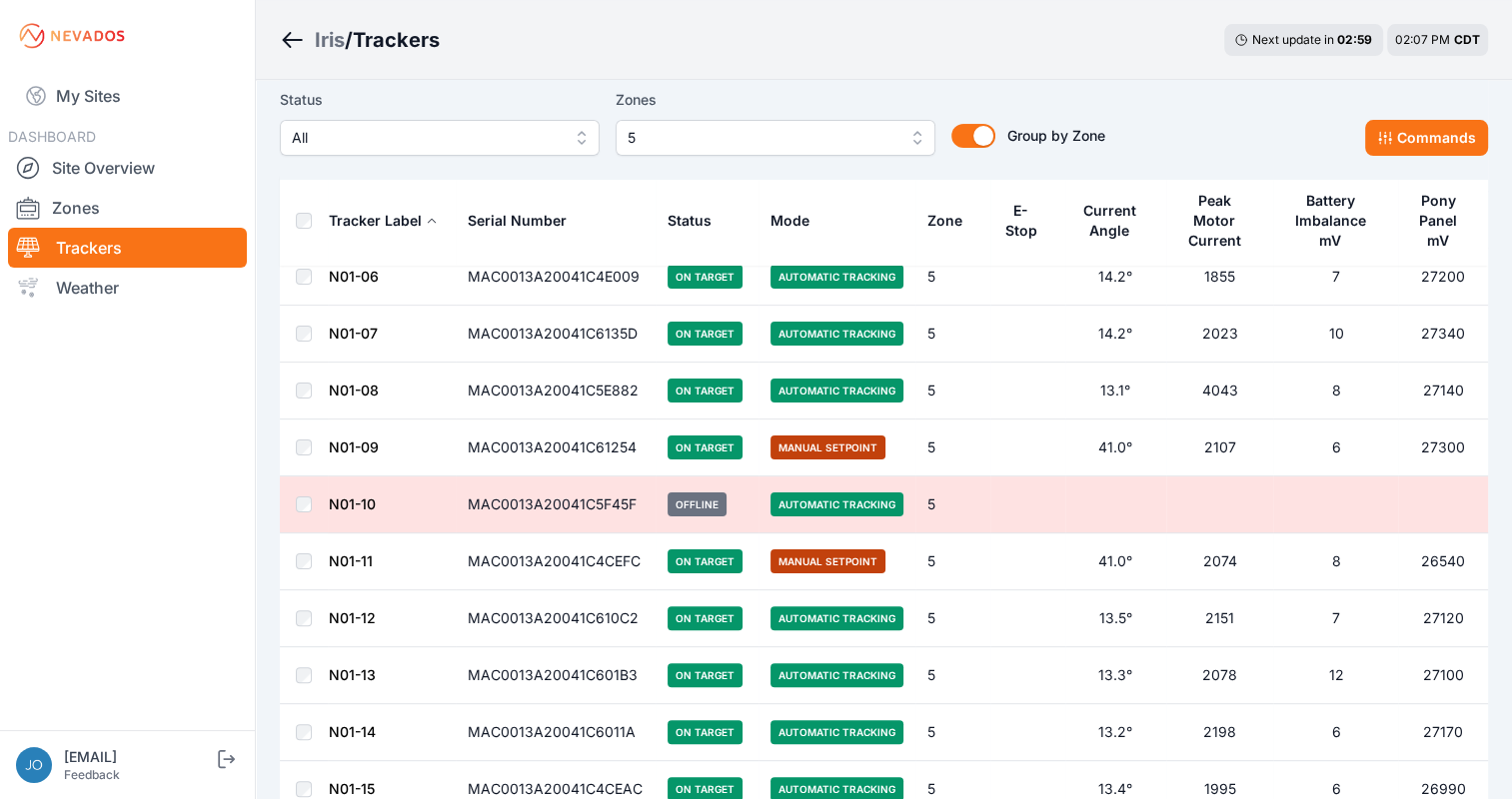 click on "Peak Motor Current" at bounding box center [1214, 221] 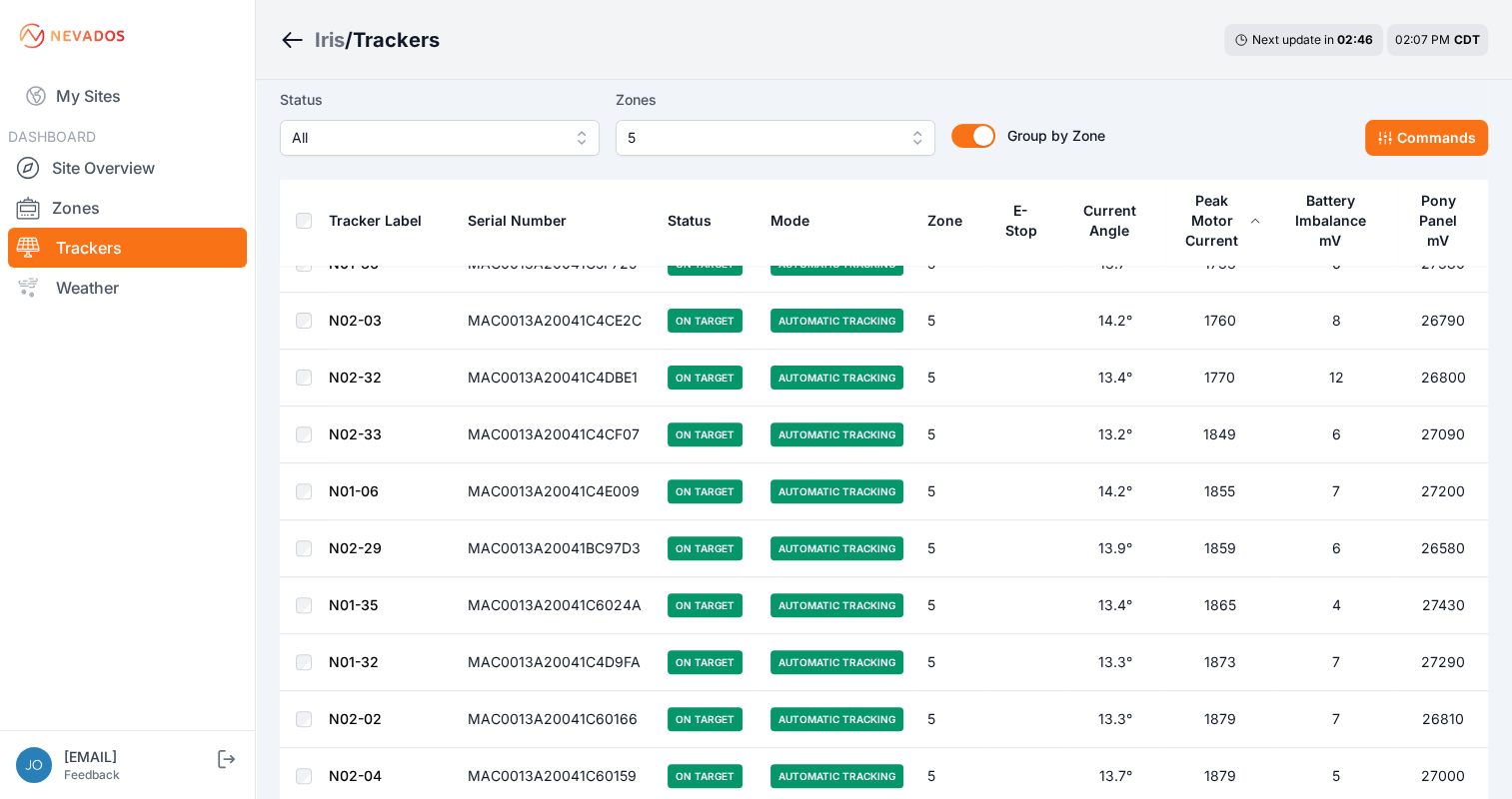 scroll, scrollTop: 0, scrollLeft: 0, axis: both 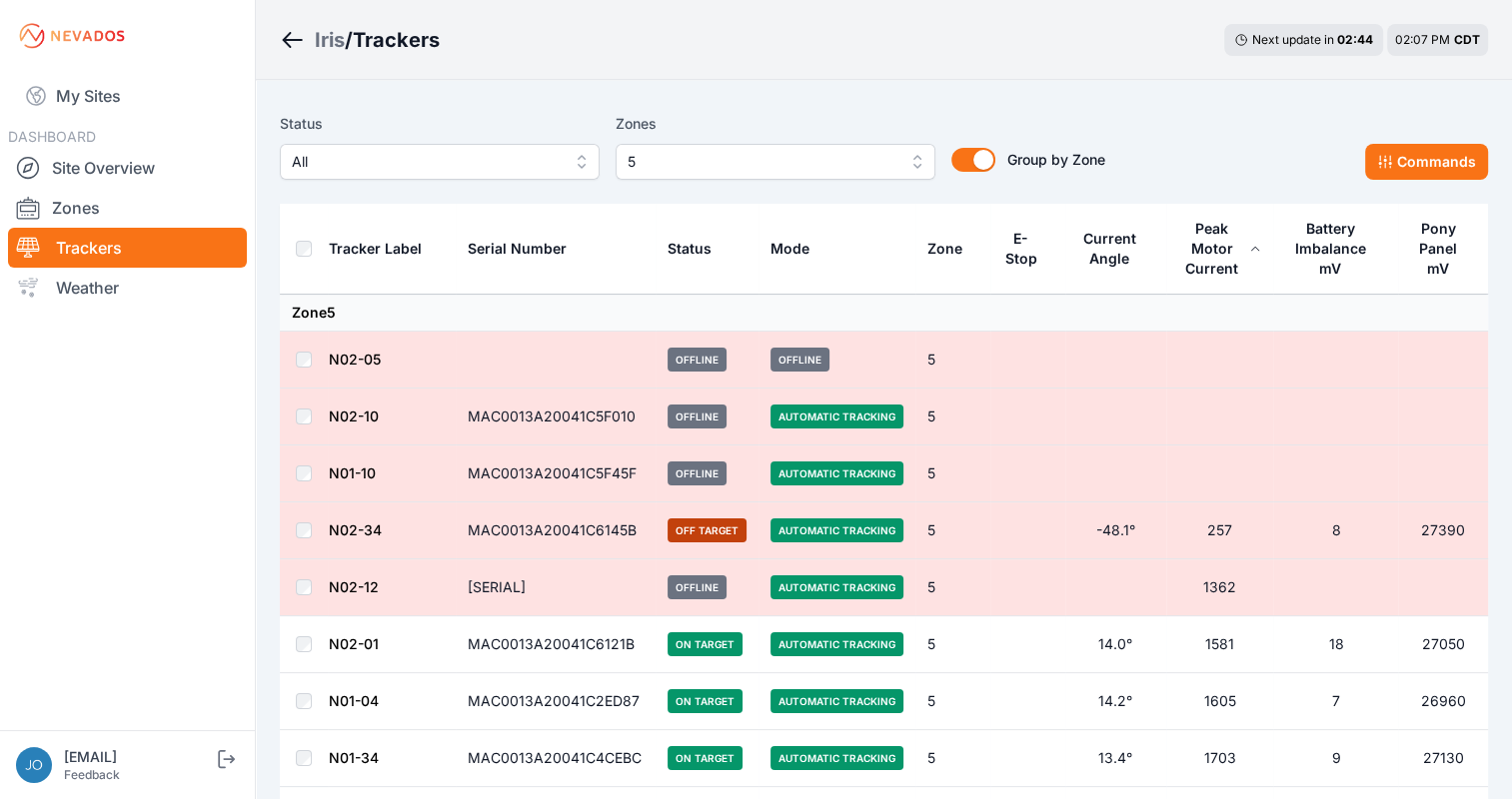 click on "Status" at bounding box center [690, 249] 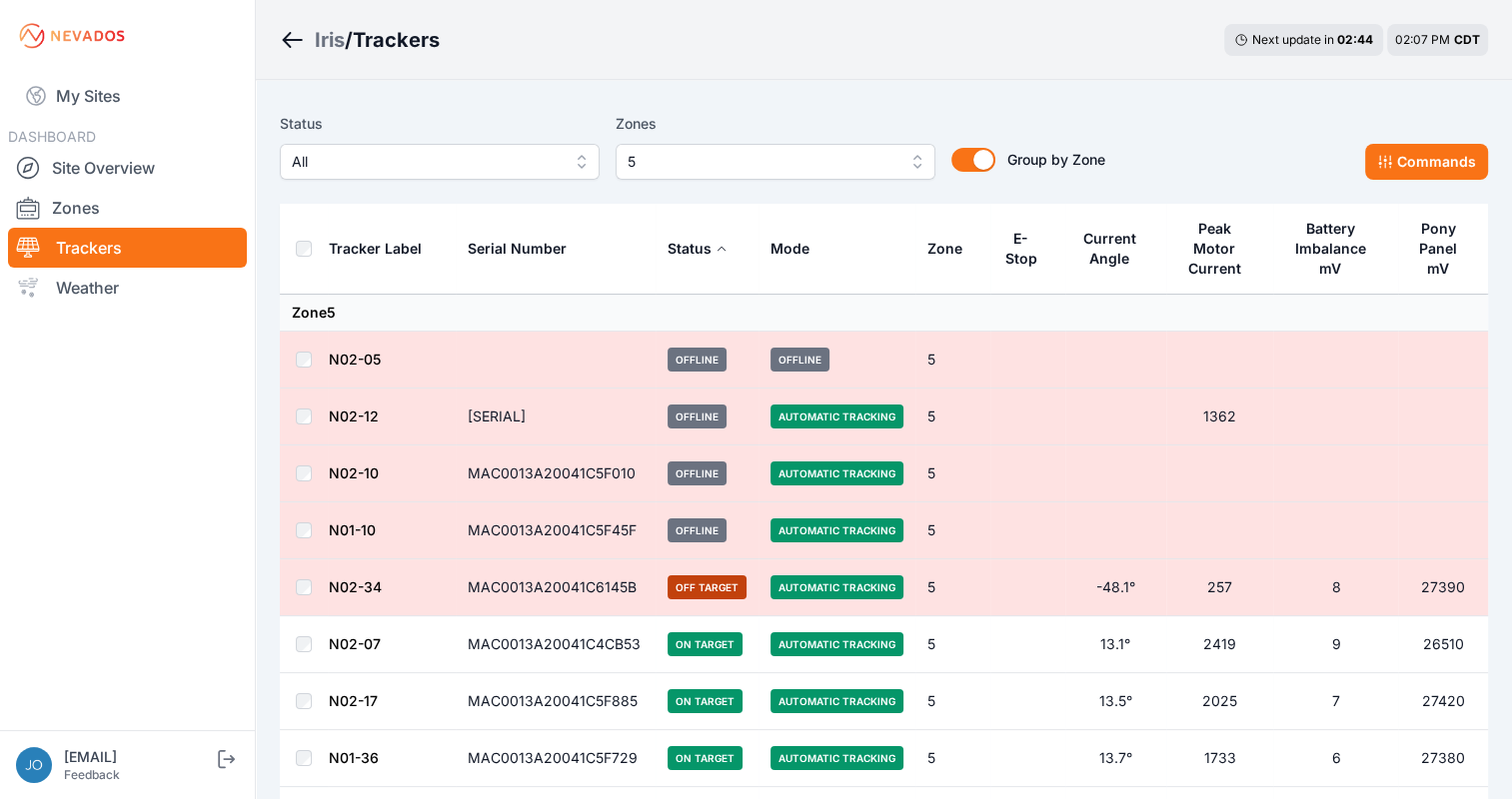 click on "Status" at bounding box center [690, 249] 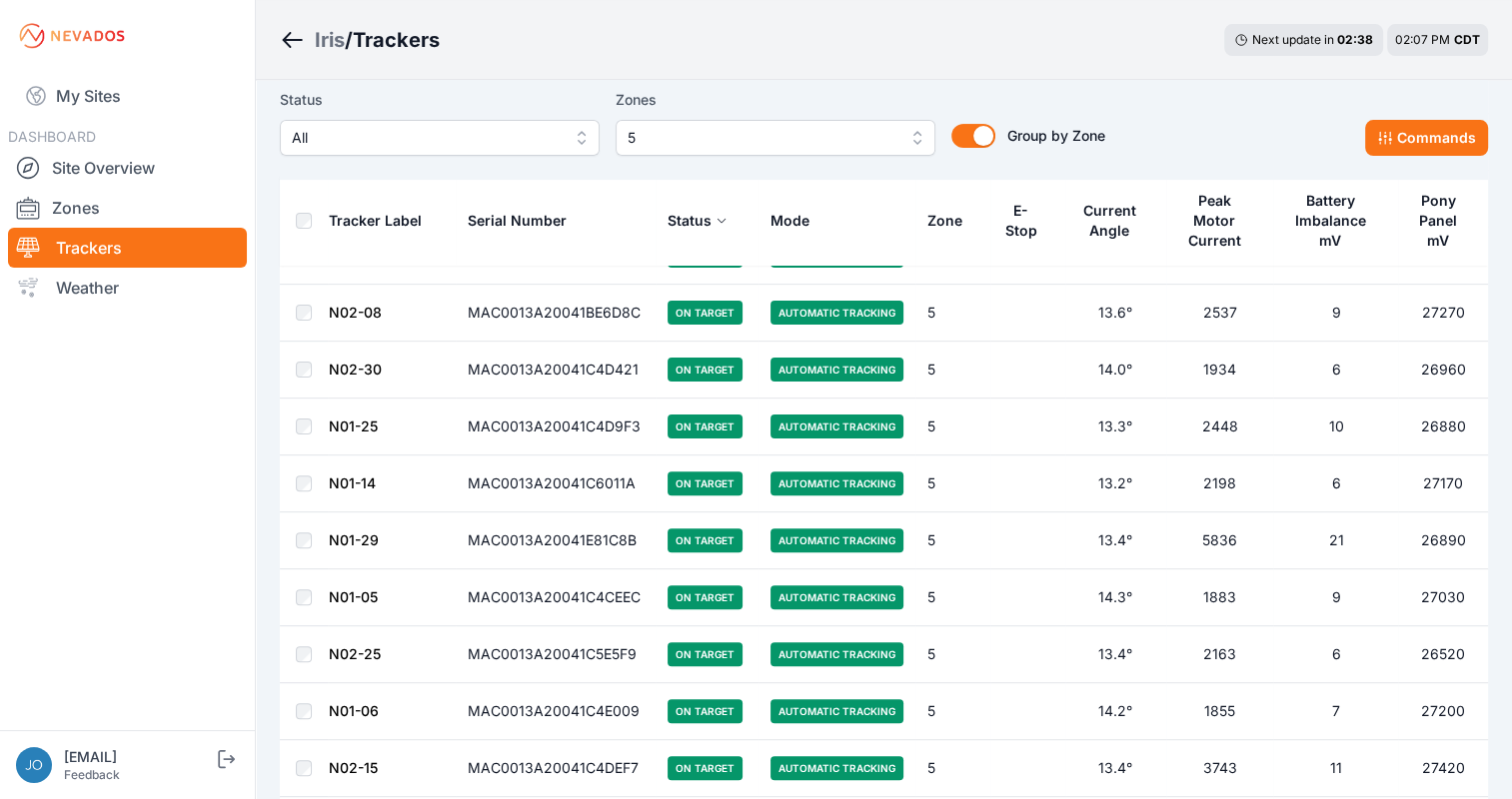 scroll, scrollTop: 343, scrollLeft: 0, axis: vertical 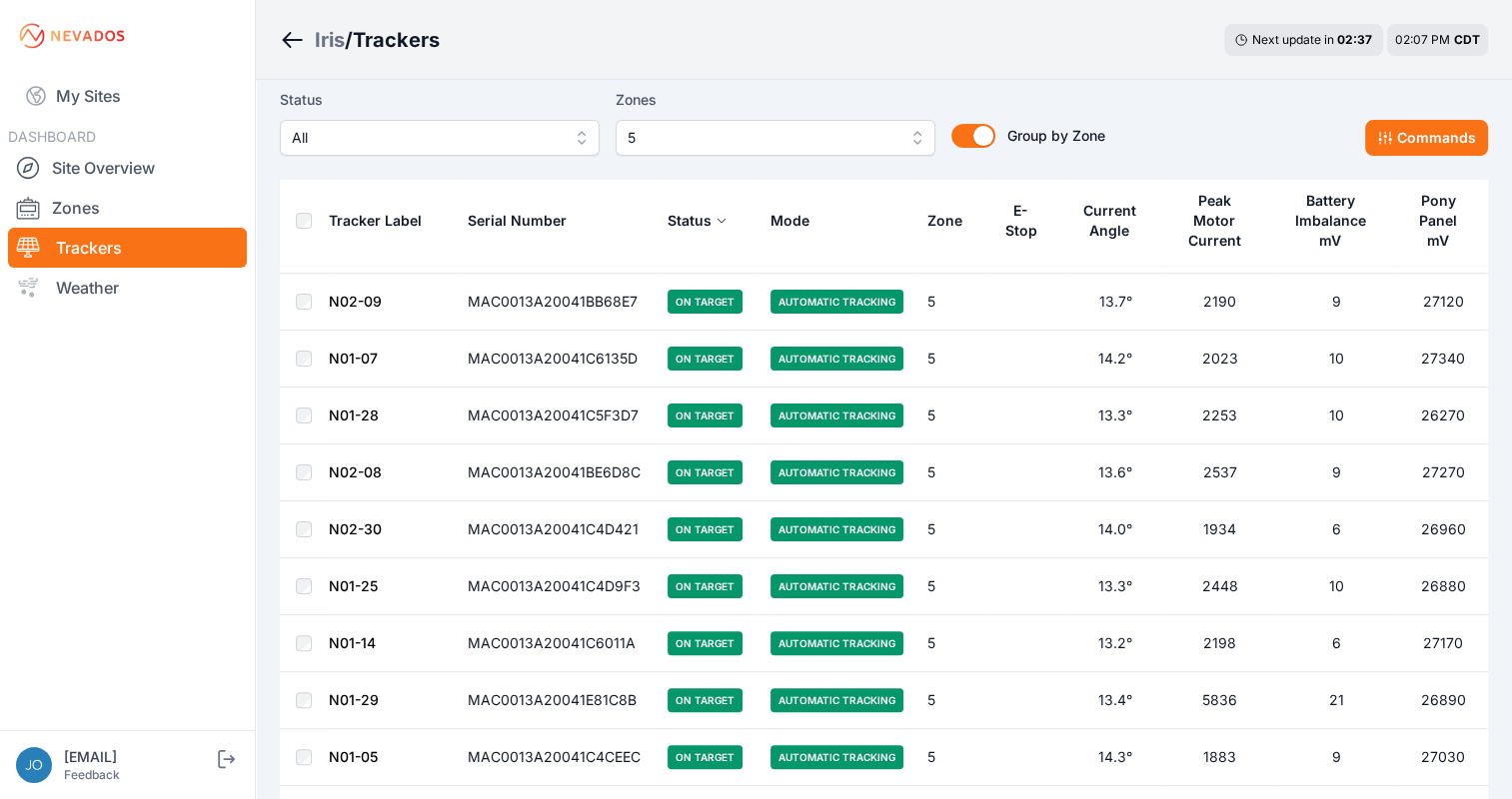 click on "DASHBOARD Site Overview Zones Trackers Weather" at bounding box center (127, 216) 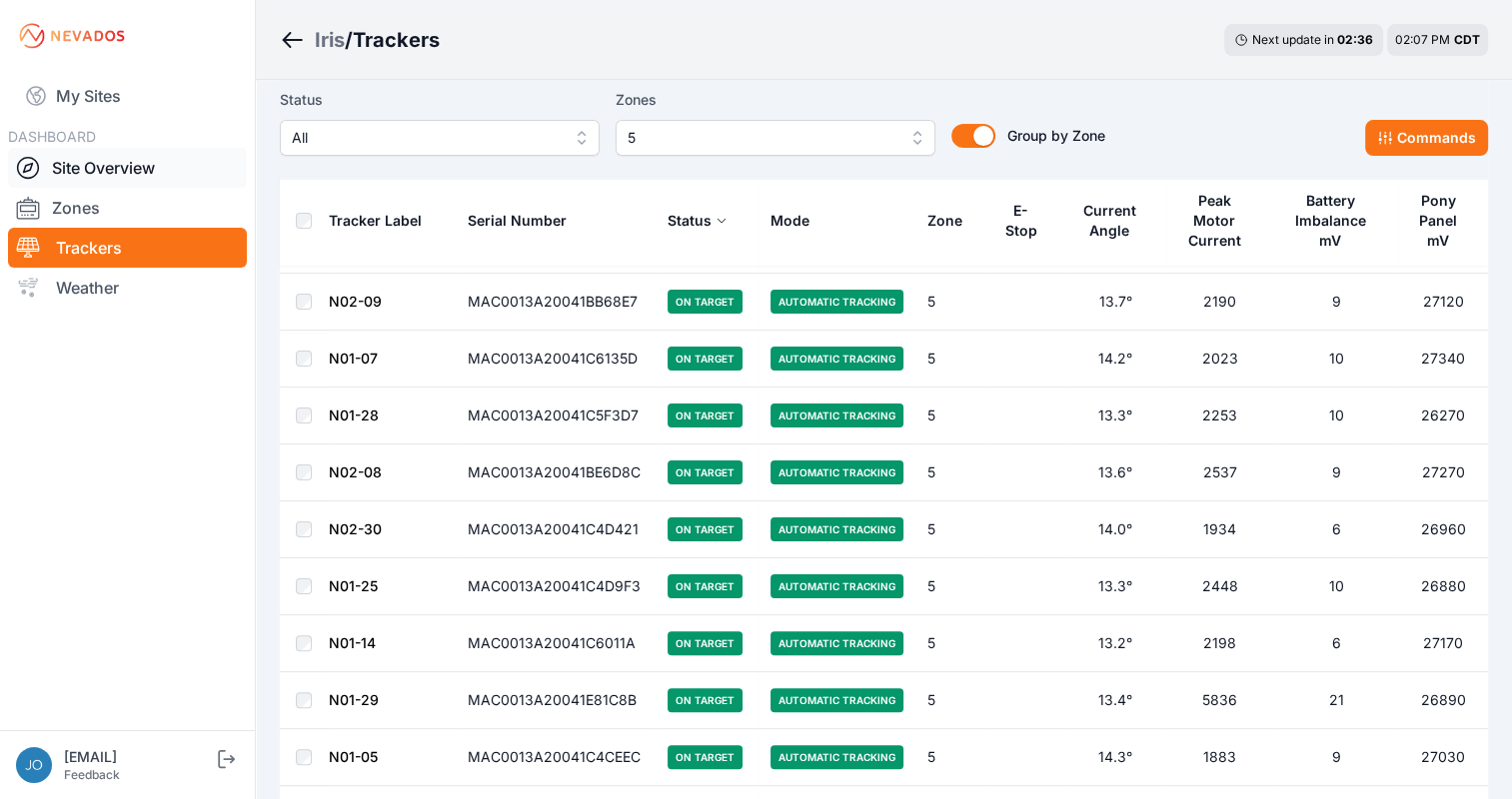 click on "Site Overview" at bounding box center [127, 168] 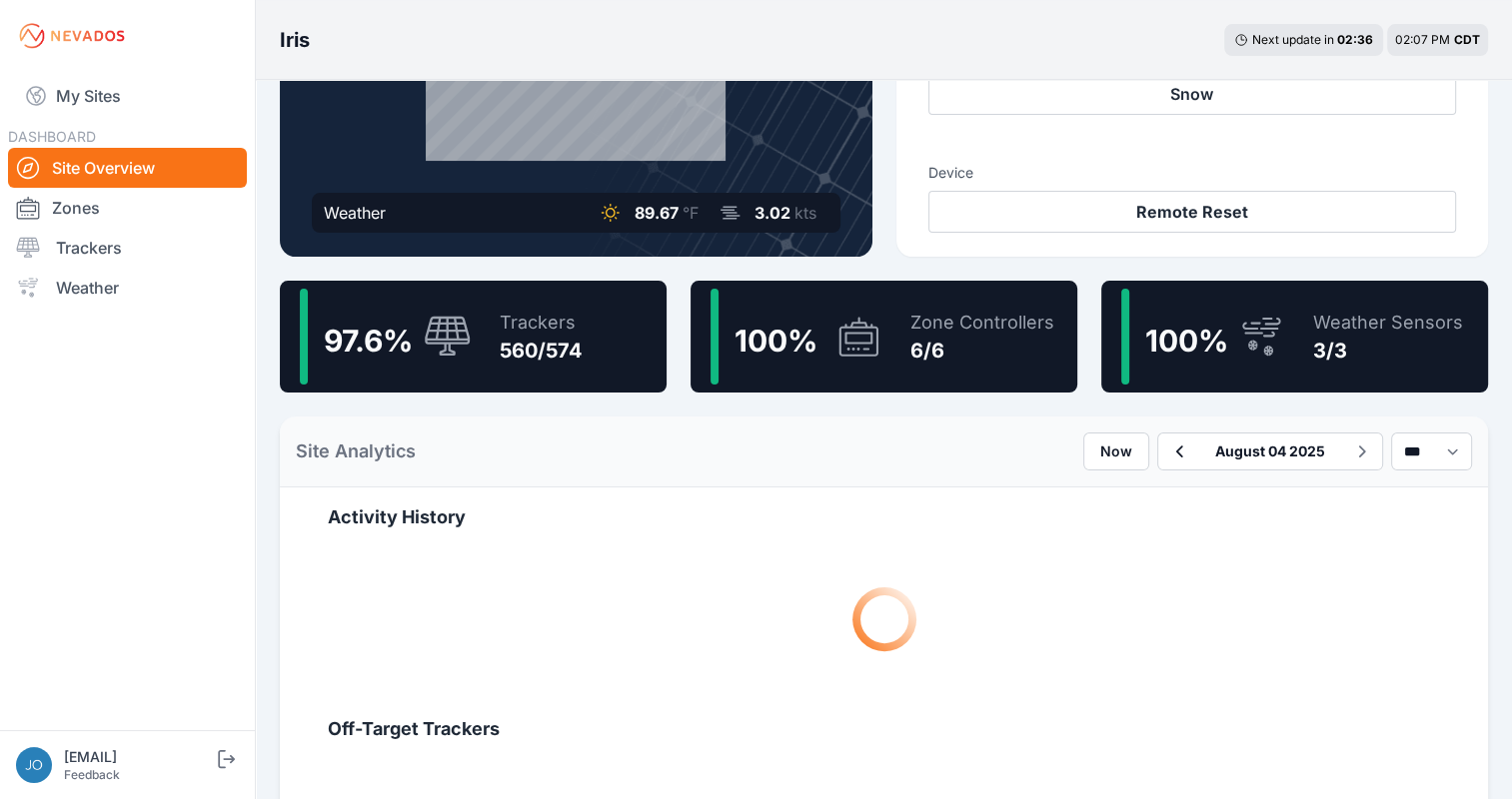 scroll, scrollTop: 0, scrollLeft: 0, axis: both 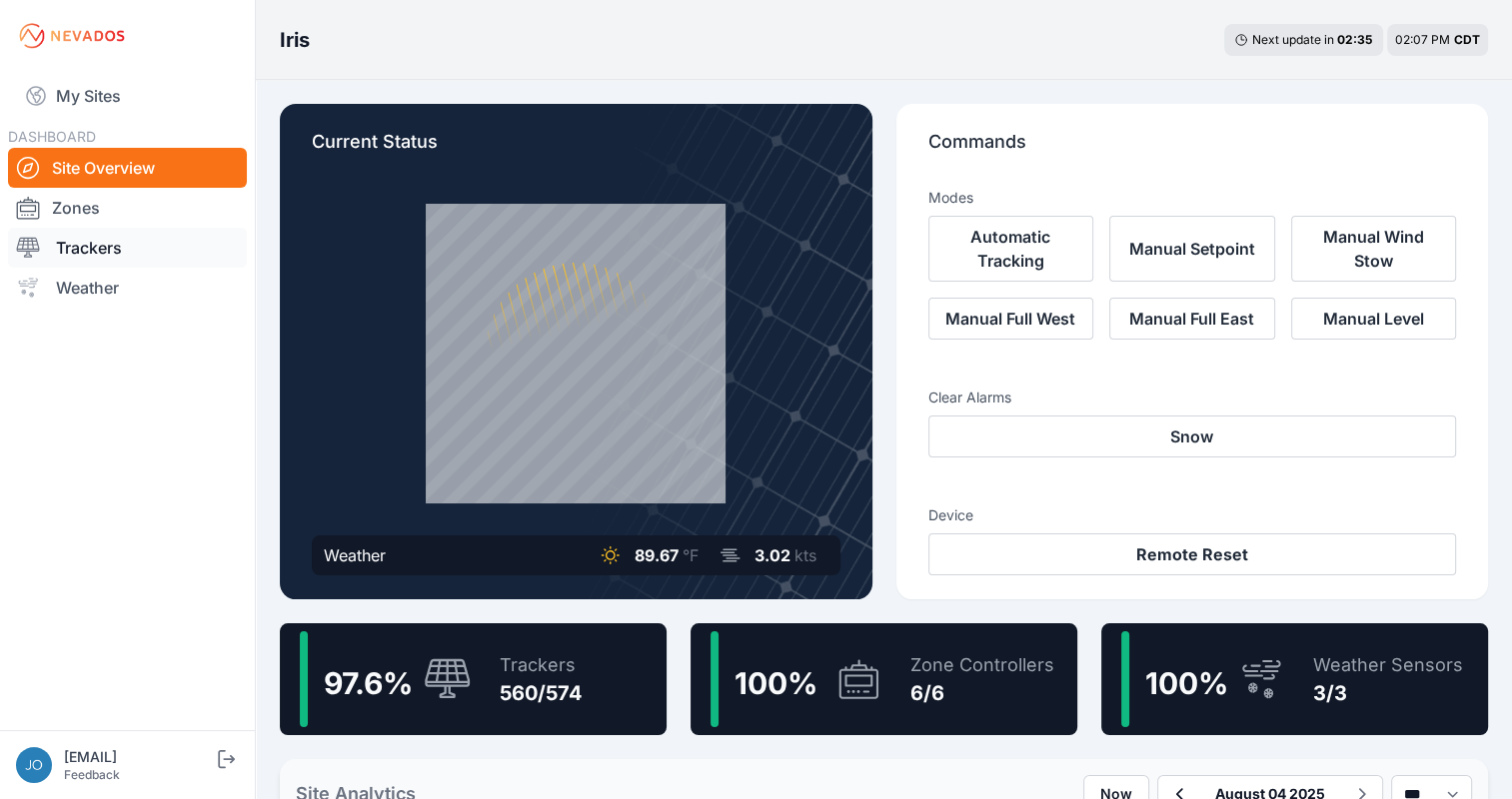 click on "Zones" at bounding box center (127, 208) 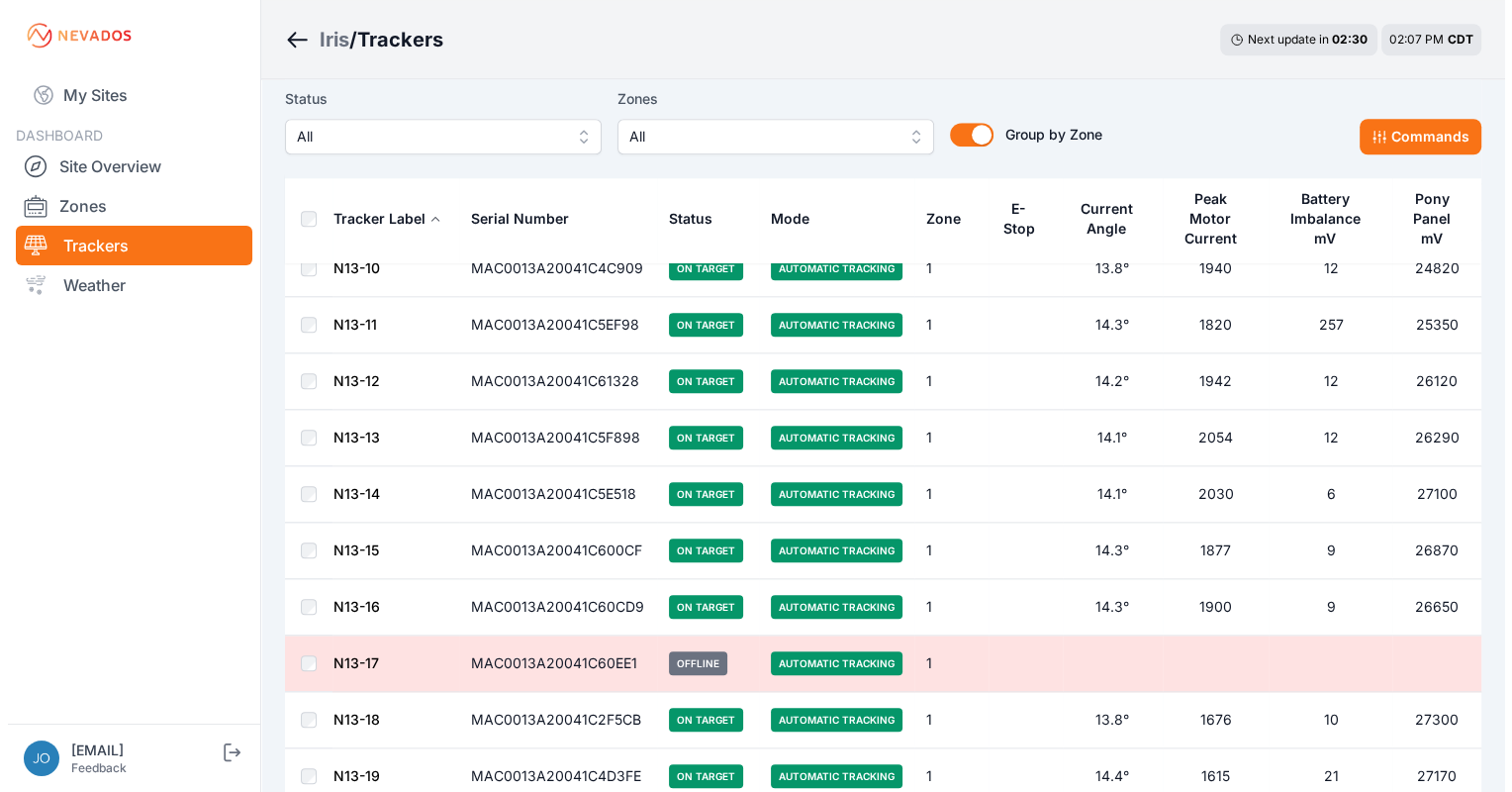 scroll, scrollTop: 1907, scrollLeft: 0, axis: vertical 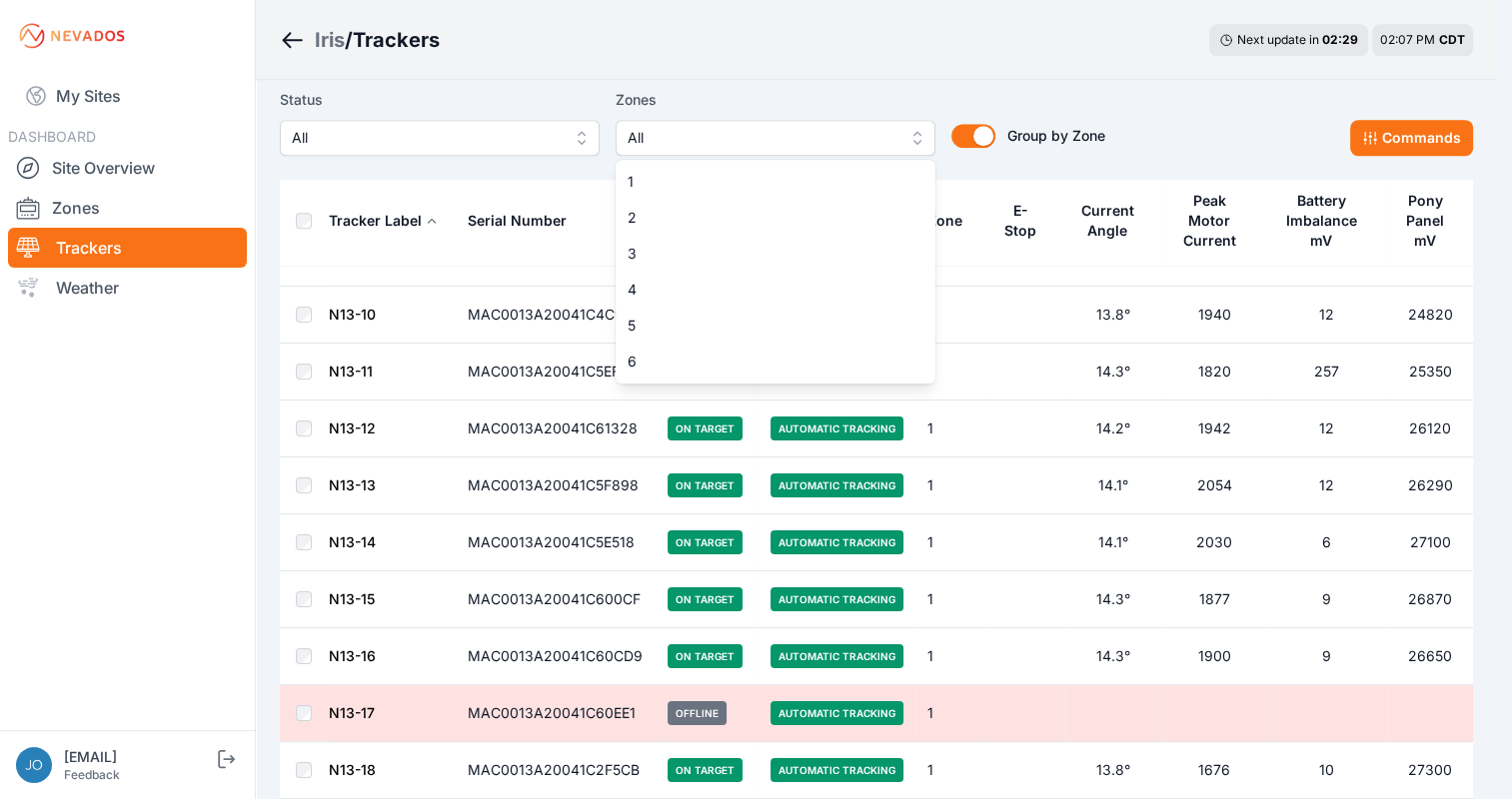 click on "All" at bounding box center [761, 138] 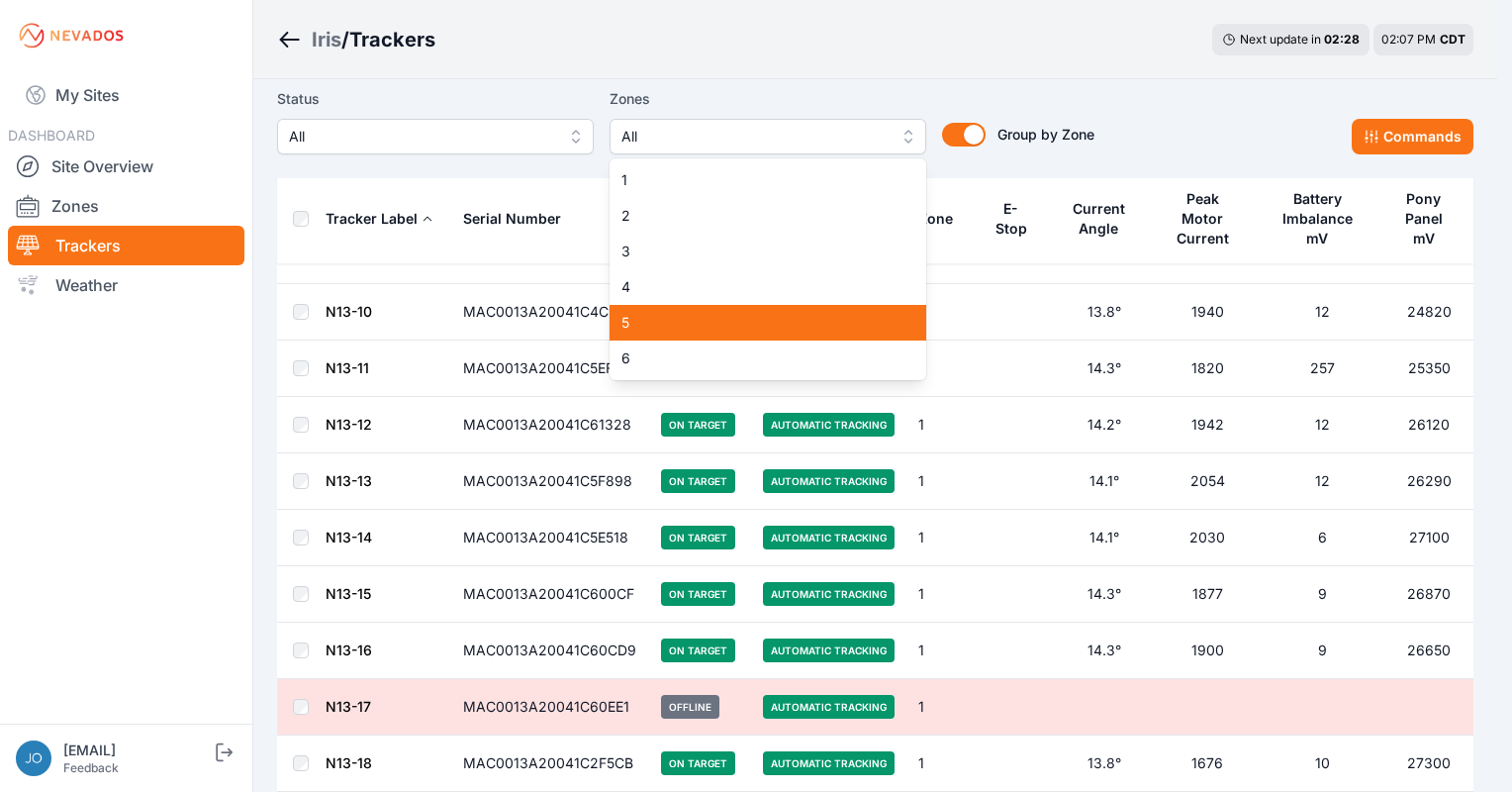 click on "5" at bounding box center (756, 323) 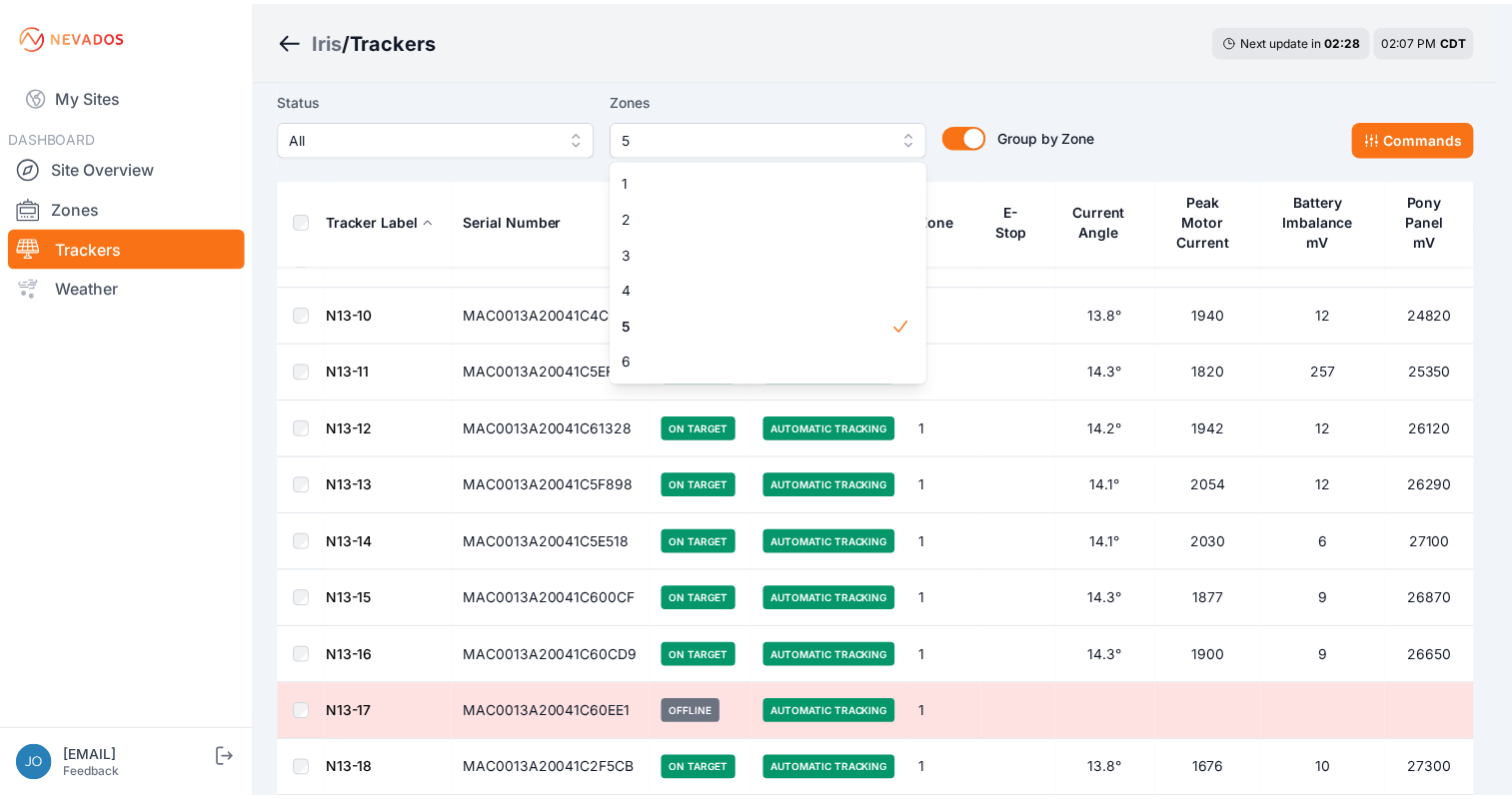scroll, scrollTop: 0, scrollLeft: 0, axis: both 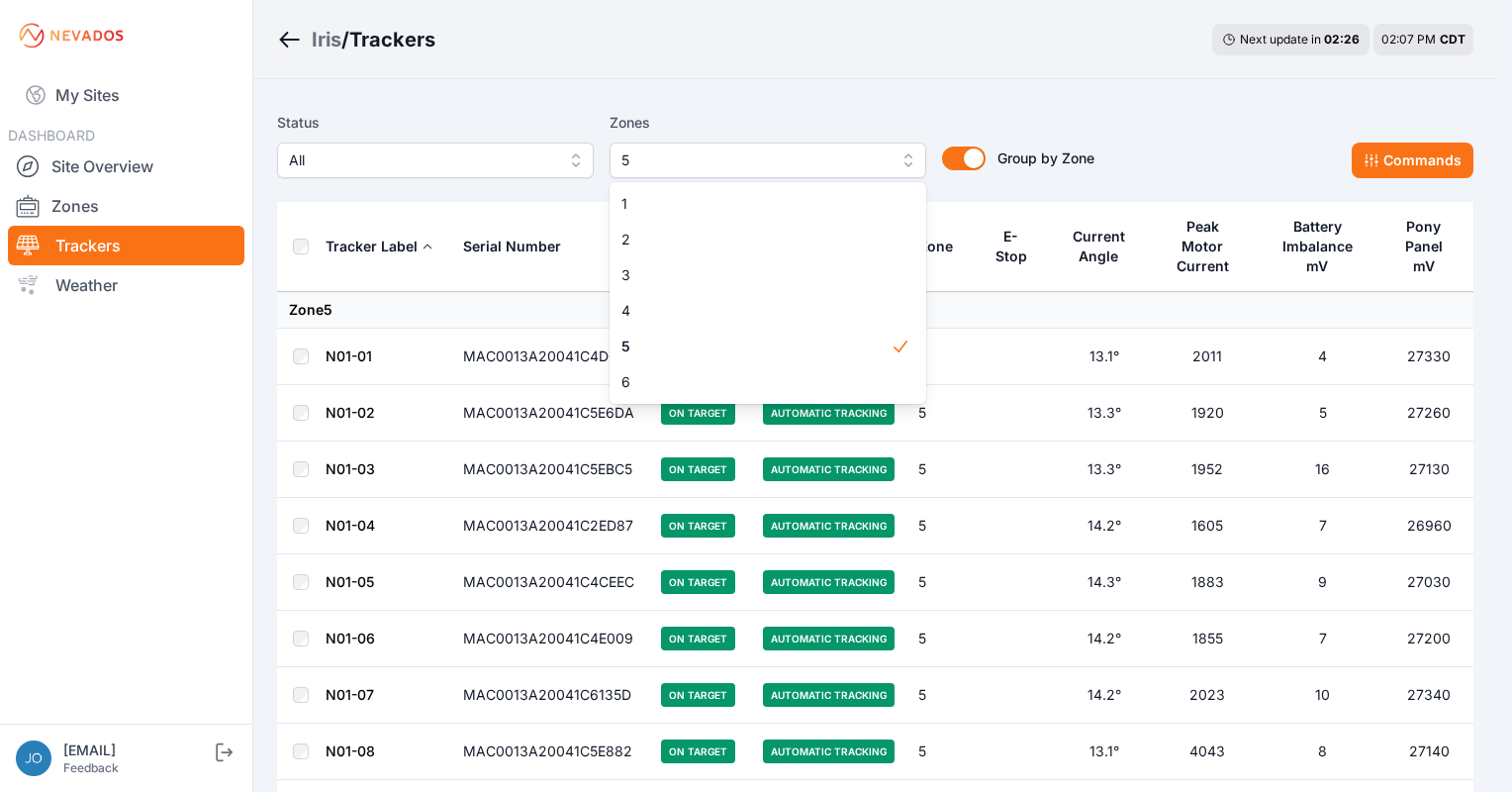 click on "Iris  /  Trackers Next update in   02 : 26 02:07 PM CDT Status All Zones 5 1 2 3 4 5 6 Group by Zone Group by Zone Commands Tracker Label Serial Number Status Mode Zone E-Stop Current Angle Peak Motor Current Battery Imbalance mV Pony Panel mV Zone  5 N01-01 MAC0013A20041C4DC5D On Target Automatic Tracking 5 13.1° 2011 4 27330 N01-02 MAC0013A20041C5E6DA On Target Automatic Tracking 5 13.3° 1920 5 27260 N01-03 MAC0013A20041C5EBC5 On Target Automatic Tracking 5 13.3° 1952 16 27130 N01-04 MAC0013A20041C2ED87 On Target Automatic Tracking 5 14.2° 1605 7 26960 N01-05 MAC0013A20041C4CEEC On Target Automatic Tracking 5 14.3° 1883 9 27030 N01-06 MAC0013A20041C4E009 On Target Automatic Tracking 5 14.2° 1855 7 27200 N01-07 MAC0013A20041C6135D On Target Automatic Tracking 5 14.2° 2023 10 27340 N01-08 MAC0013A20041C5E882 On Target Automatic Tracking 5 13.1° 4043 8 27140 N01-09 MAC0013A20041C61254 On Target Manual Setpoint 5 41.0° 2107 6 27300 N01-10 MAC0013A20041C5F45F Offline Automatic Tracking 5 N01-11 5 2074" at bounding box center (748, 2267) 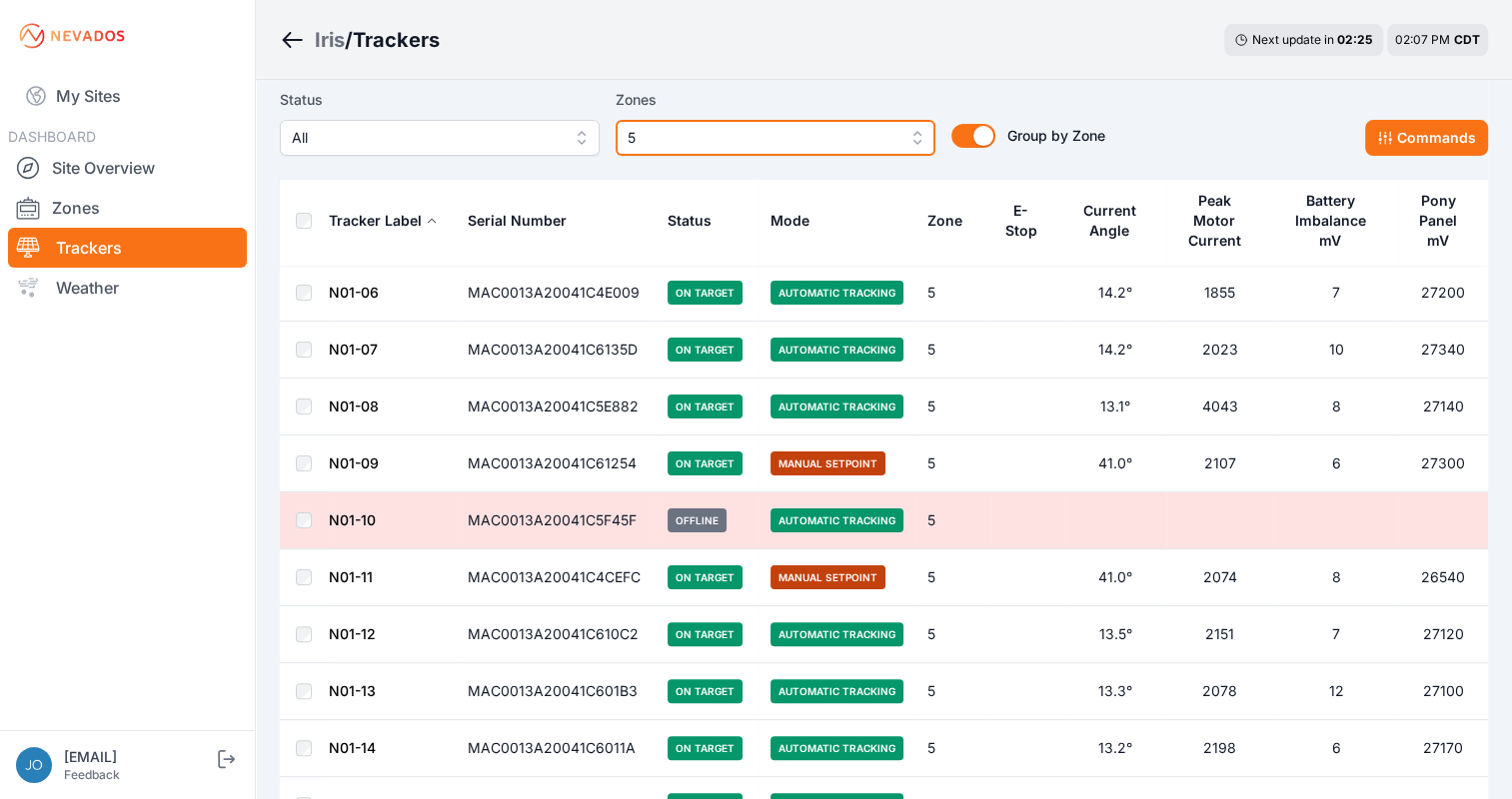 scroll, scrollTop: 364, scrollLeft: 0, axis: vertical 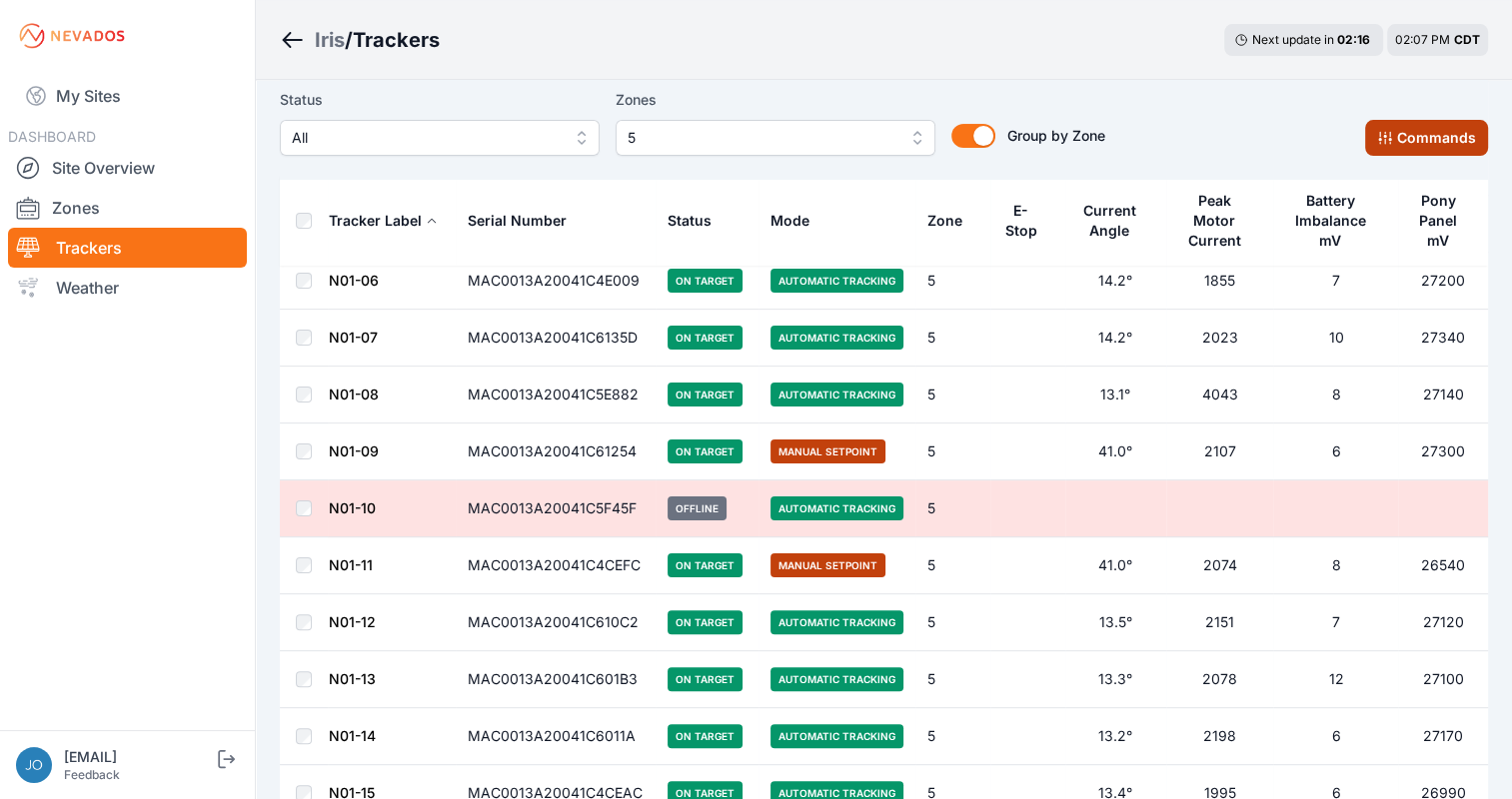click on "Commands" at bounding box center [1426, 138] 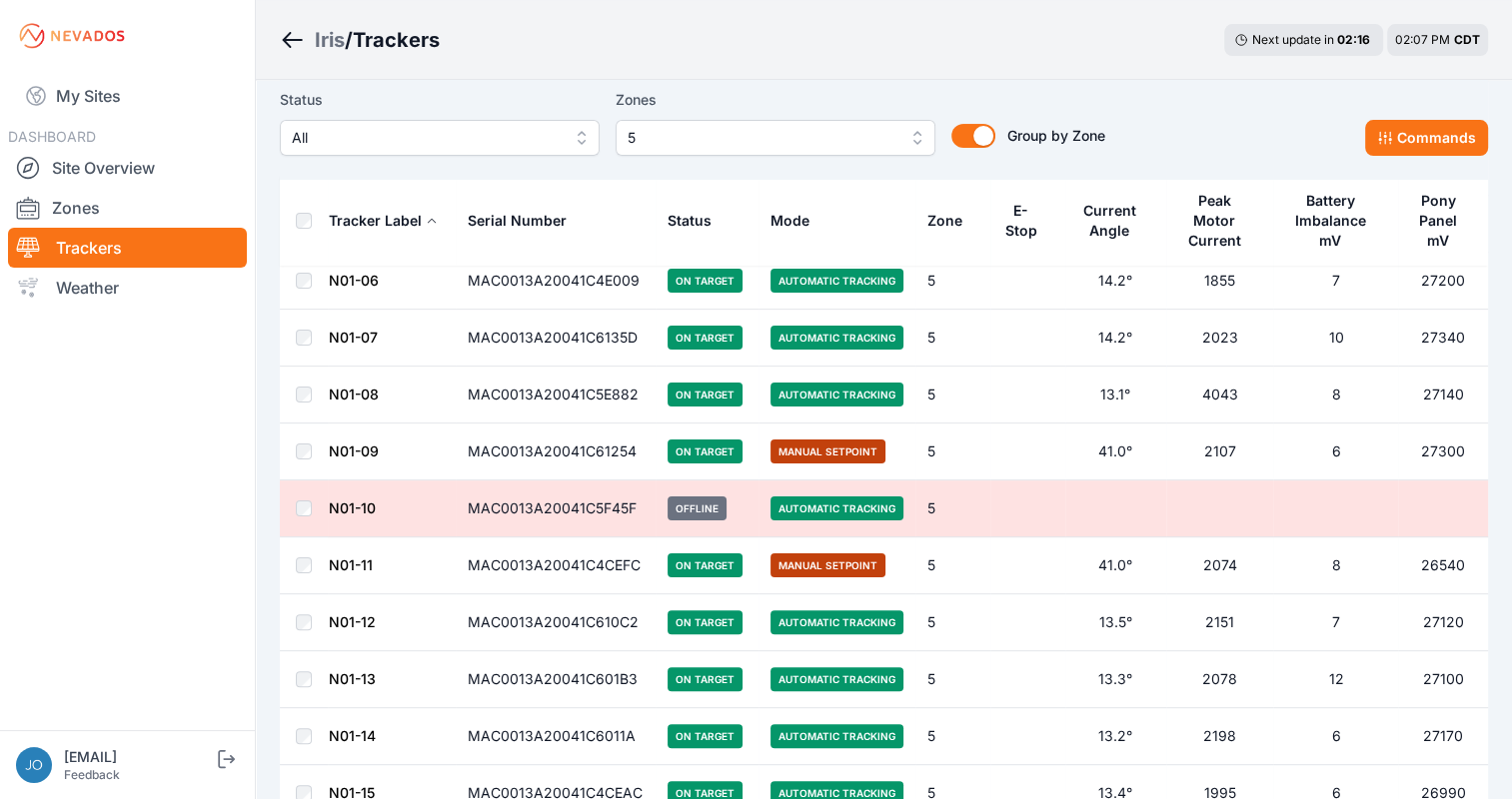 scroll, scrollTop: 700, scrollLeft: 0, axis: vertical 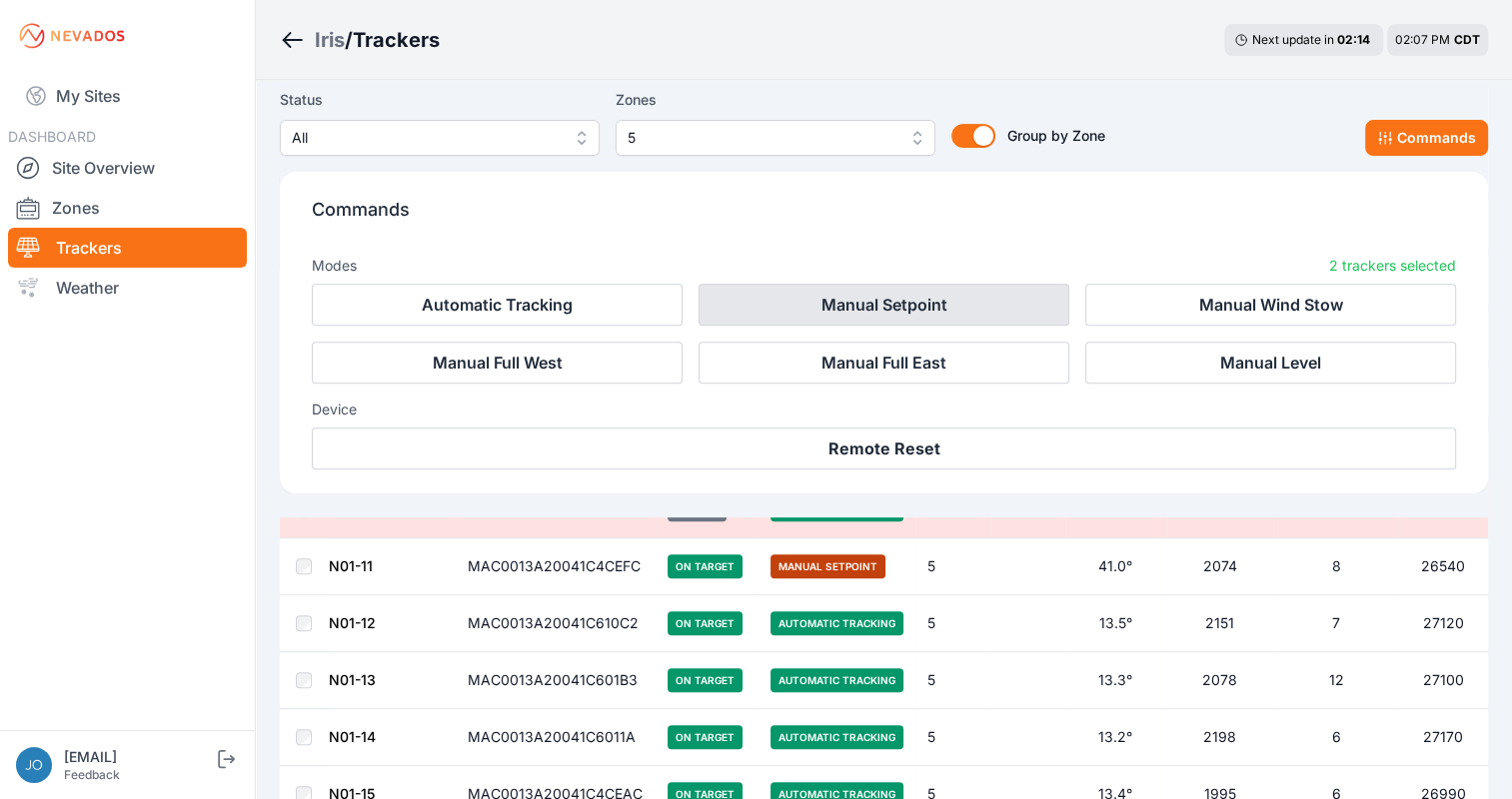 click on "Manual Setpoint" at bounding box center (883, 305) 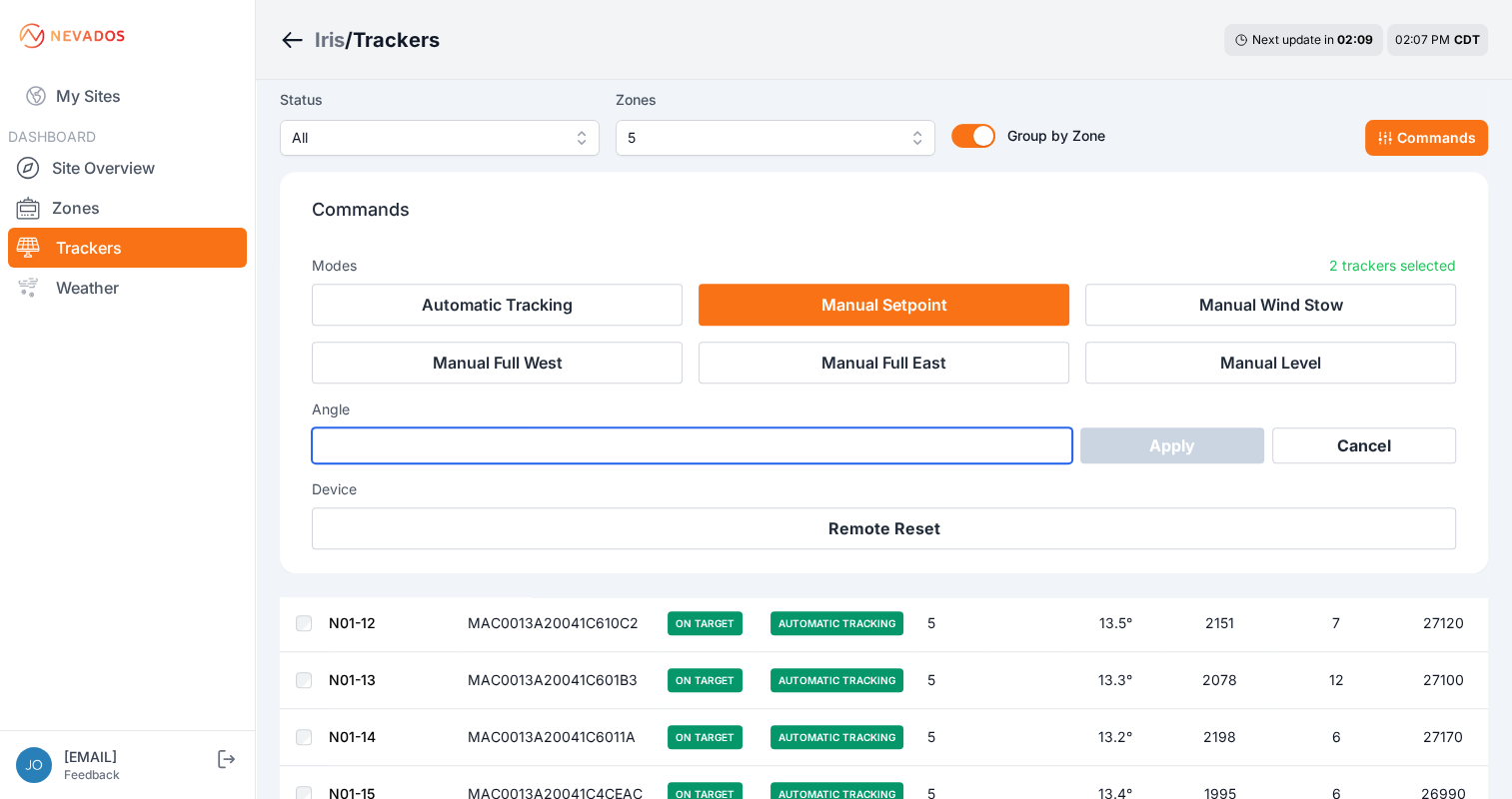 click at bounding box center (692, 445) 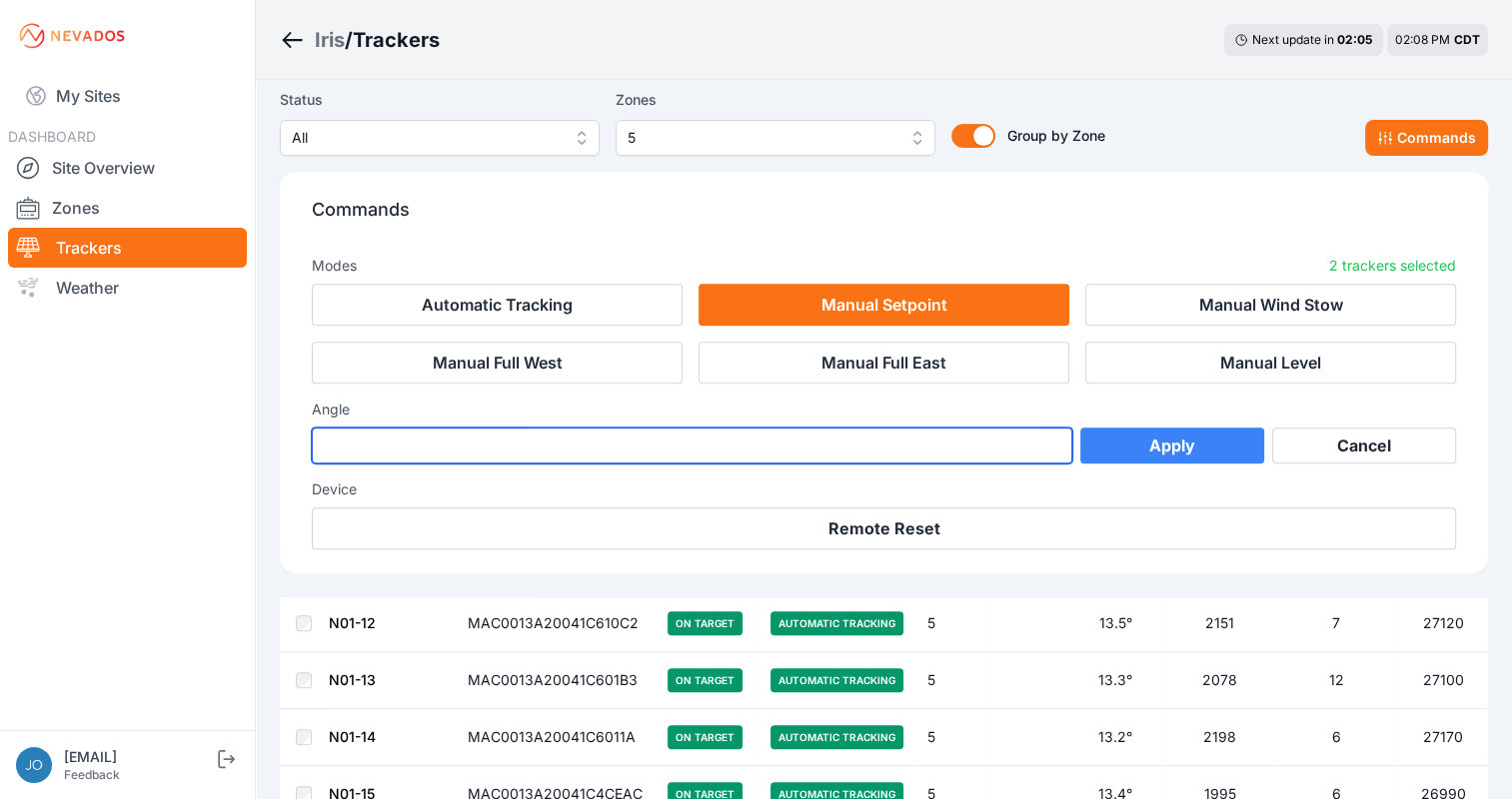 click on "***" at bounding box center (692, 445) 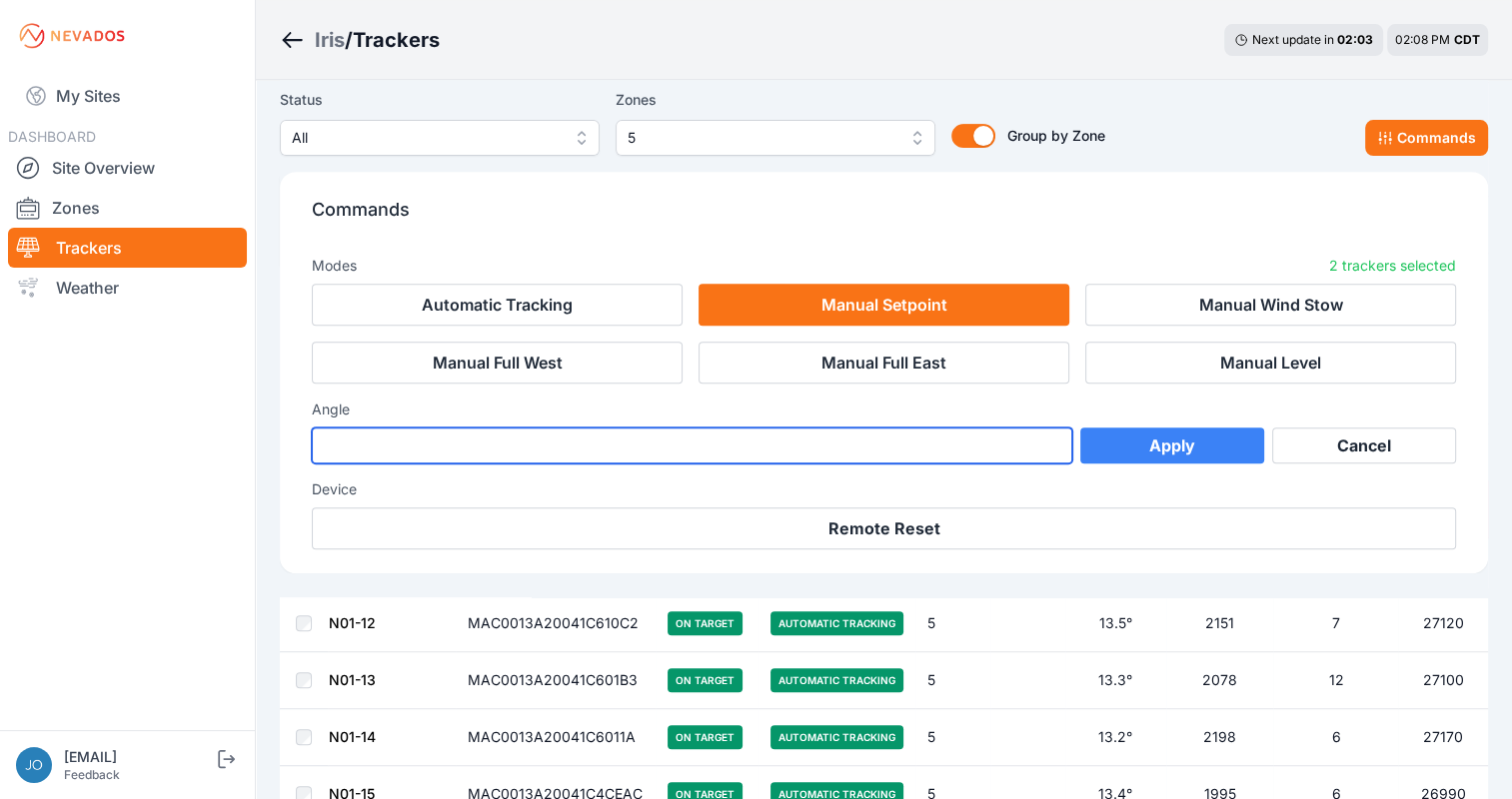 type on "***" 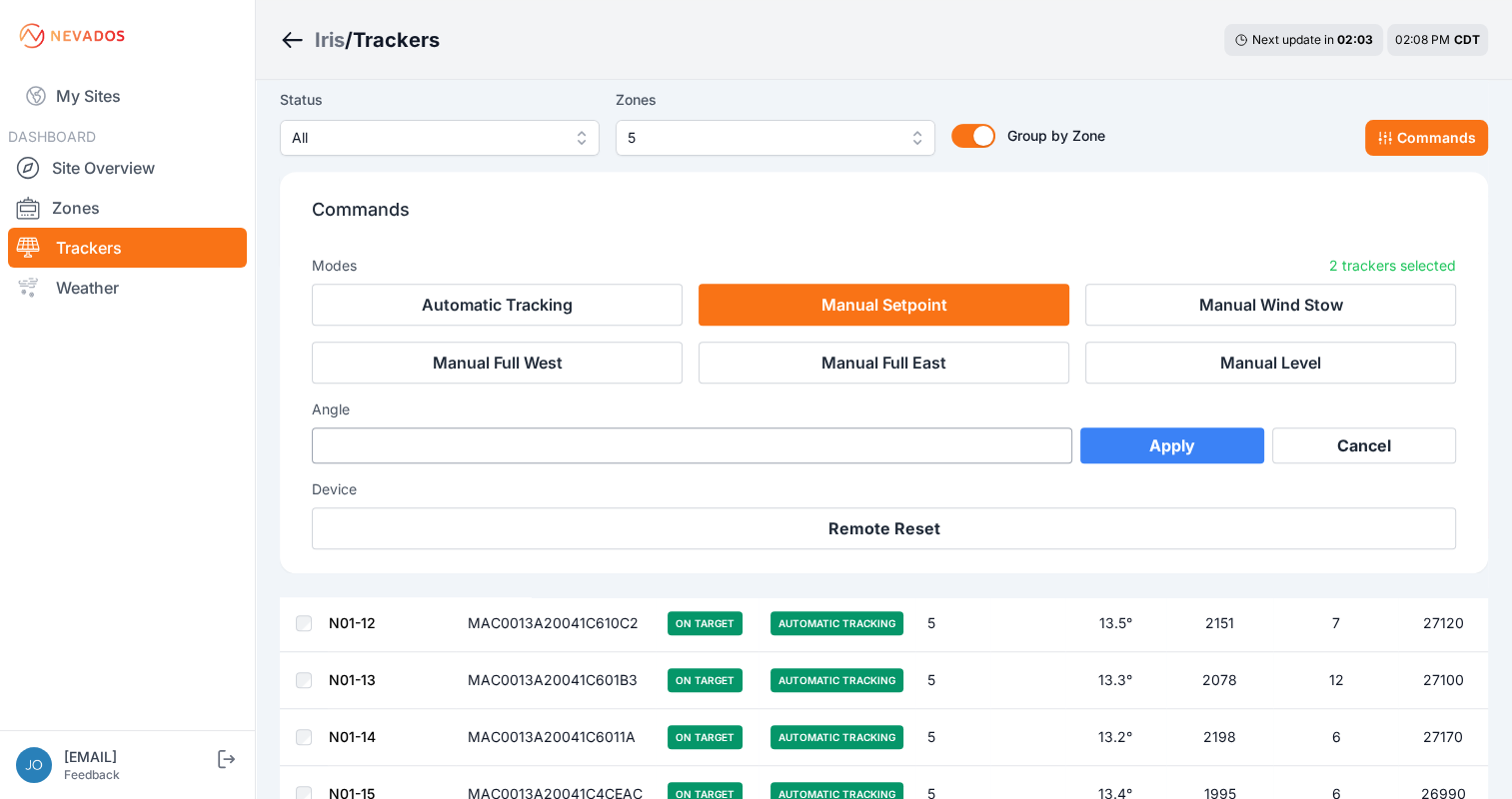 click on "Apply" at bounding box center [1172, 445] 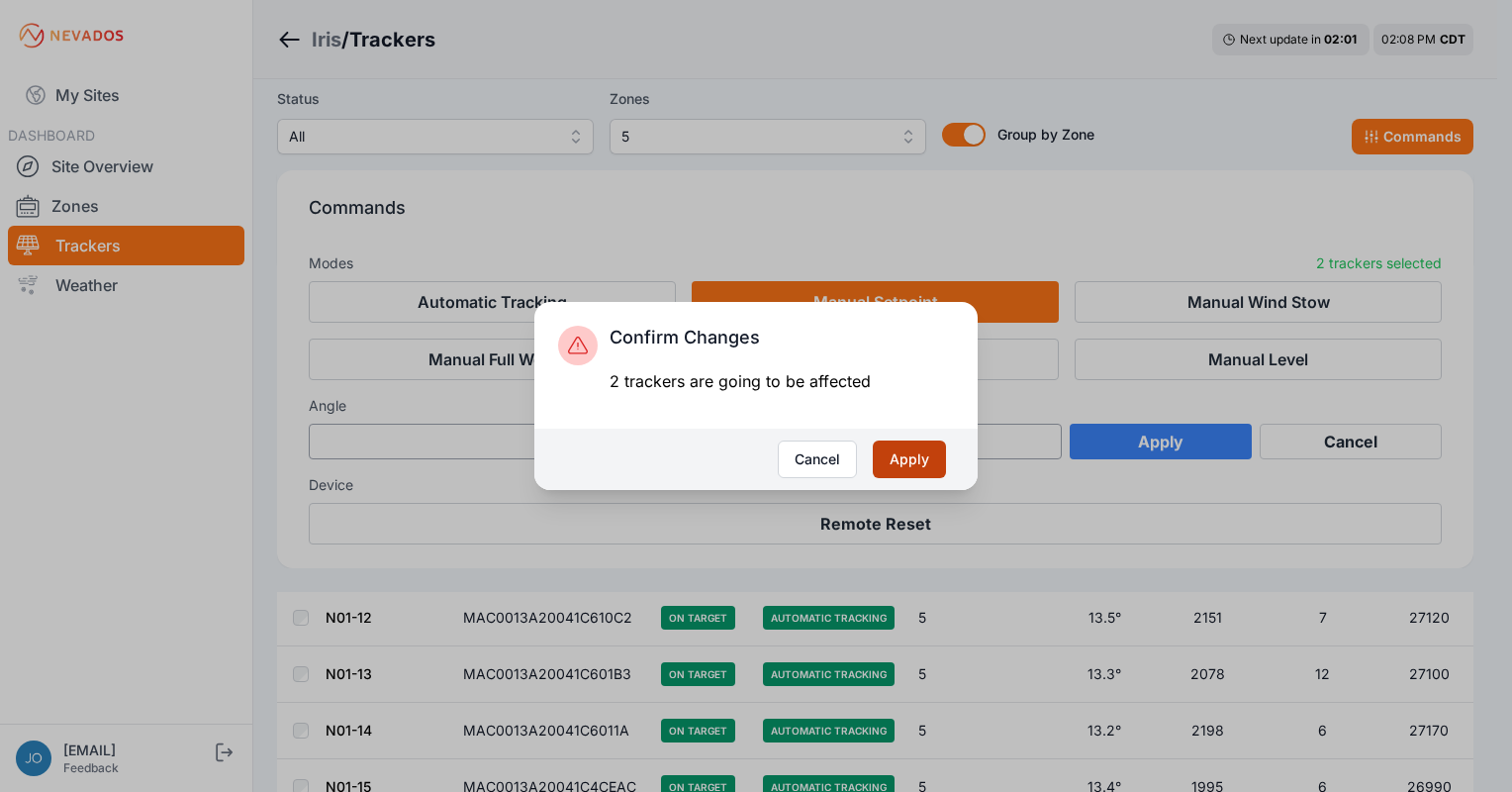 click on "Apply" at bounding box center [909, 459] 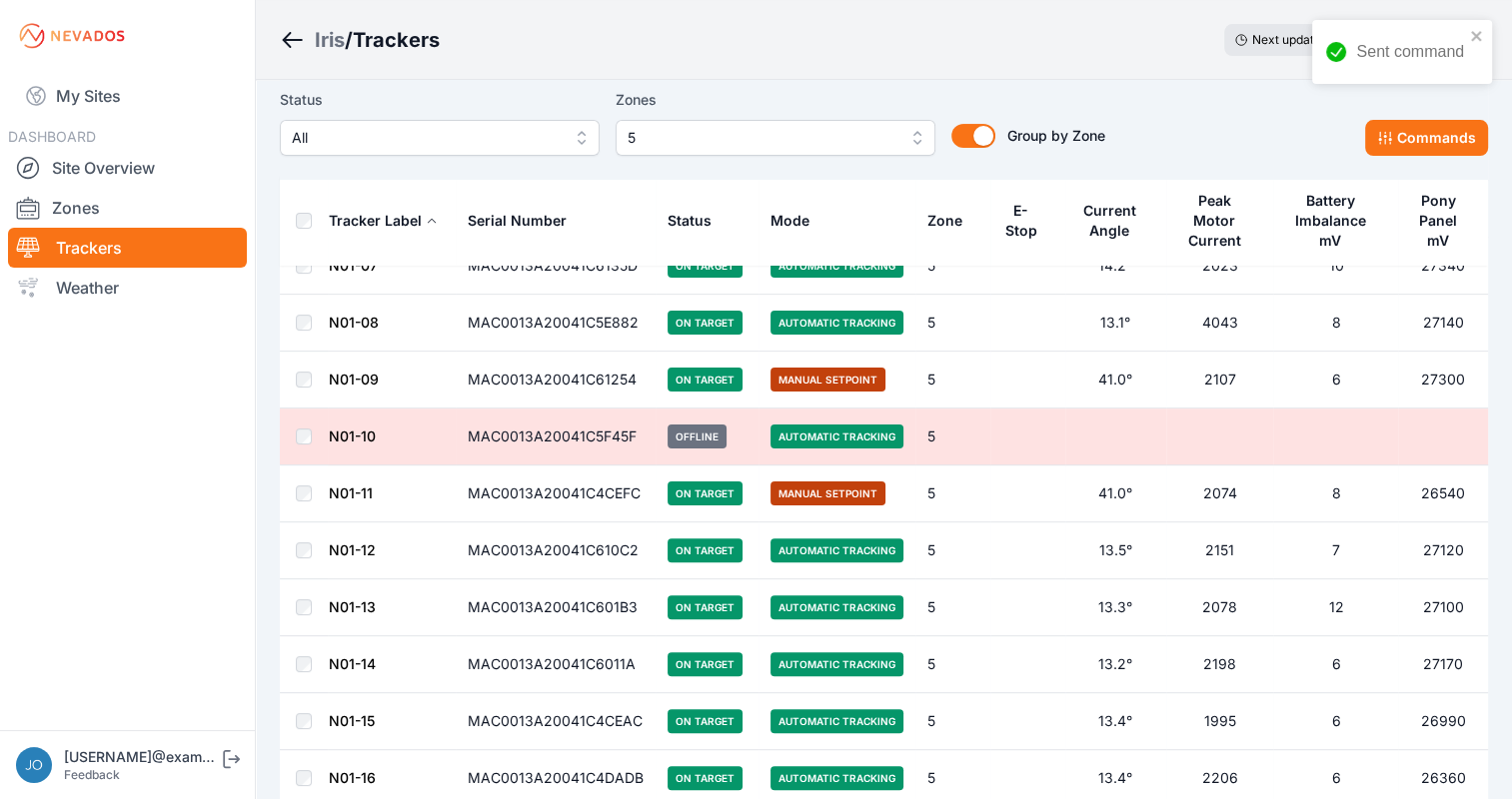 scroll, scrollTop: 435, scrollLeft: 0, axis: vertical 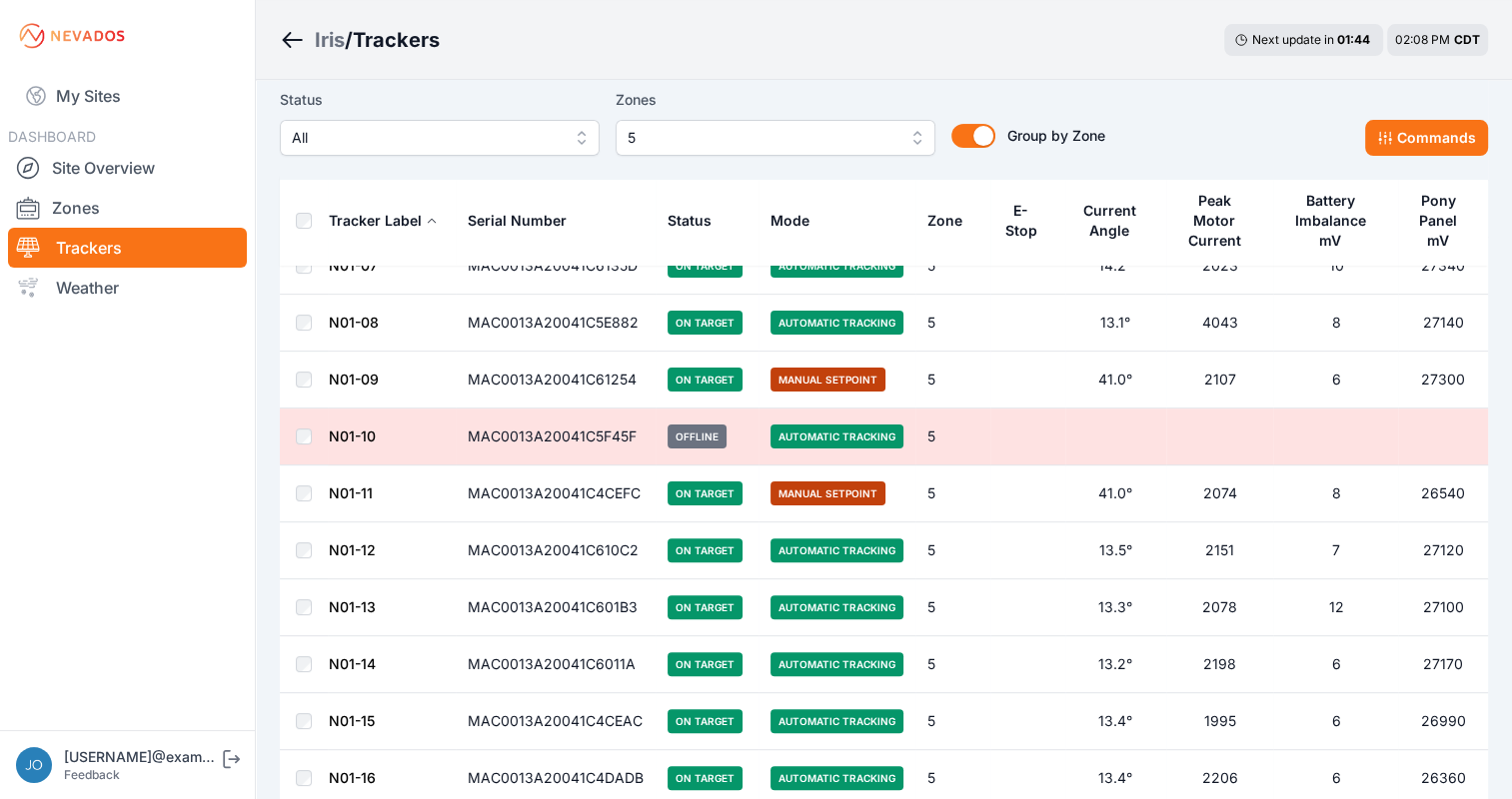 click at bounding box center (304, 493) 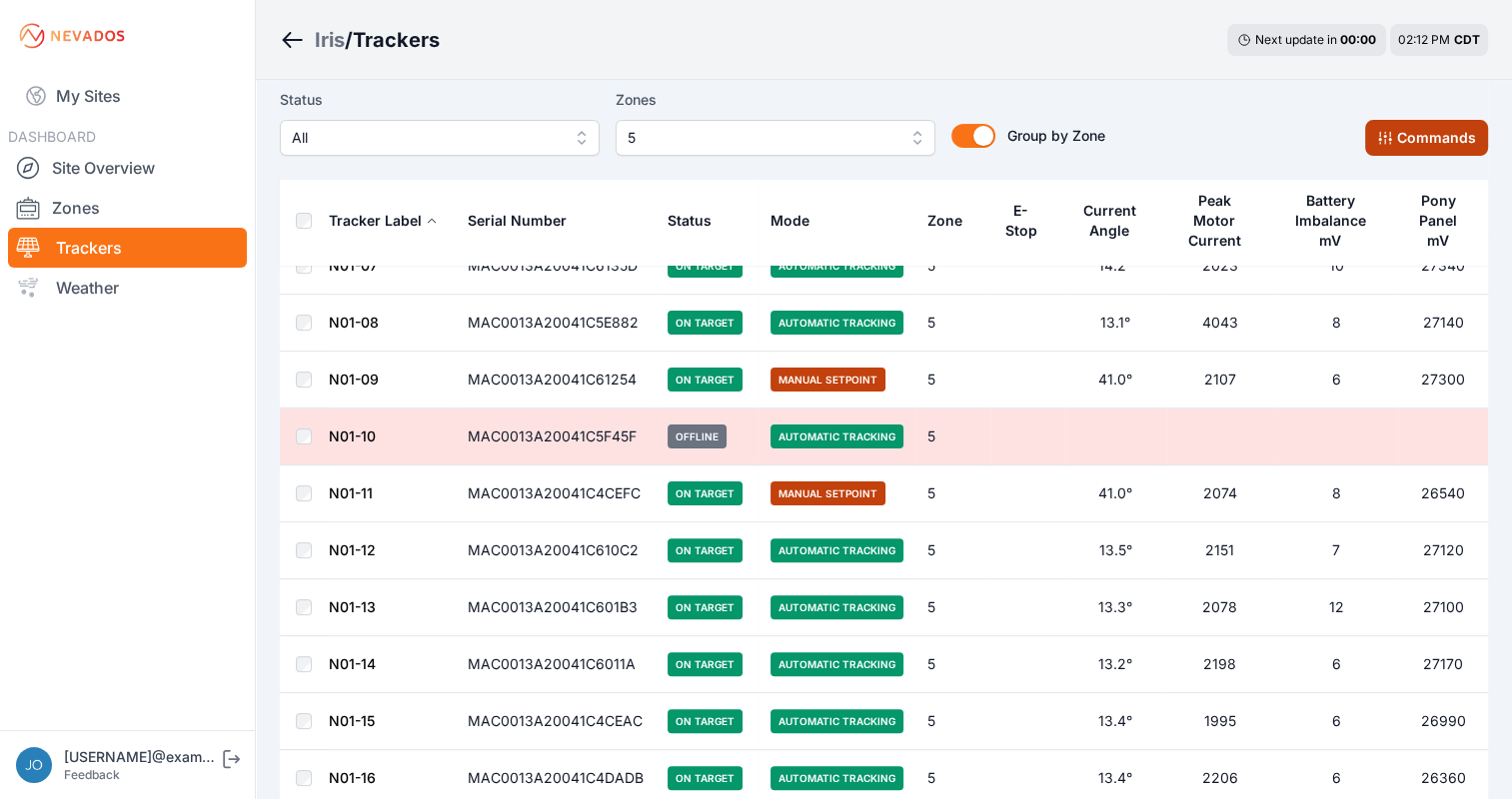 click on "Commands" at bounding box center [1426, 138] 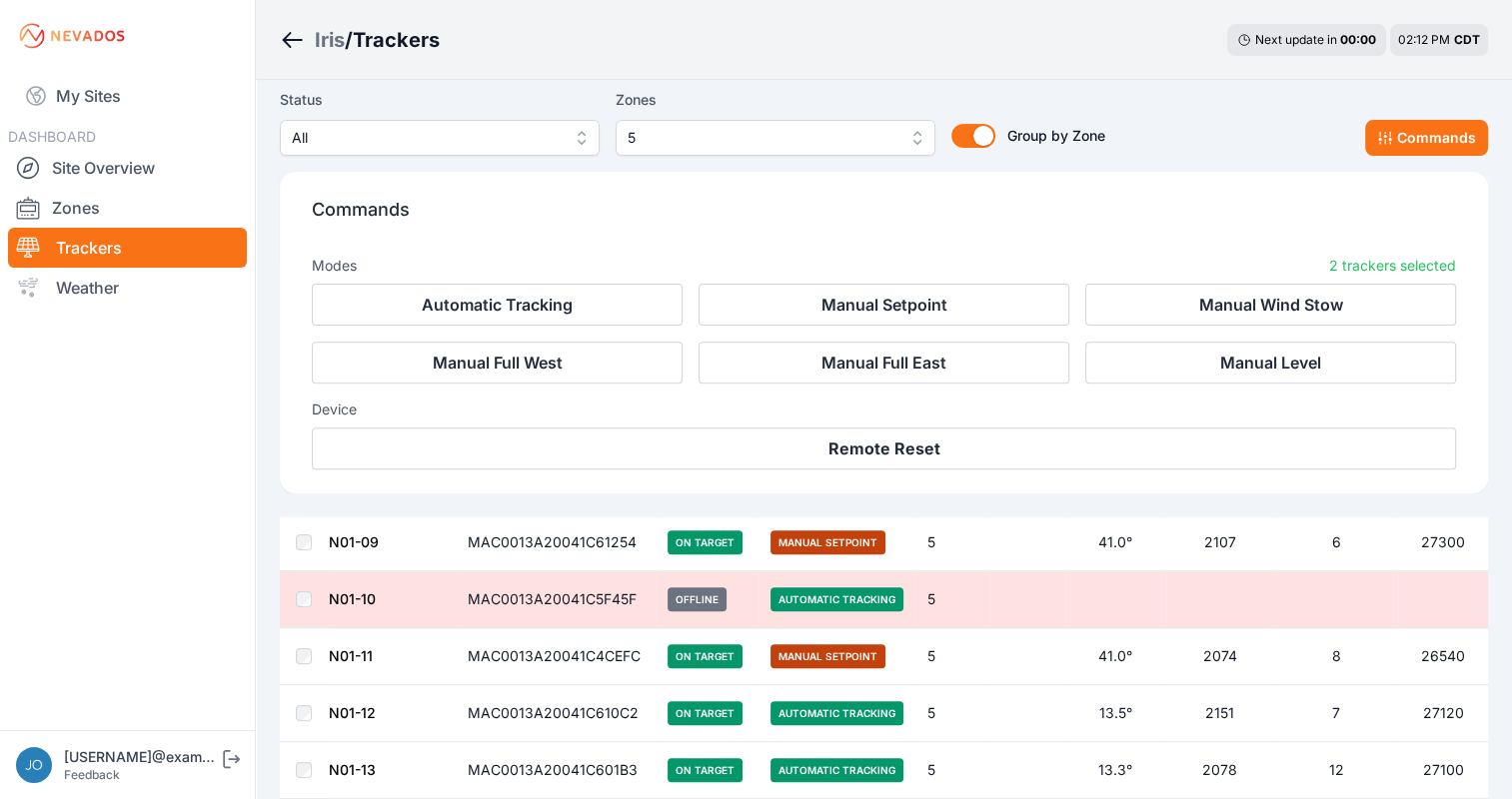 scroll, scrollTop: 771, scrollLeft: 0, axis: vertical 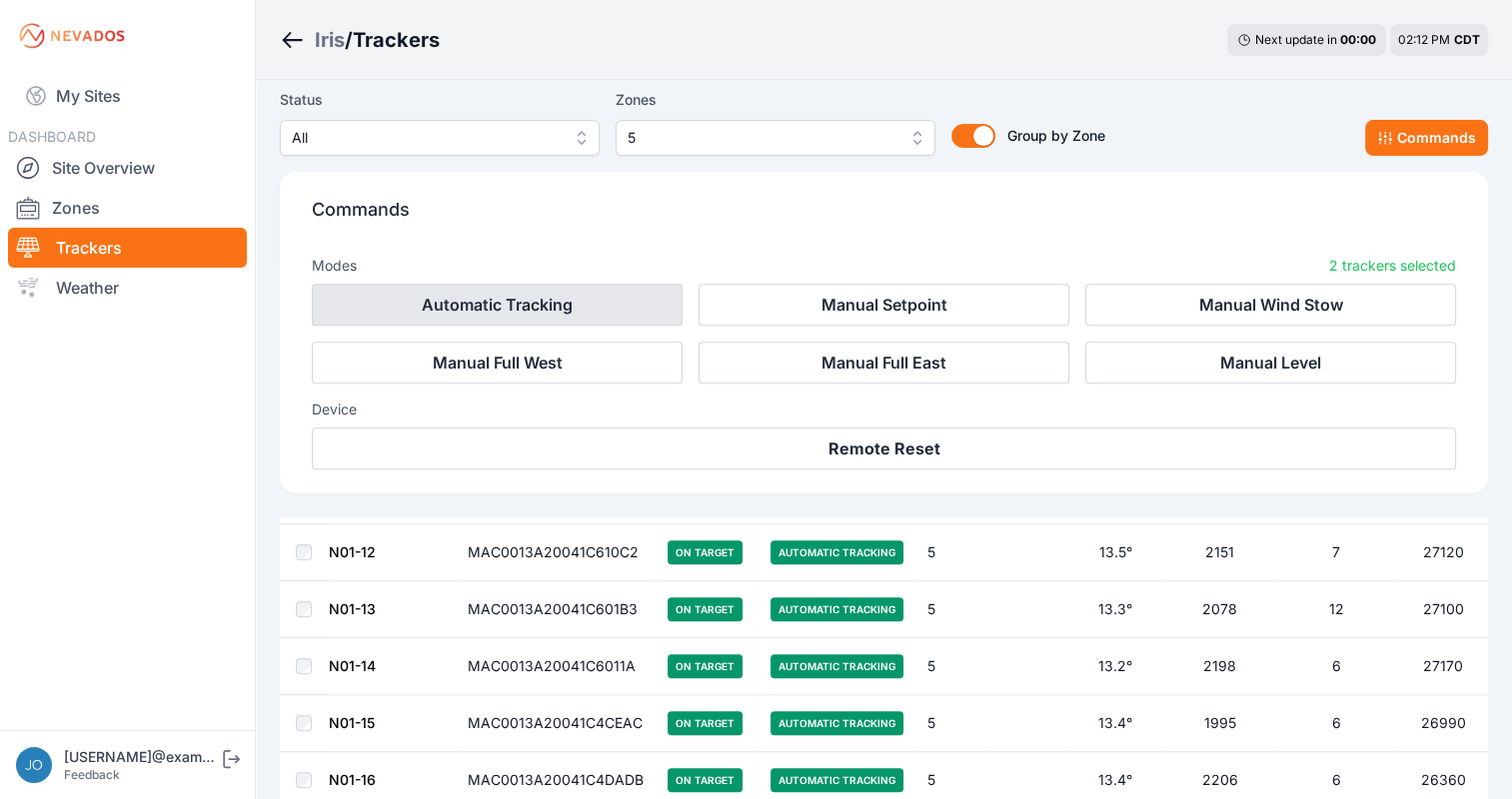 click on "Automatic Tracking" at bounding box center (497, 305) 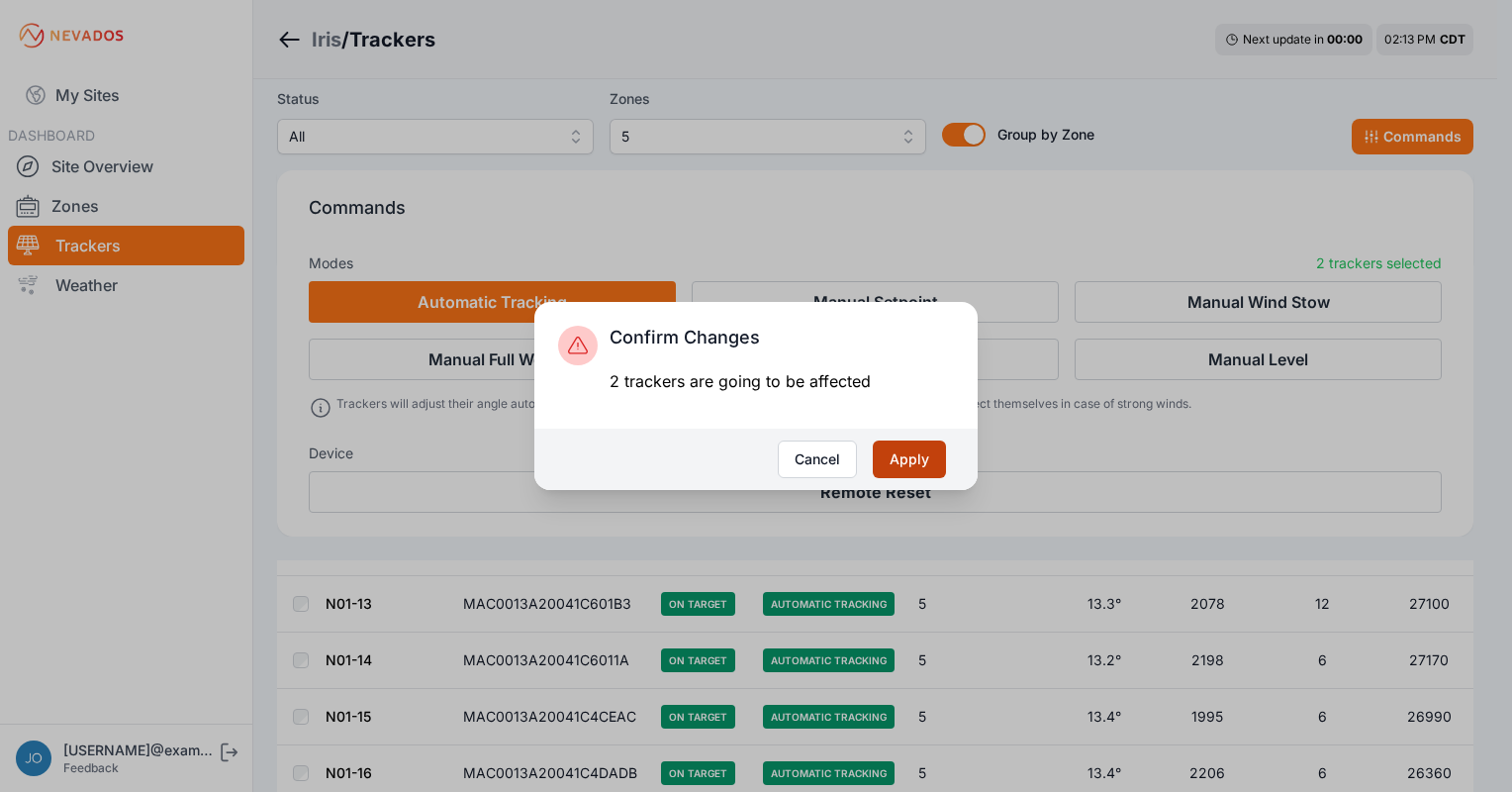 click on "Apply" at bounding box center [909, 459] 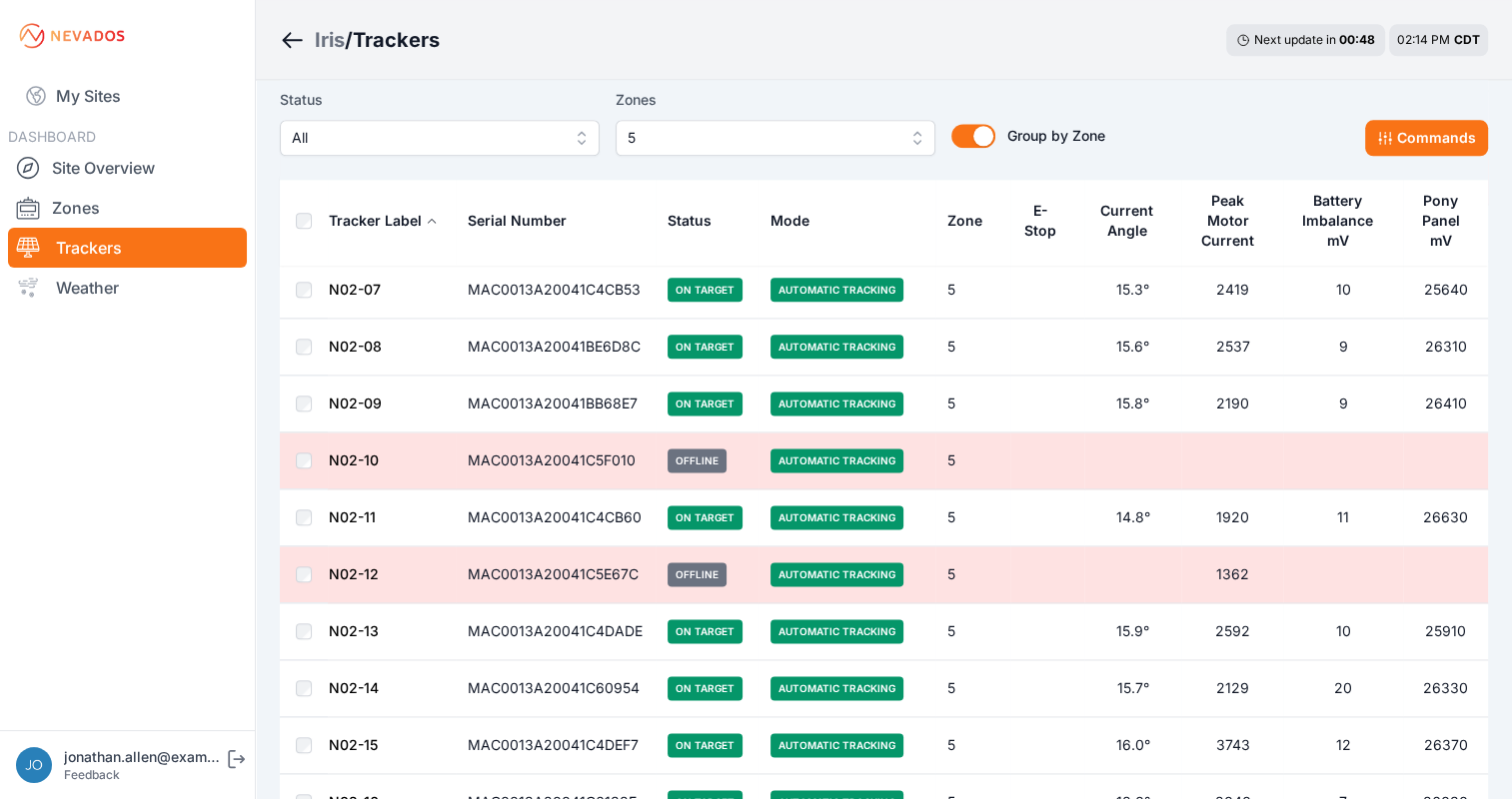 scroll, scrollTop: 2463, scrollLeft: 0, axis: vertical 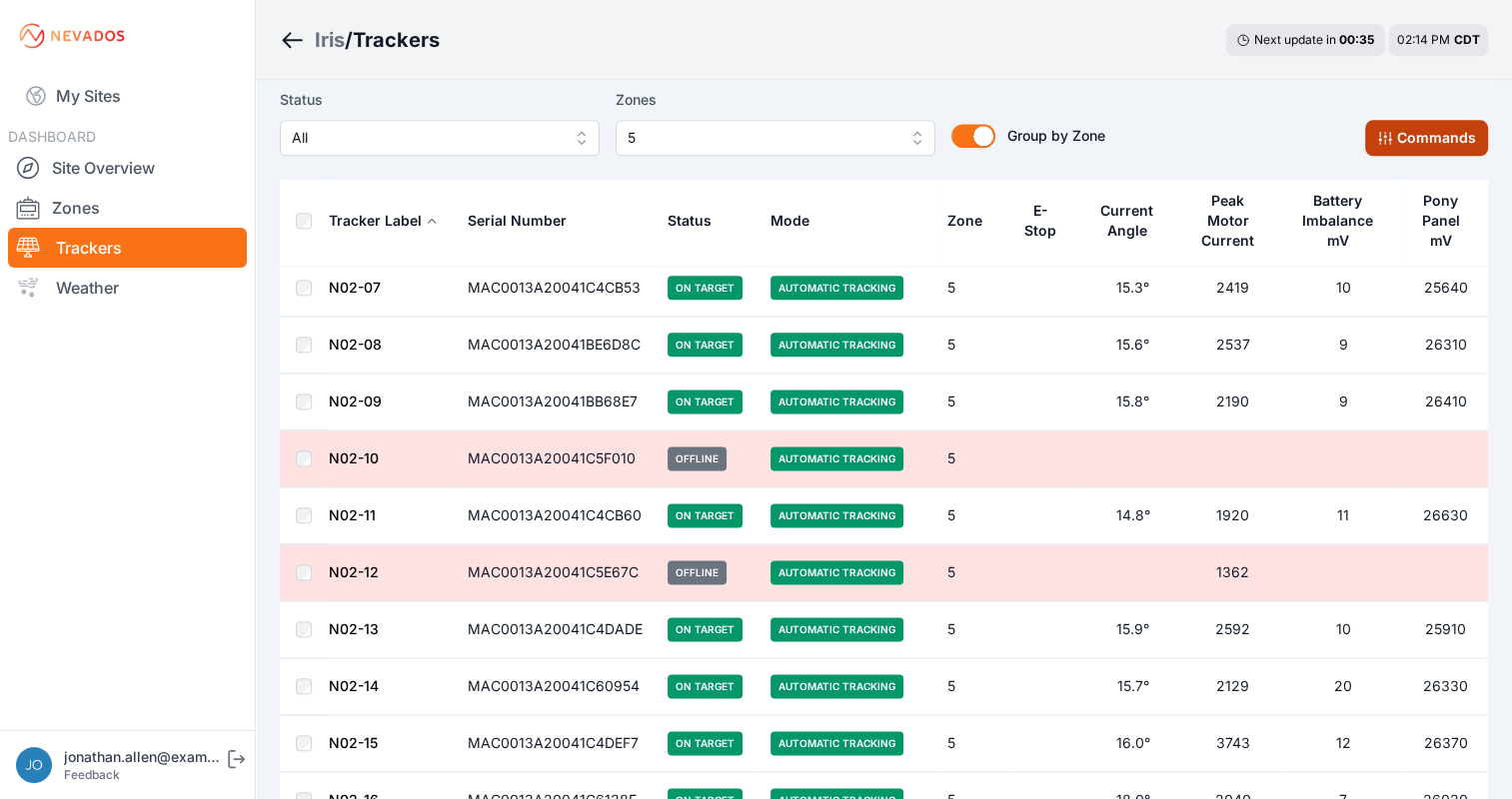 click on "Commands" at bounding box center [1426, 138] 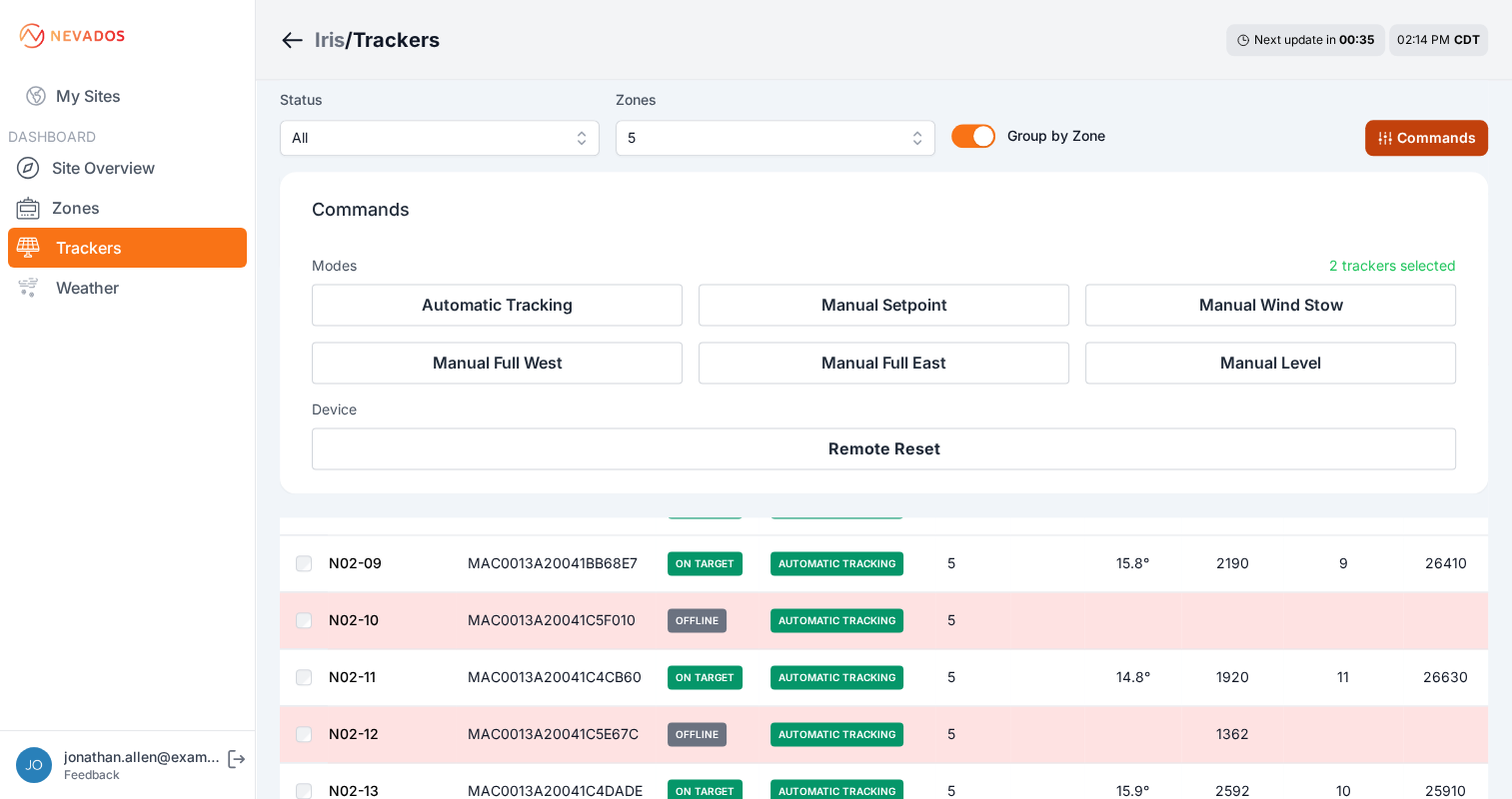 scroll, scrollTop: 2799, scrollLeft: 0, axis: vertical 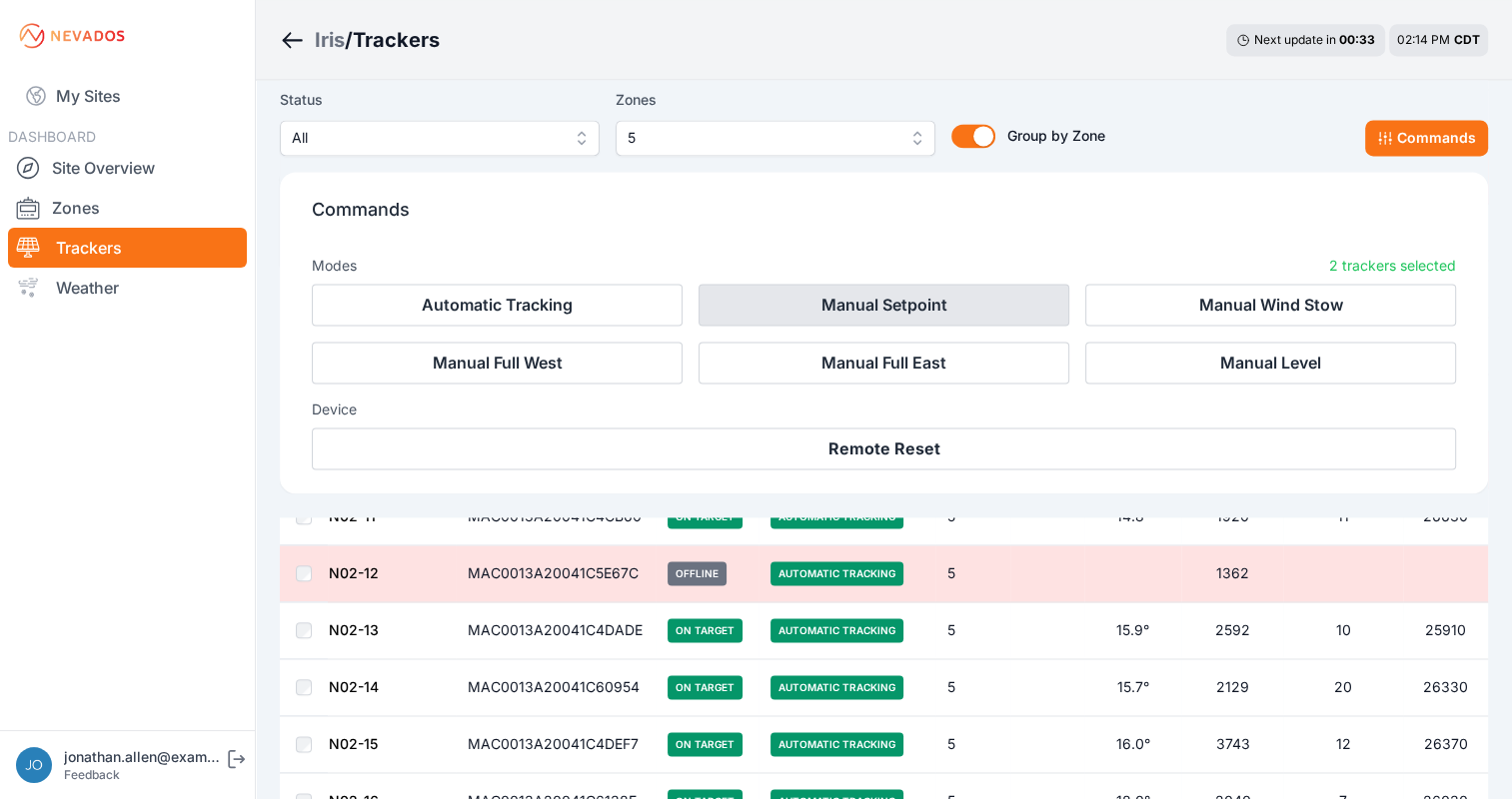 click on "Manual Setpoint" at bounding box center [883, 305] 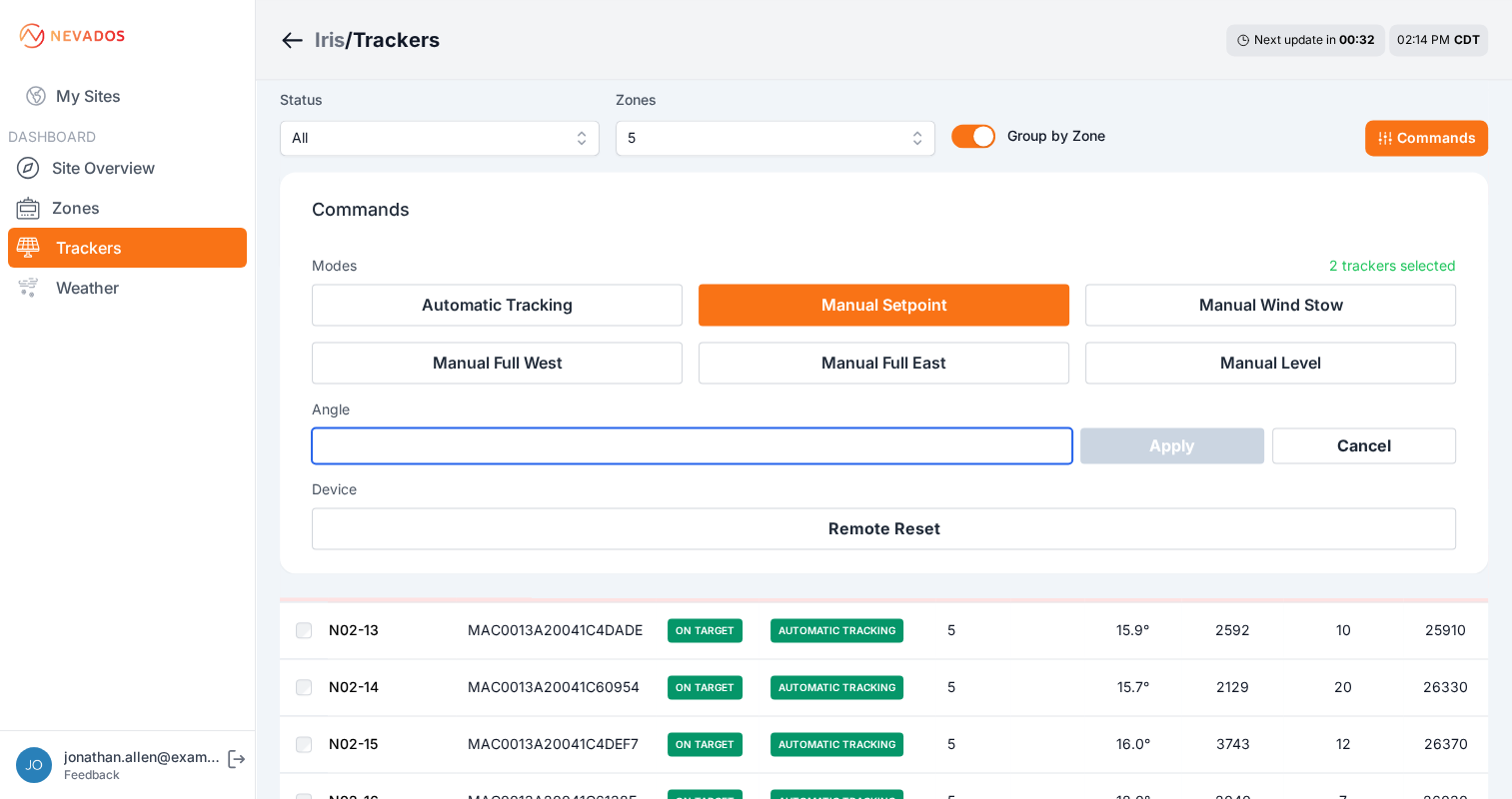 click at bounding box center [692, 445] 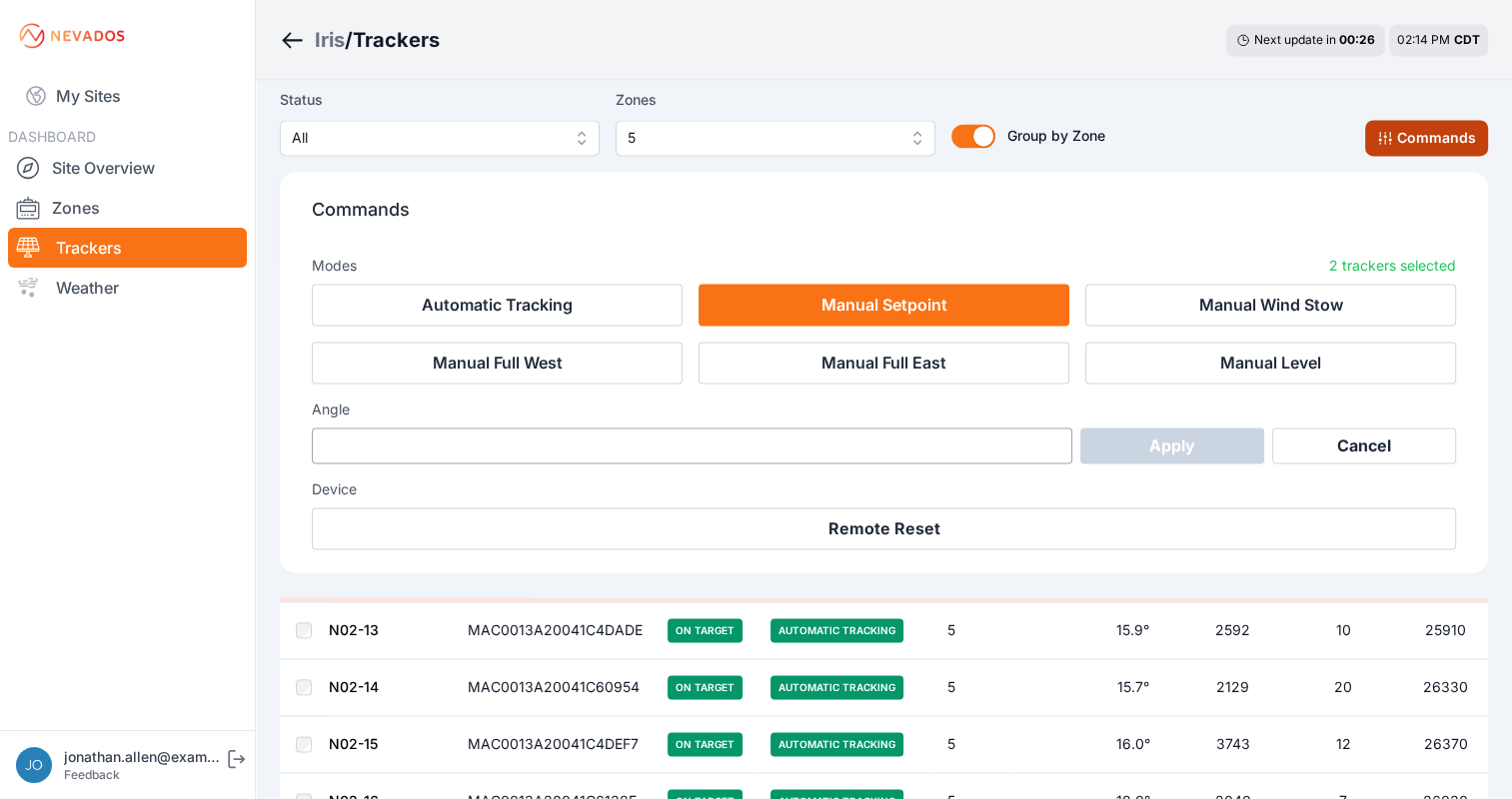 click on "Commands" at bounding box center (1426, 138) 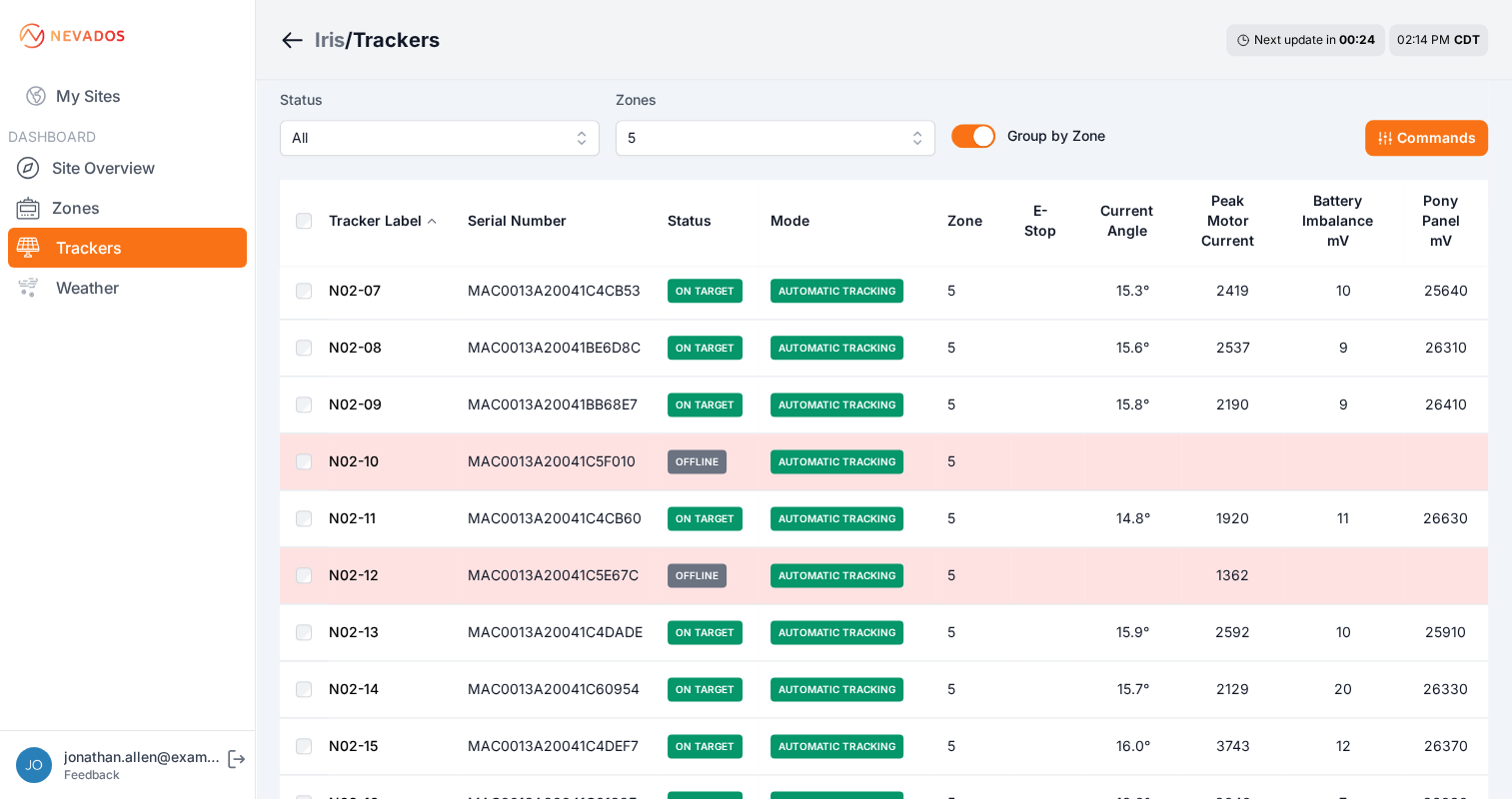 scroll, scrollTop: 2461, scrollLeft: 0, axis: vertical 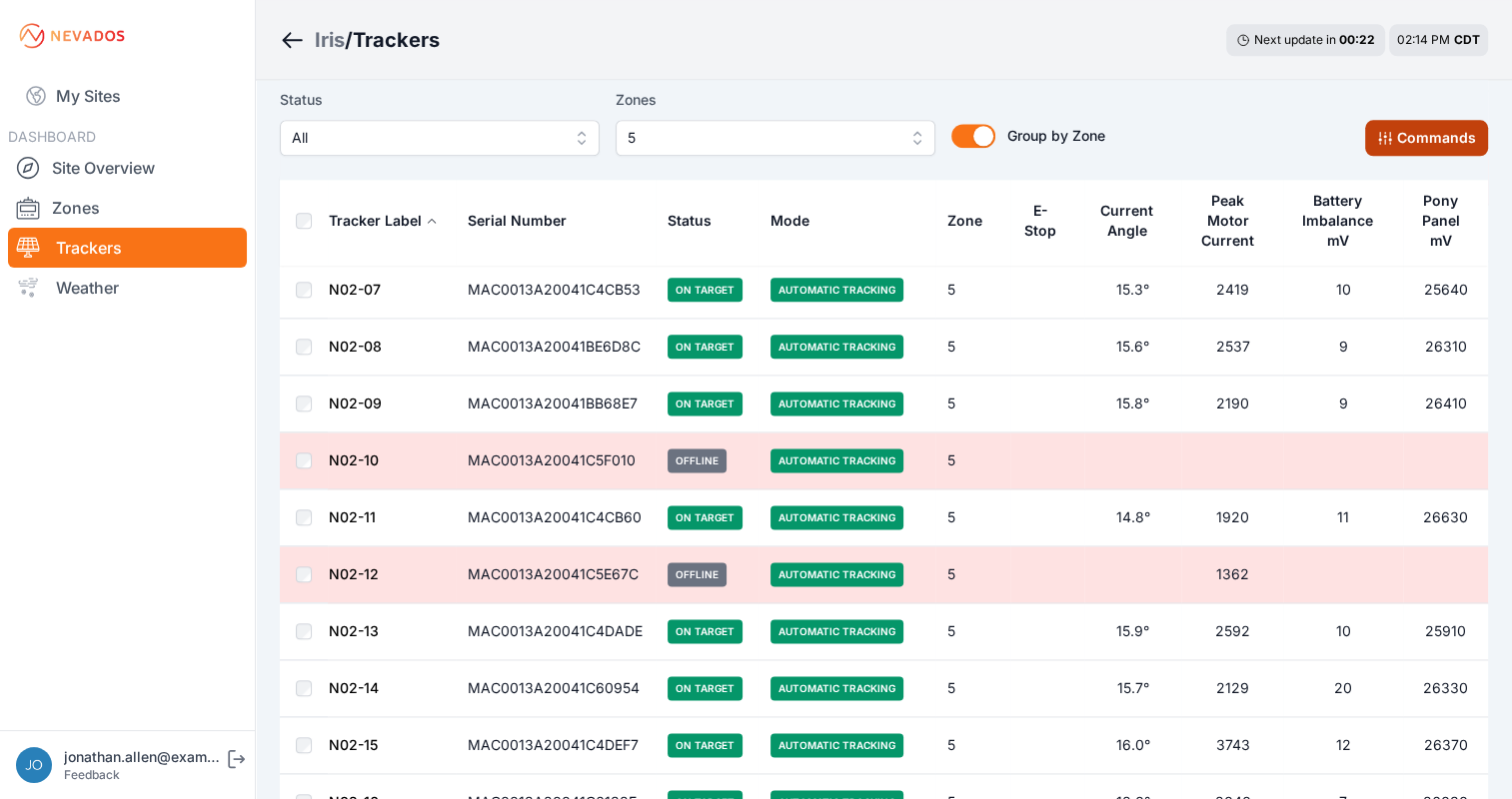 click on "Commands" at bounding box center (1426, 138) 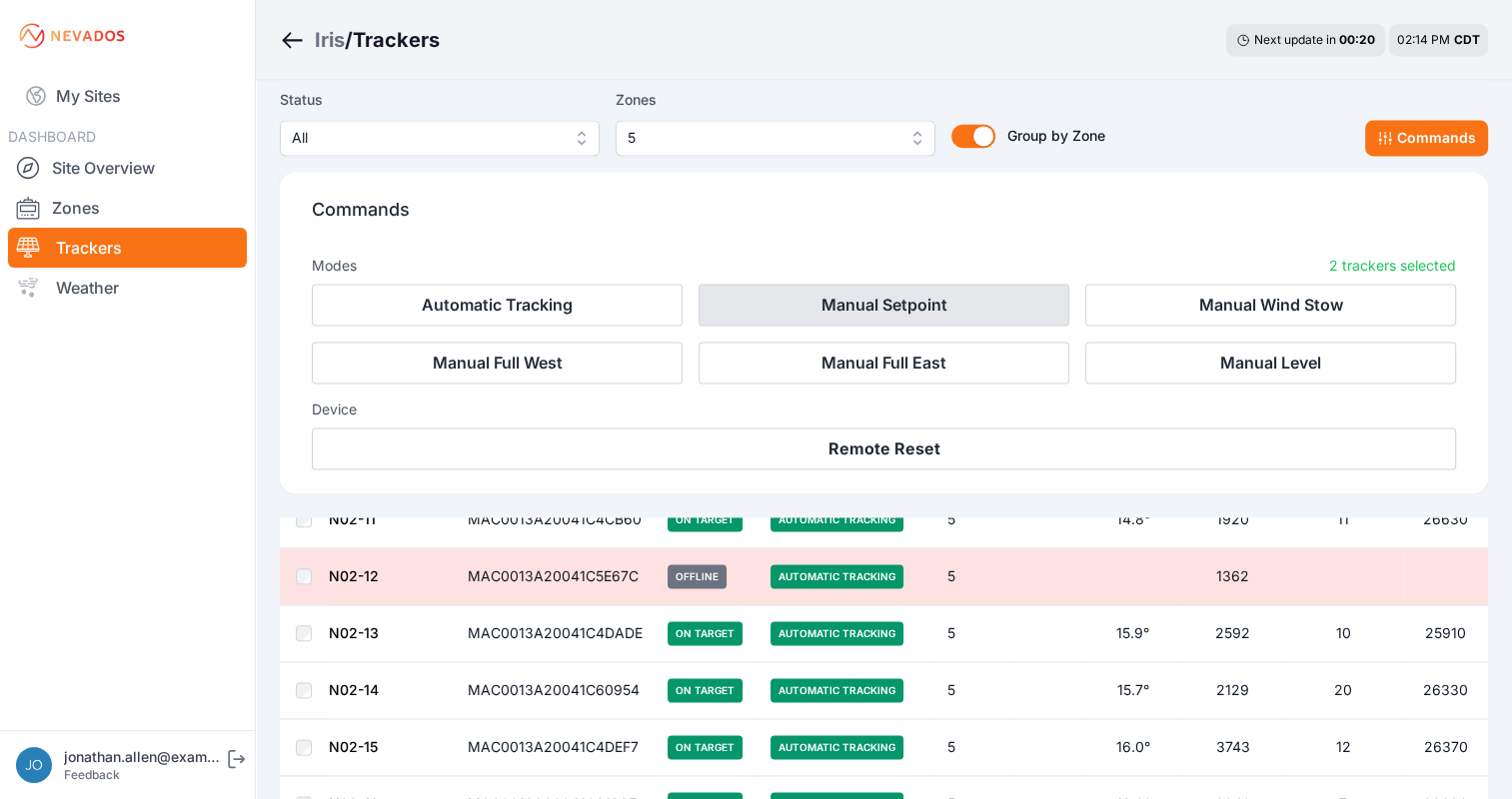 click on "Manual Setpoint" at bounding box center [883, 305] 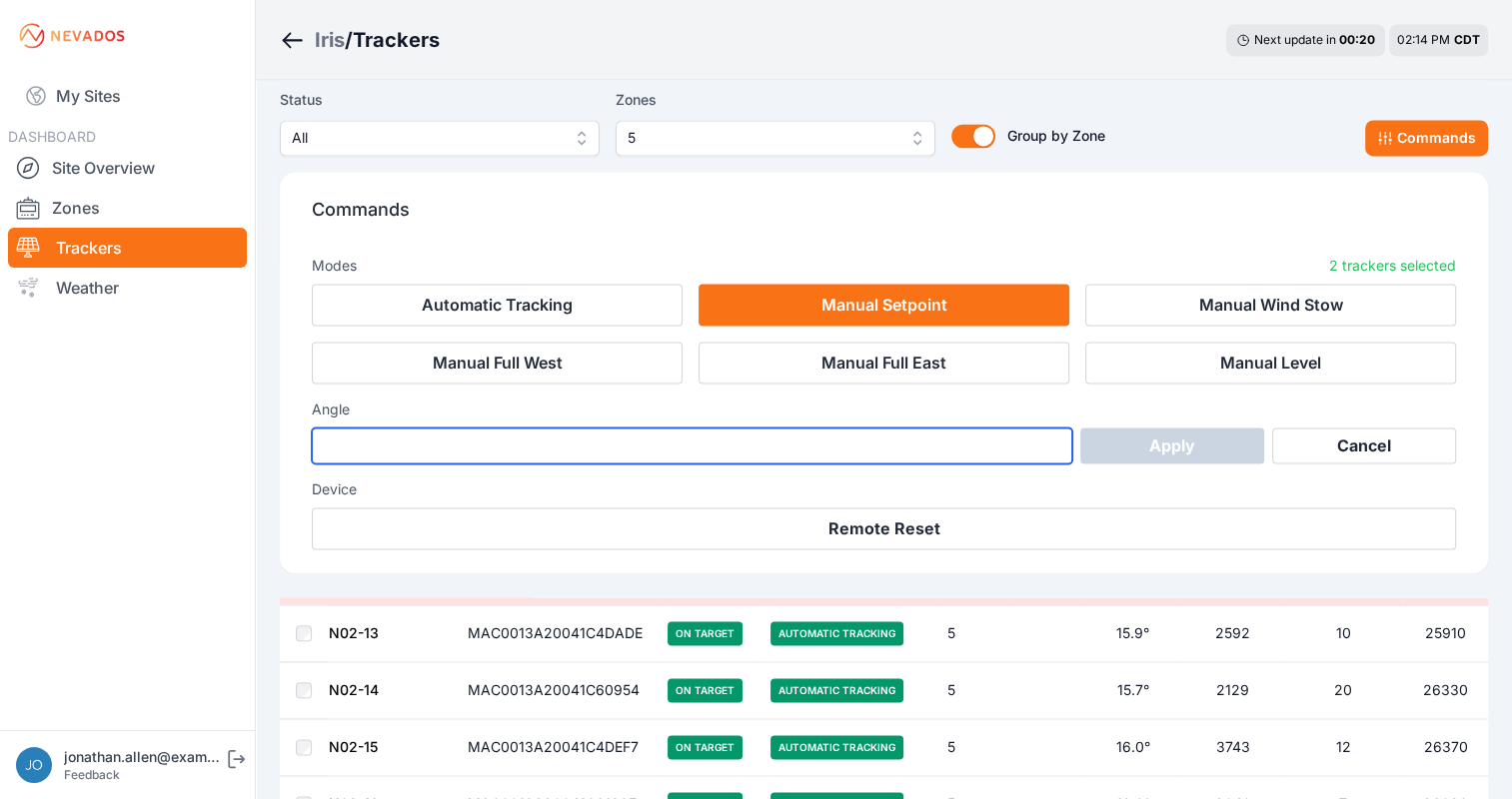 click at bounding box center [692, 445] 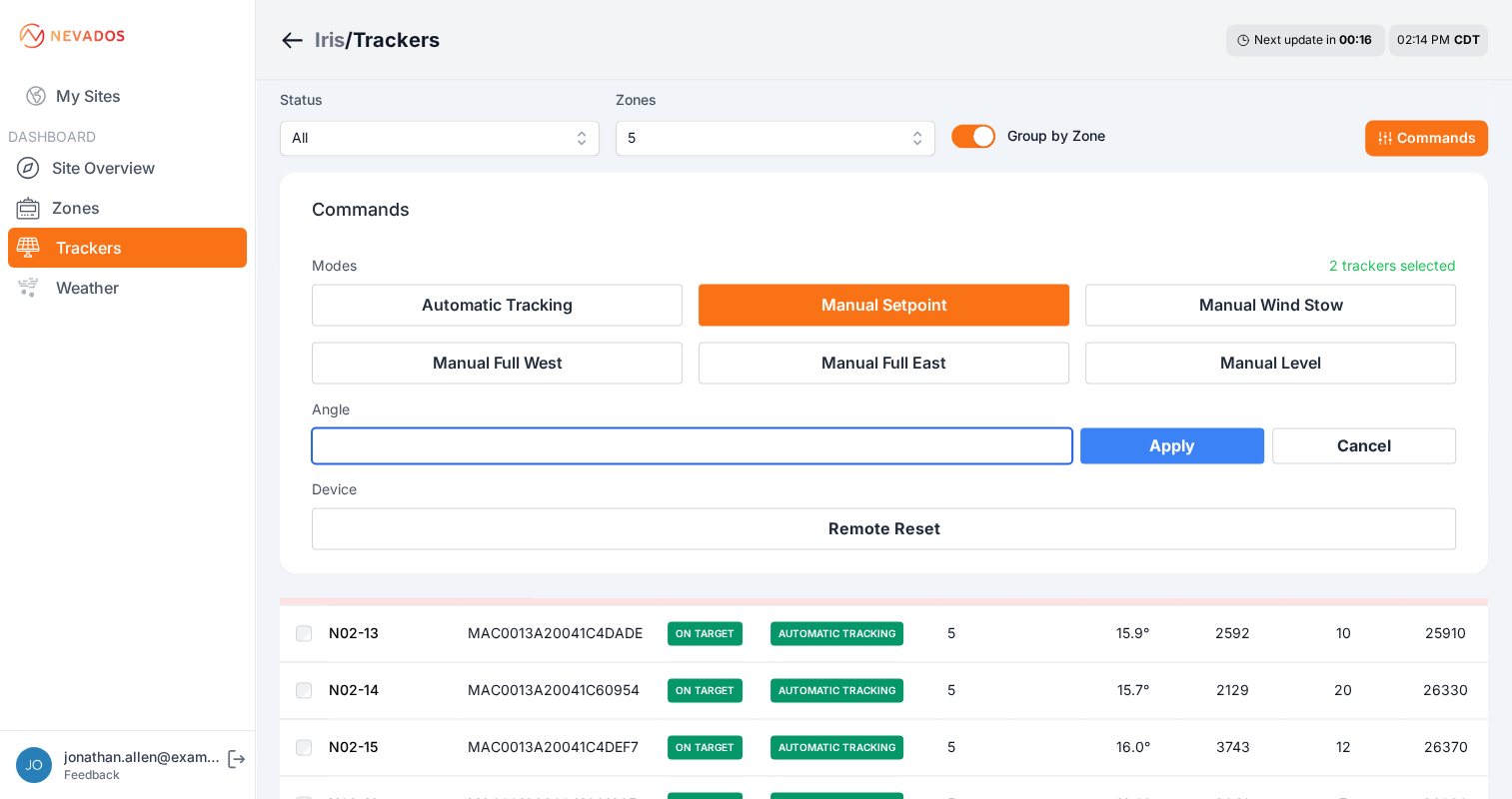 type on "***" 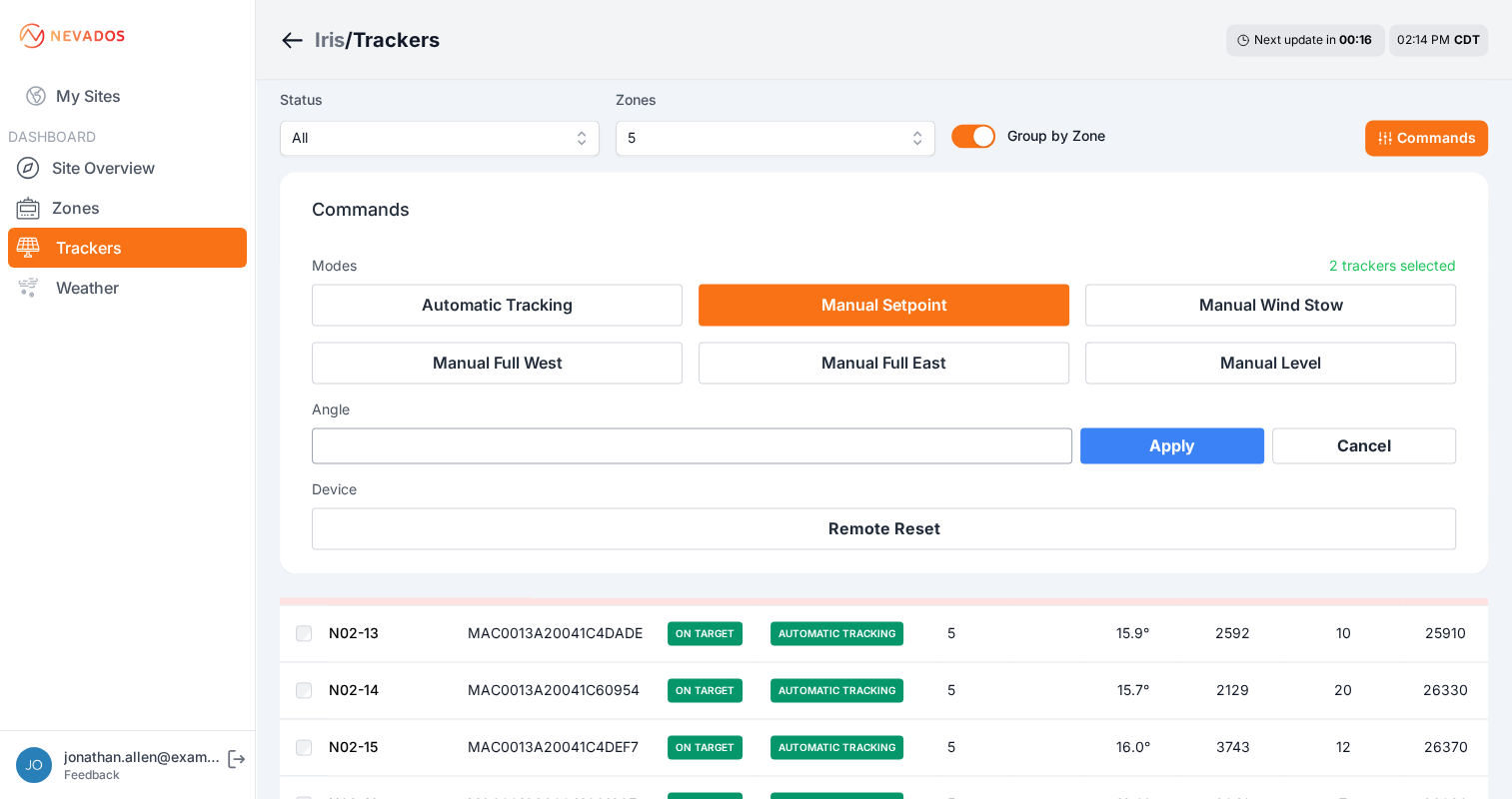 click on "Apply" at bounding box center (1172, 445) 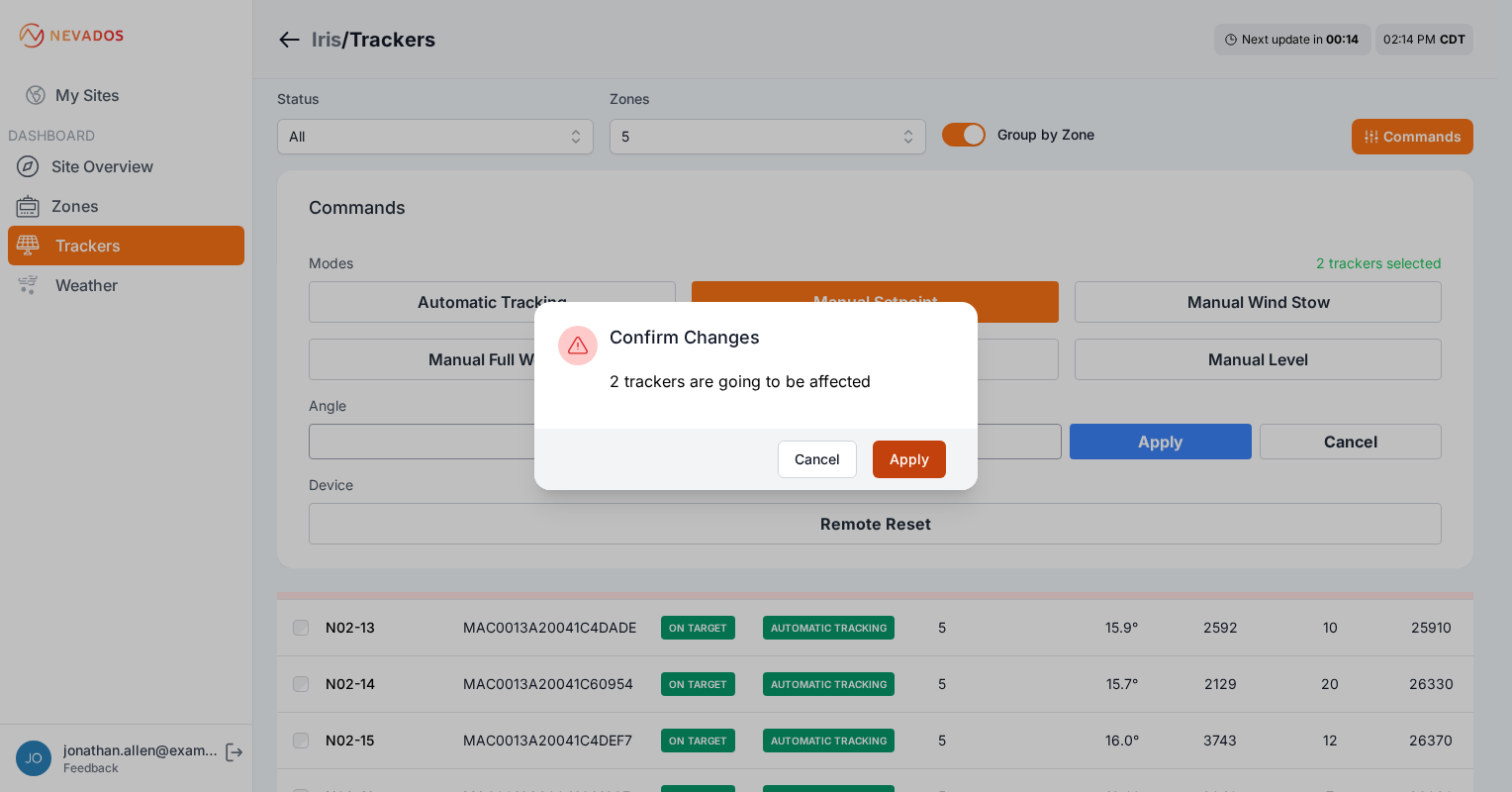 click on "Apply" at bounding box center (909, 459) 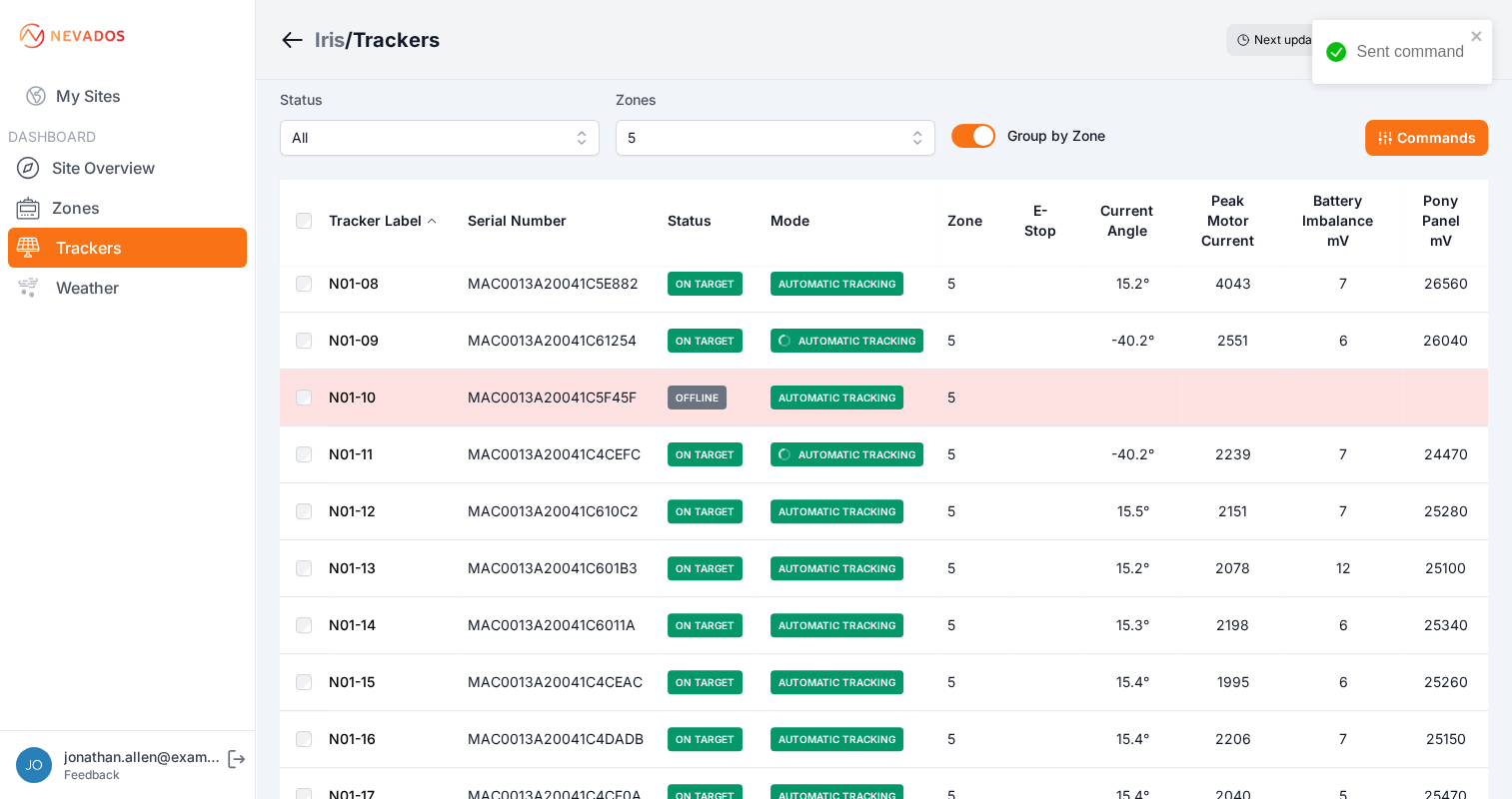 scroll, scrollTop: 475, scrollLeft: 0, axis: vertical 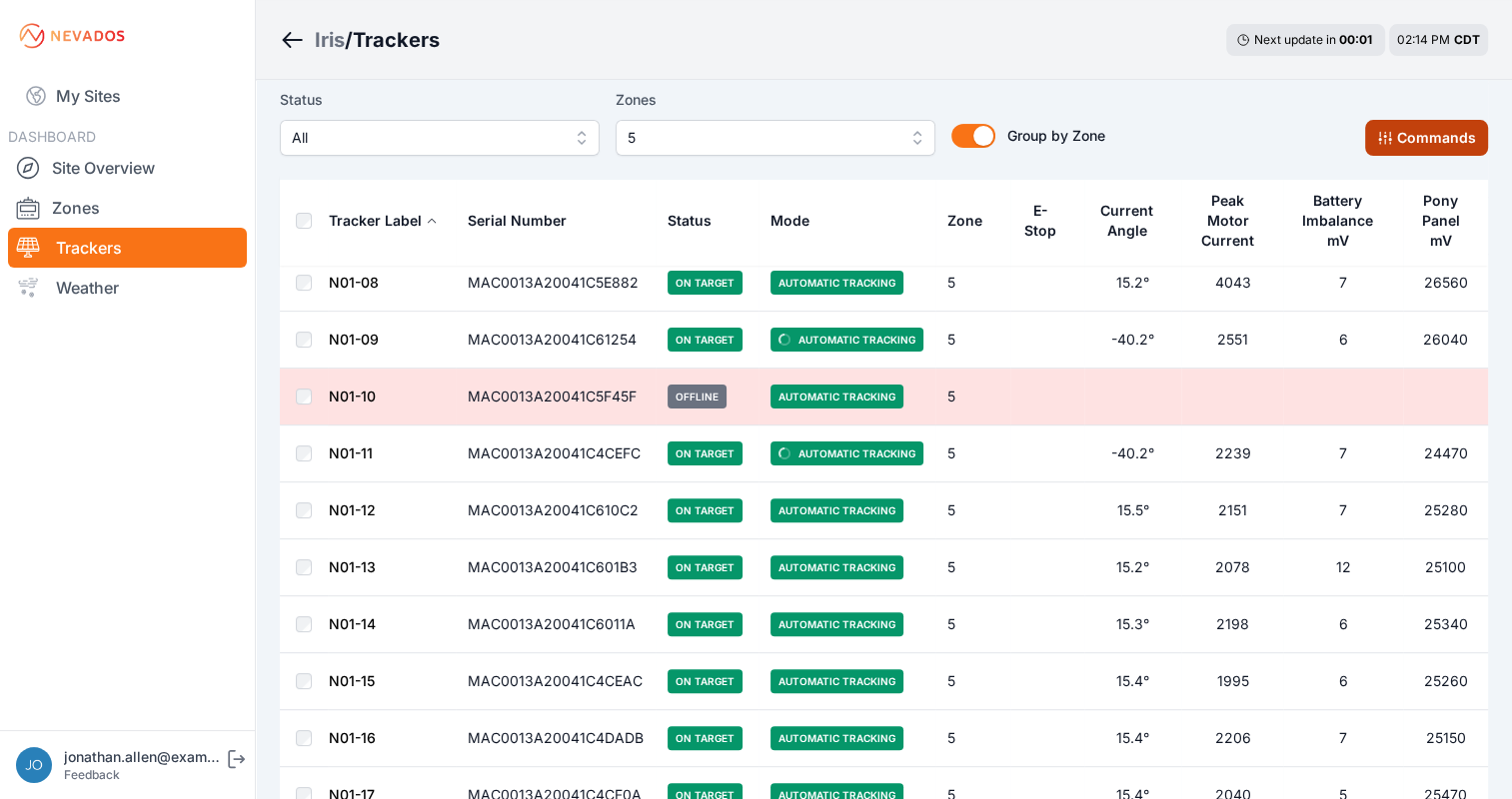 click on "Commands" at bounding box center [1426, 138] 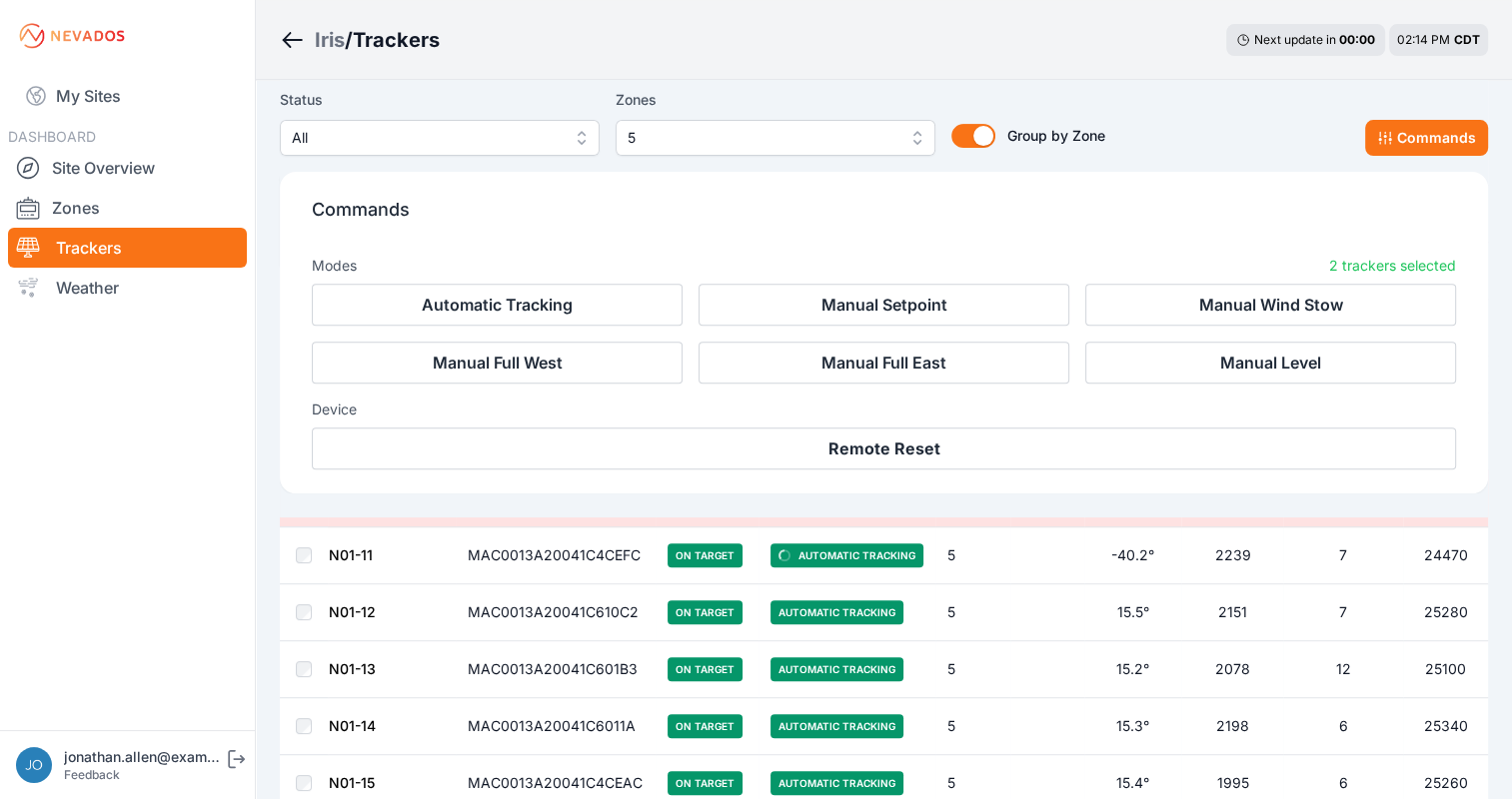 scroll, scrollTop: 811, scrollLeft: 0, axis: vertical 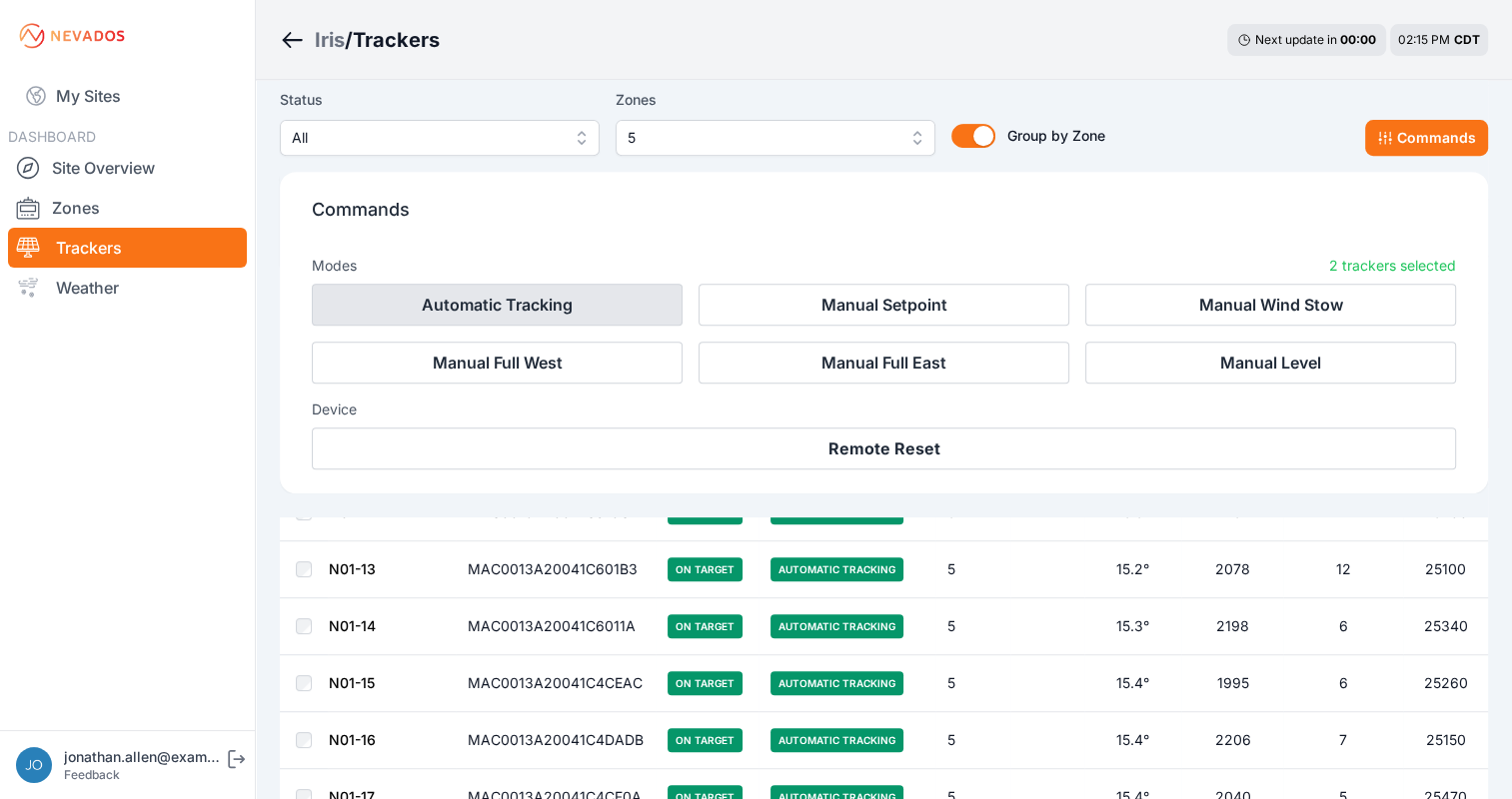 click on "Automatic Tracking" at bounding box center [497, 305] 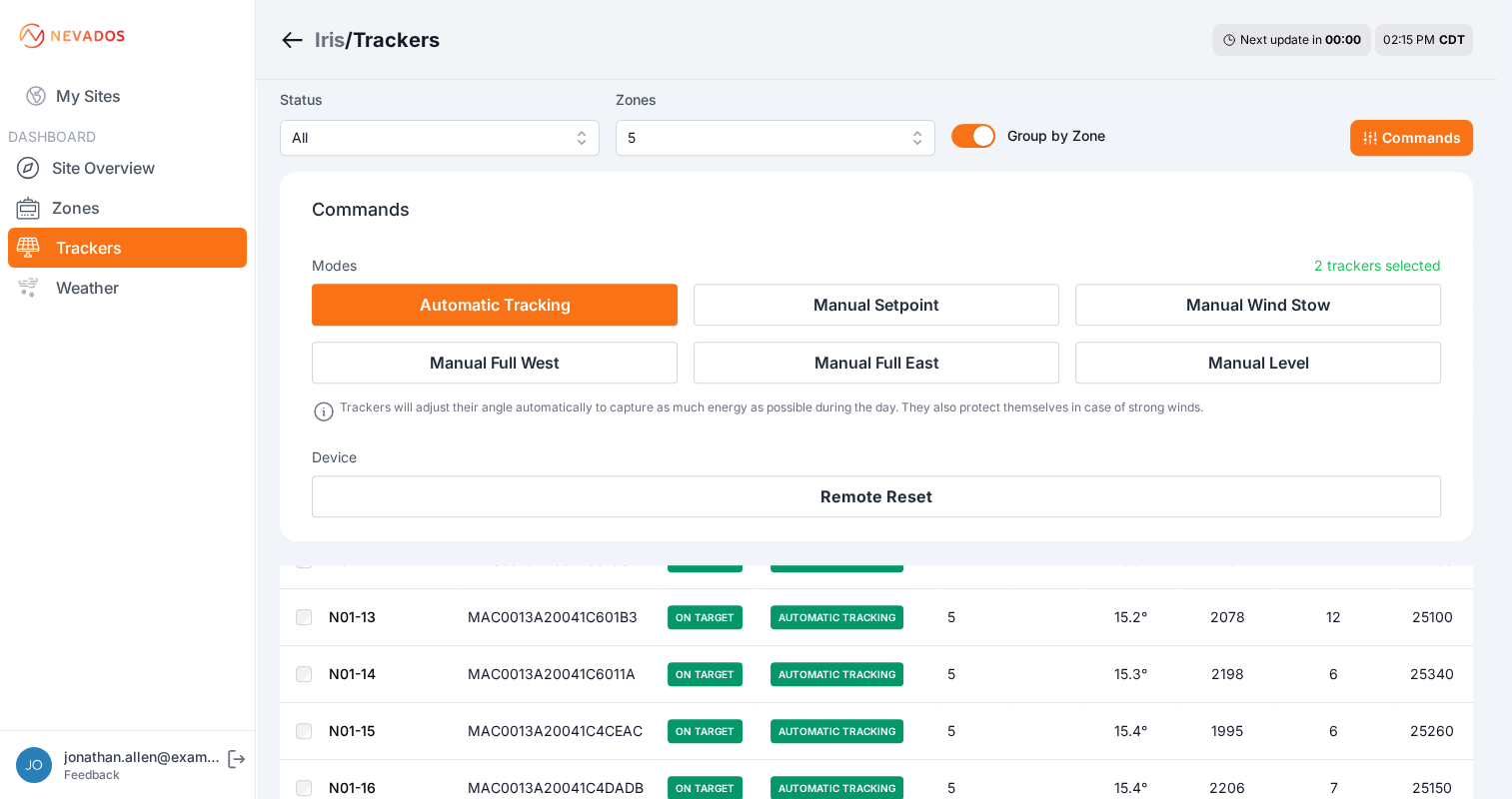 scroll, scrollTop: 859, scrollLeft: 0, axis: vertical 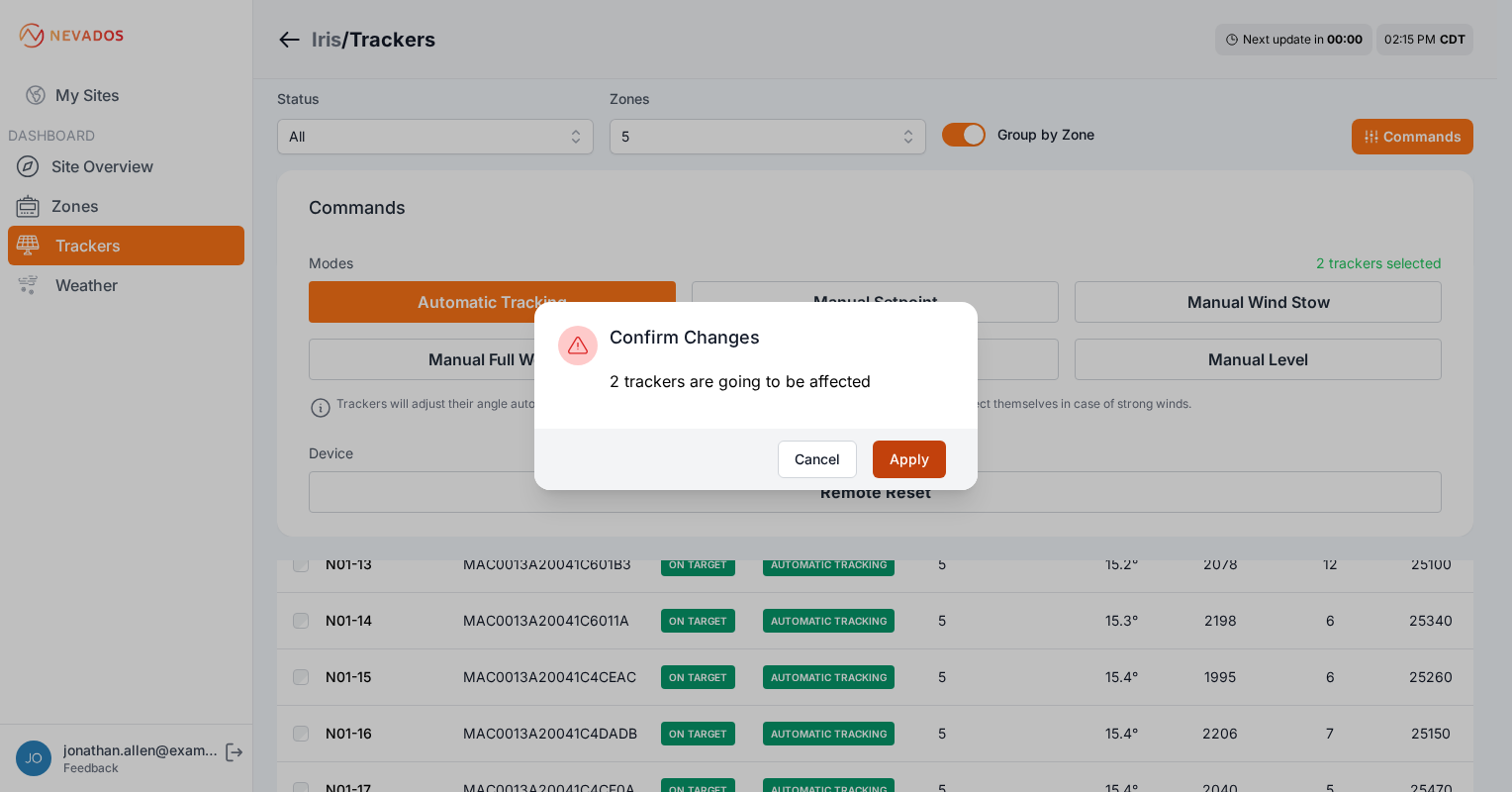 click on "Apply" at bounding box center [909, 459] 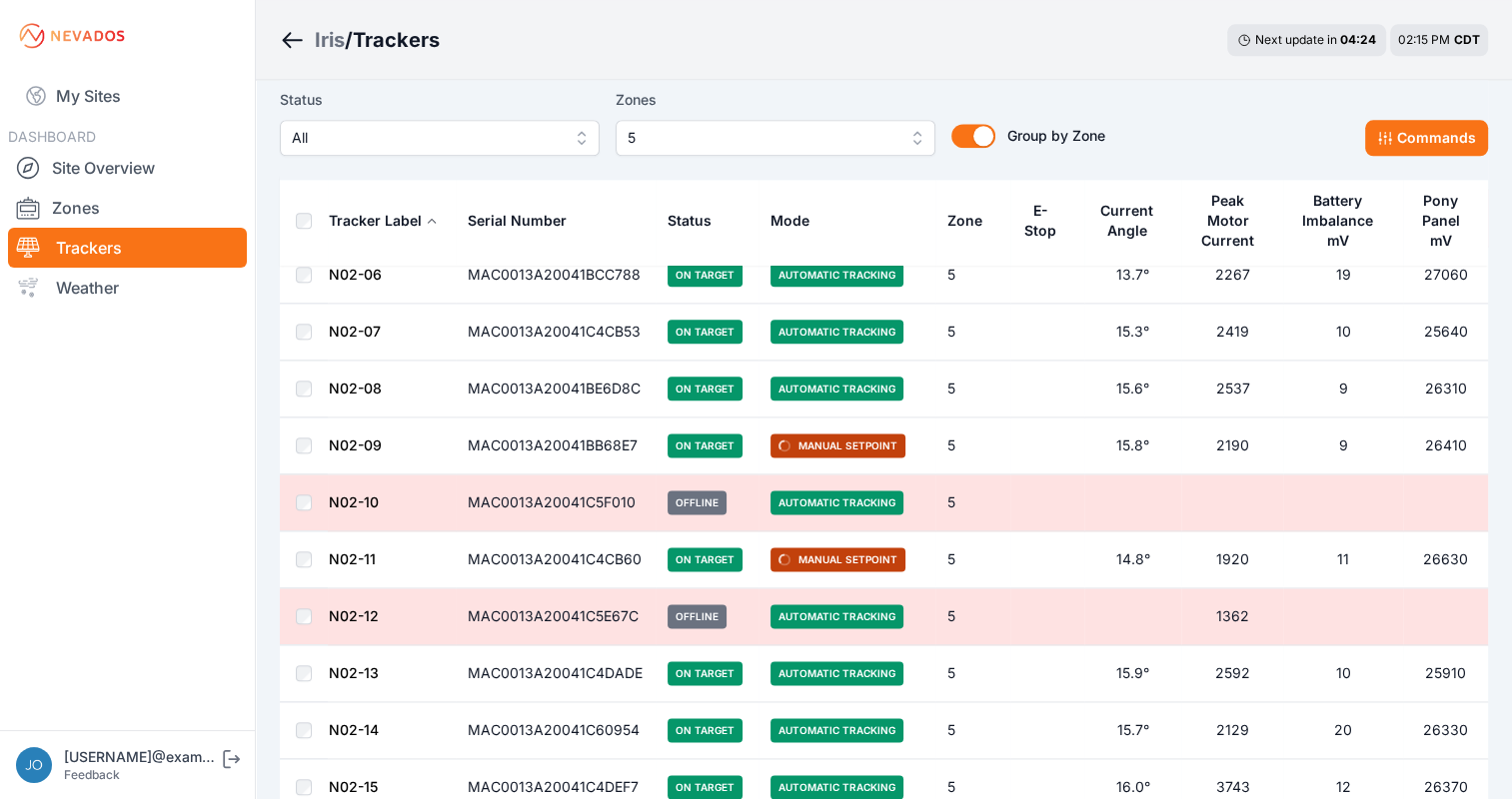 scroll, scrollTop: 2417, scrollLeft: 0, axis: vertical 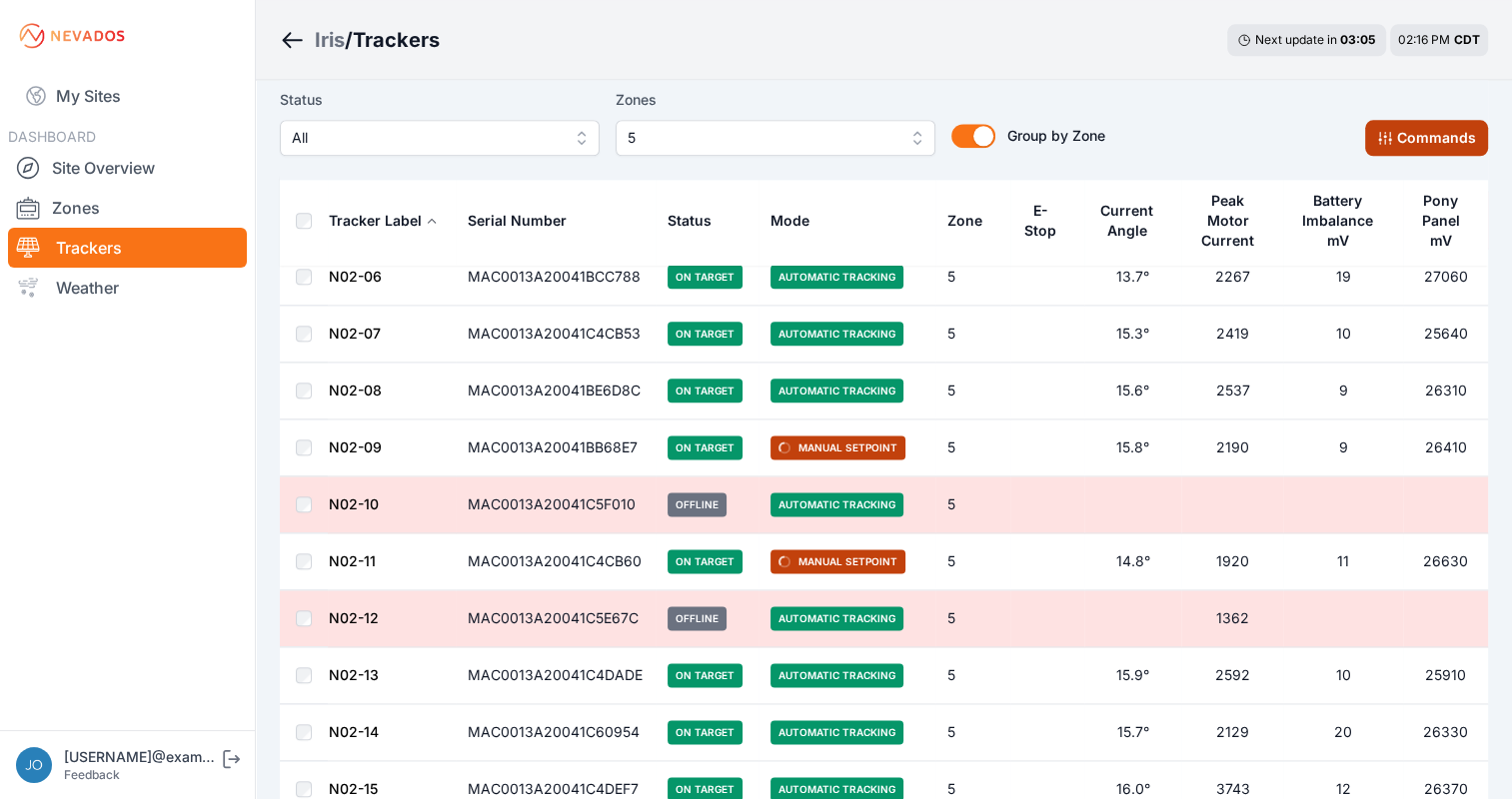 click on "Commands" at bounding box center [1426, 138] 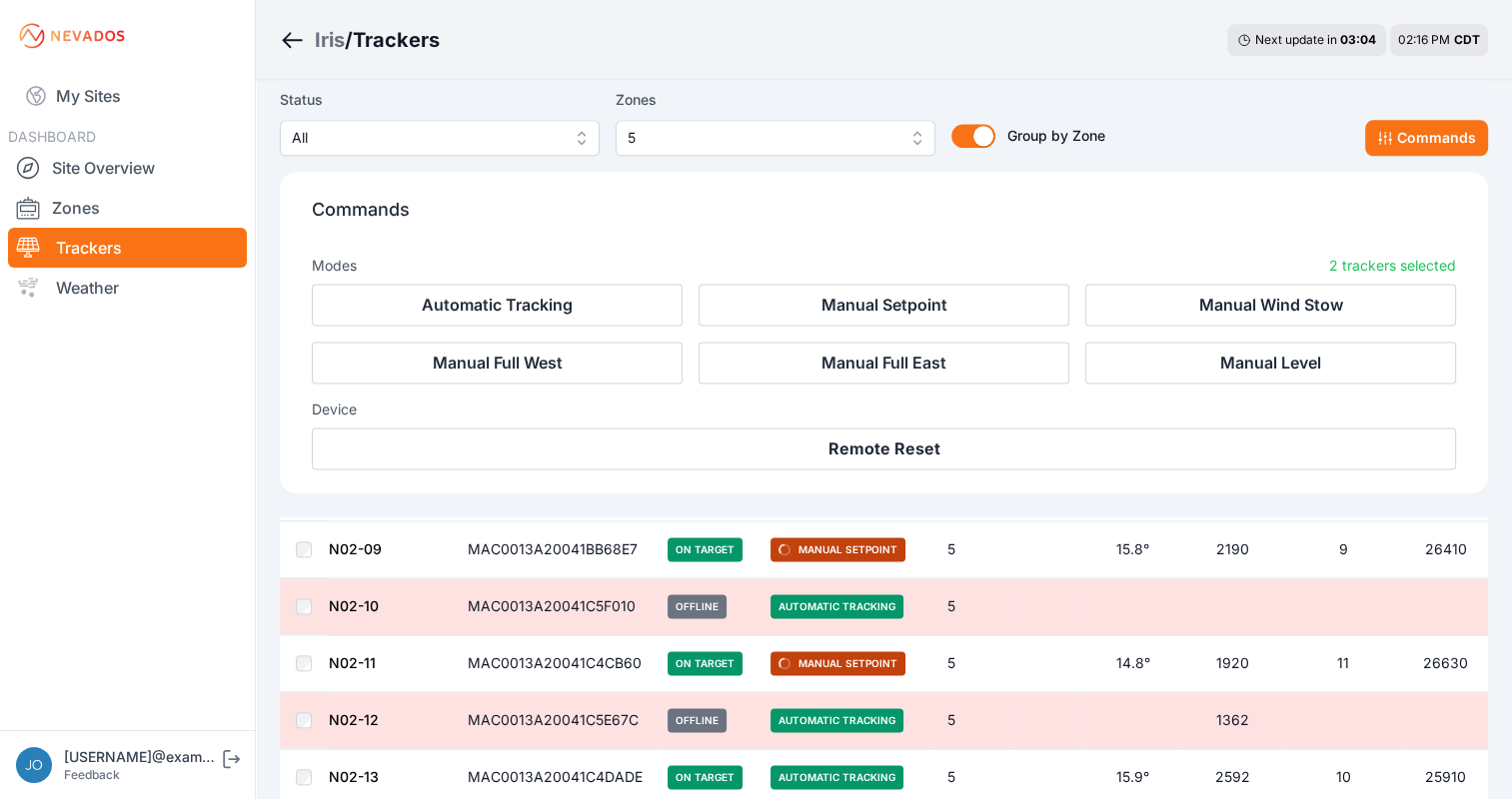 scroll, scrollTop: 2754, scrollLeft: 0, axis: vertical 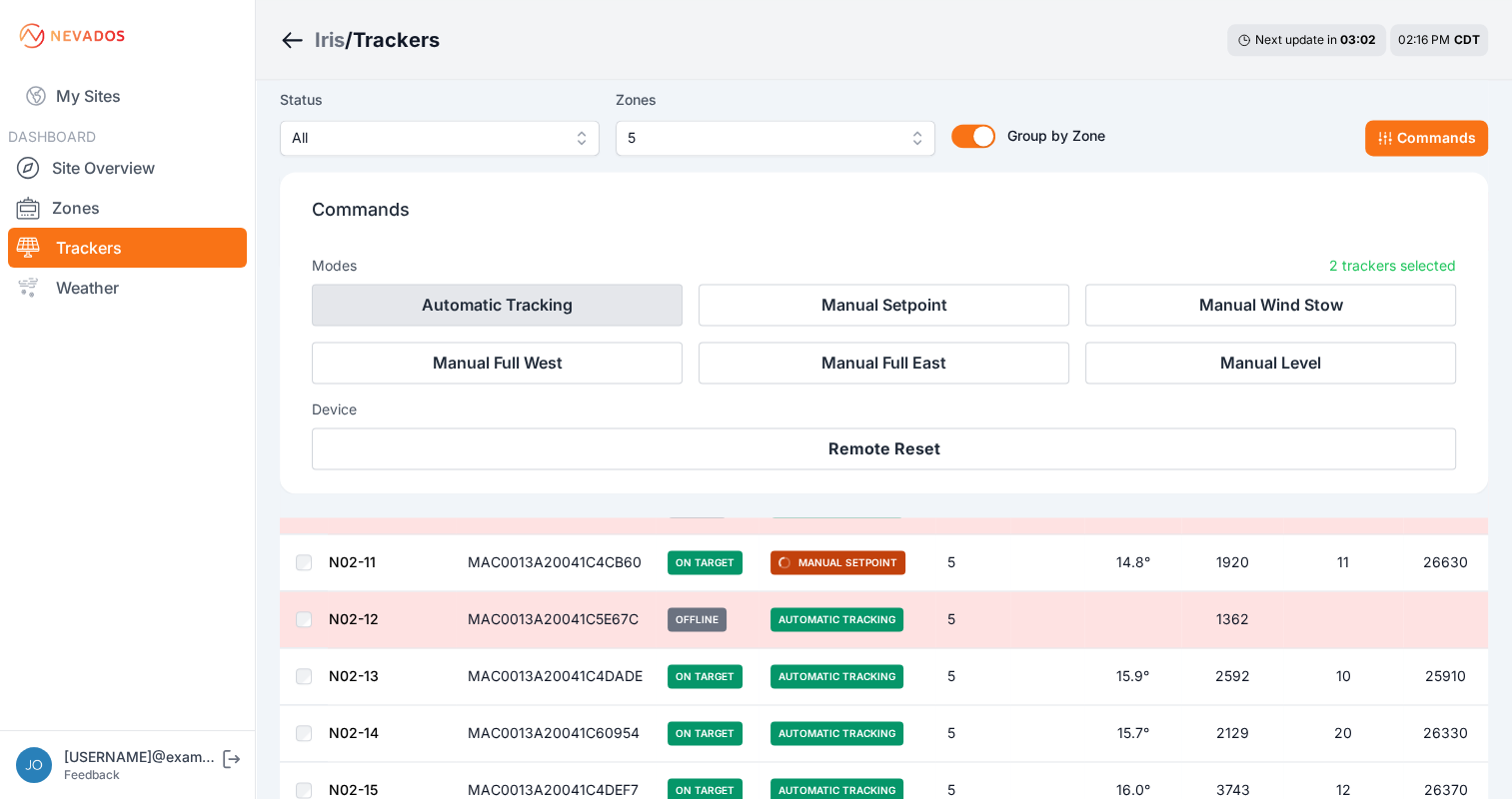 click on "Automatic Tracking" at bounding box center (497, 305) 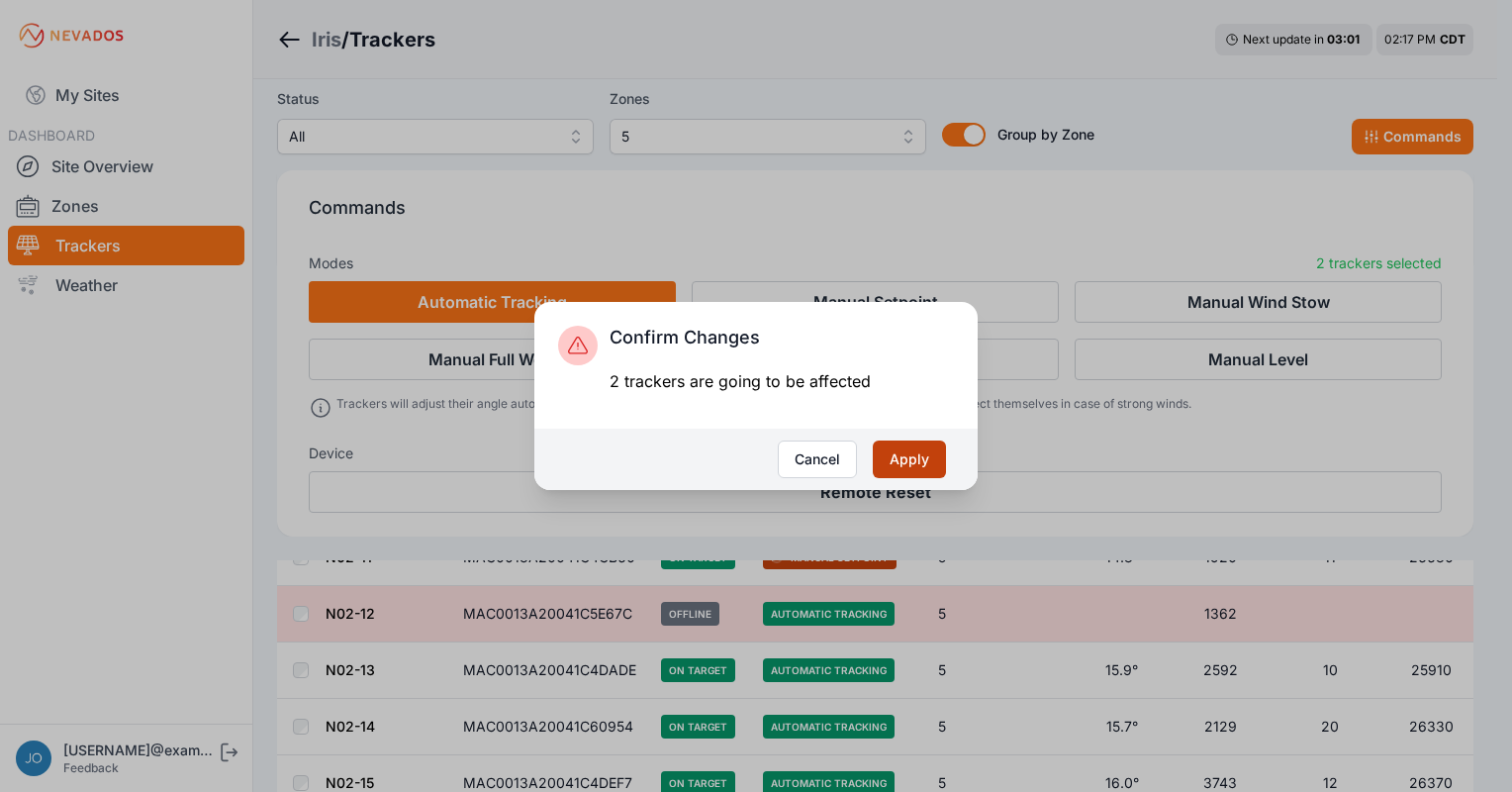 click on "Apply" at bounding box center (909, 459) 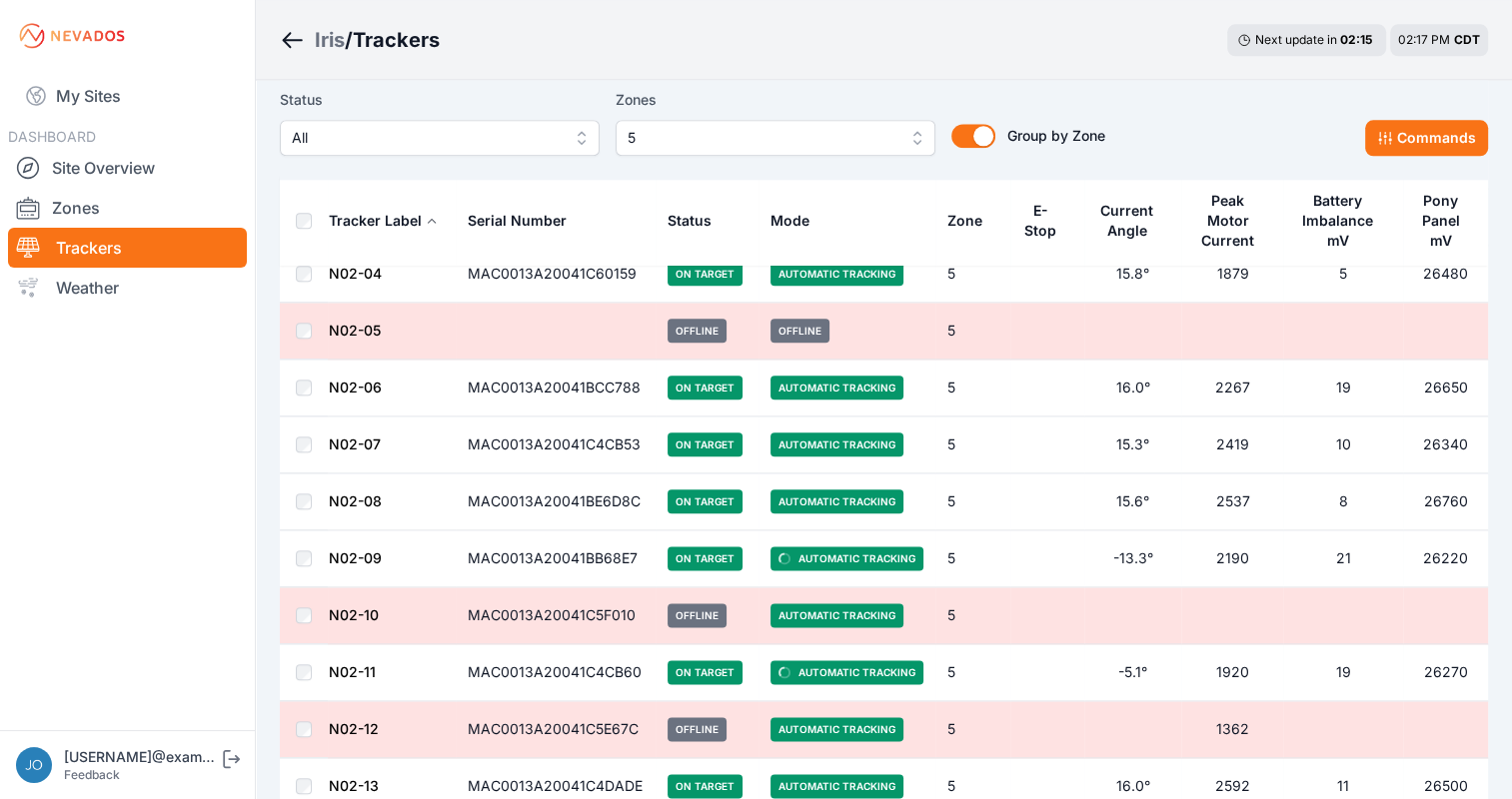 scroll, scrollTop: 2342, scrollLeft: 0, axis: vertical 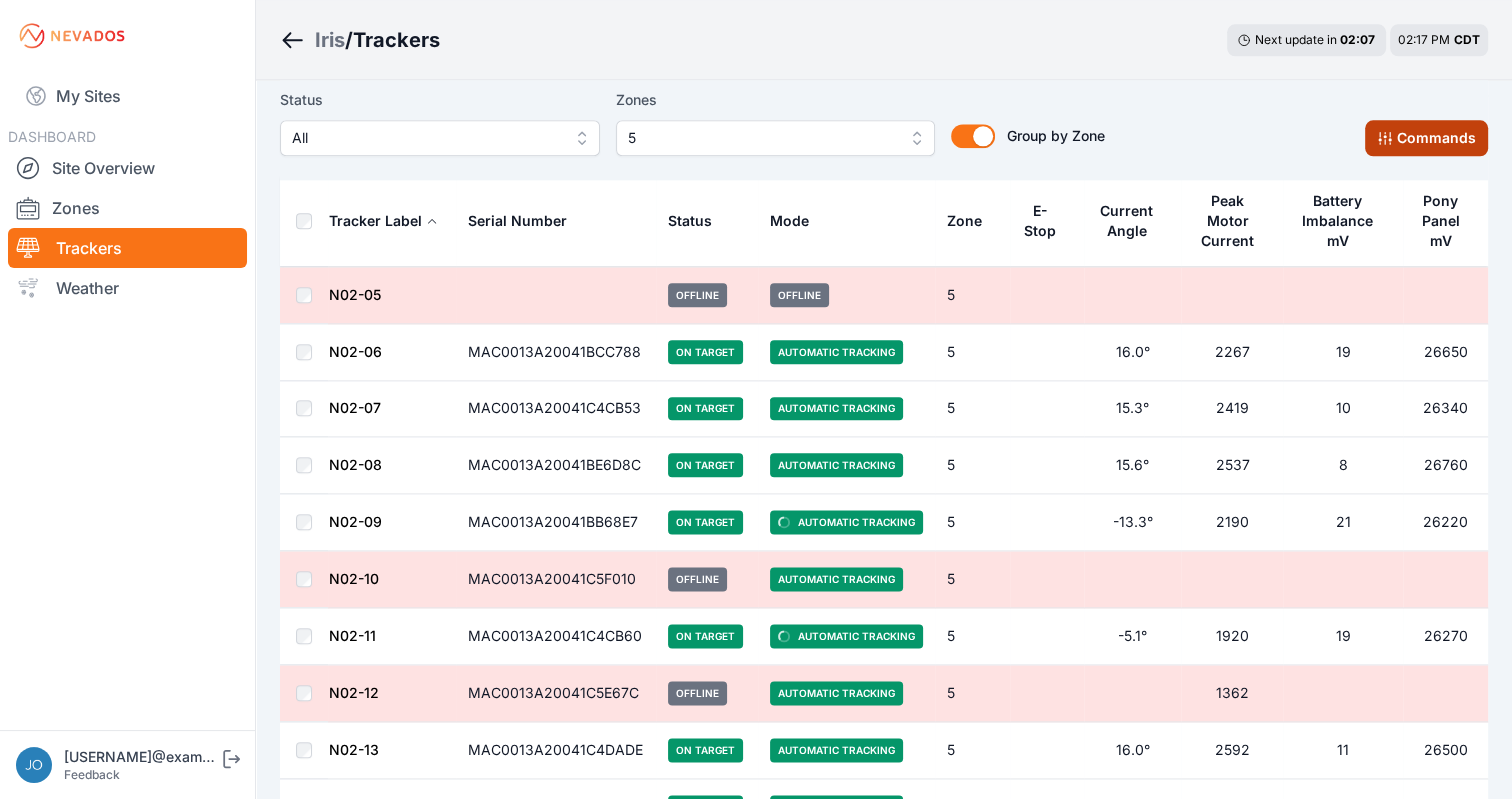 click on "Commands" at bounding box center (1426, 138) 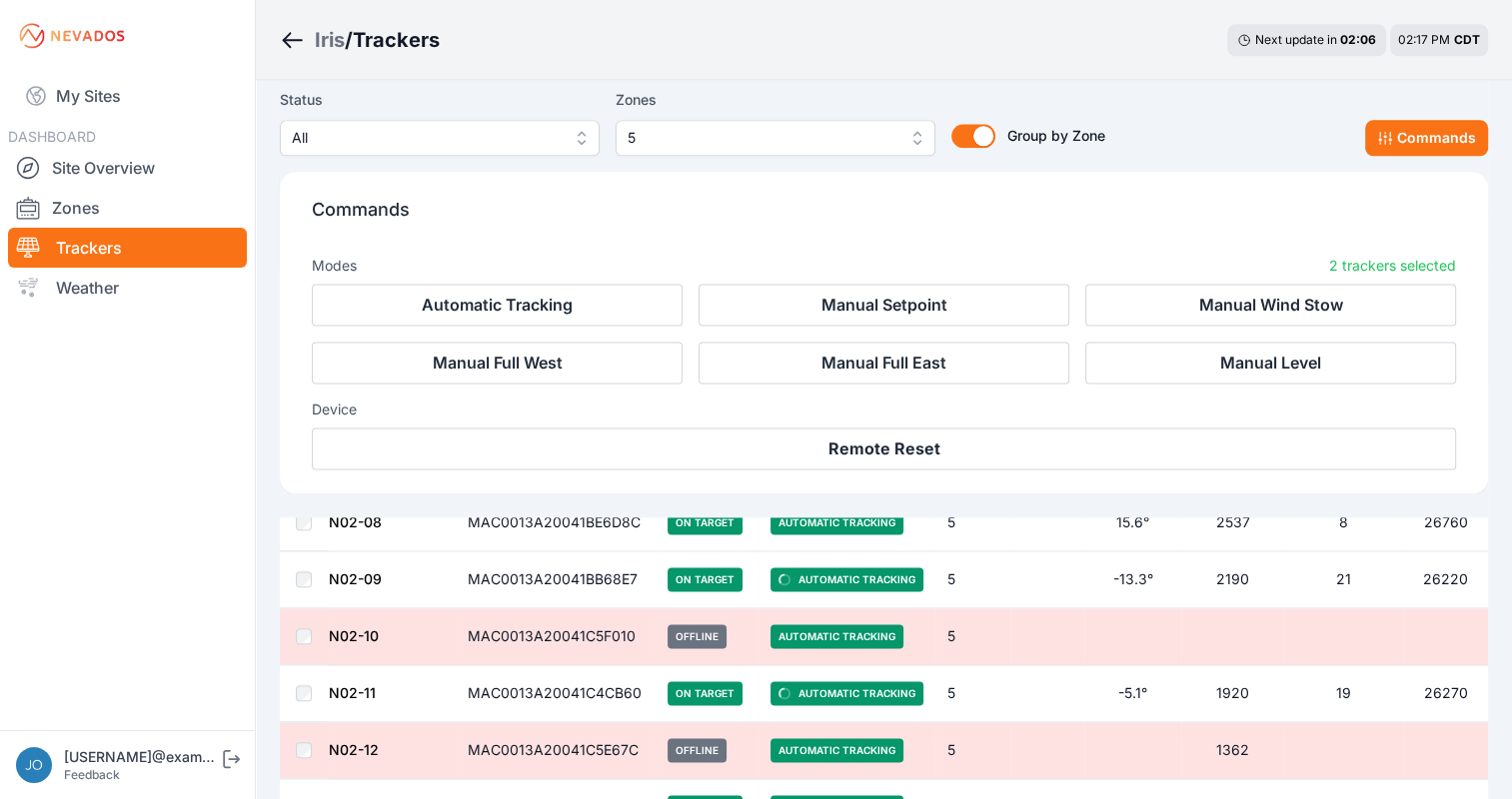 scroll, scrollTop: 2679, scrollLeft: 0, axis: vertical 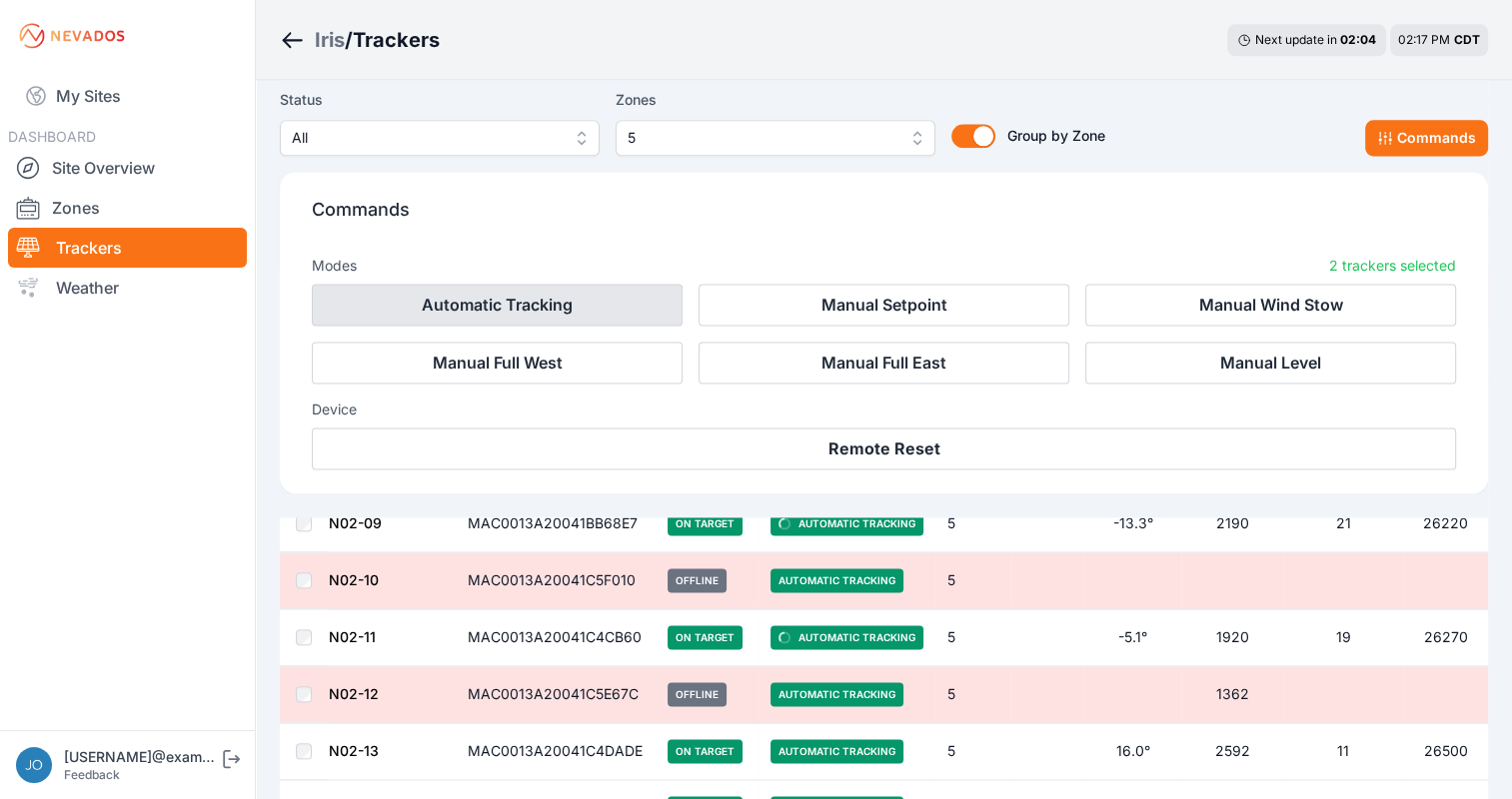 click on "Automatic Tracking" at bounding box center [497, 305] 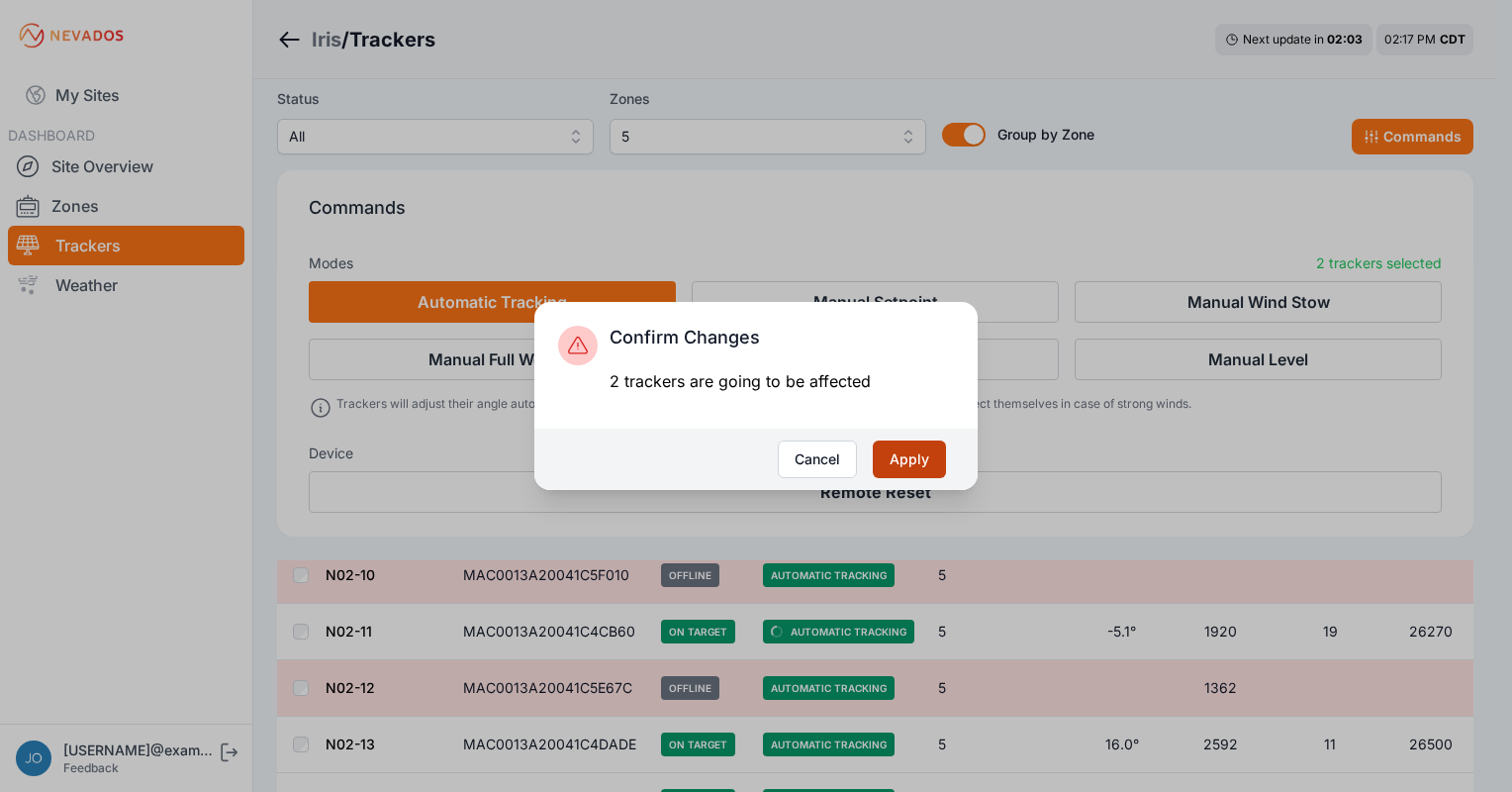 click on "Apply" at bounding box center [909, 459] 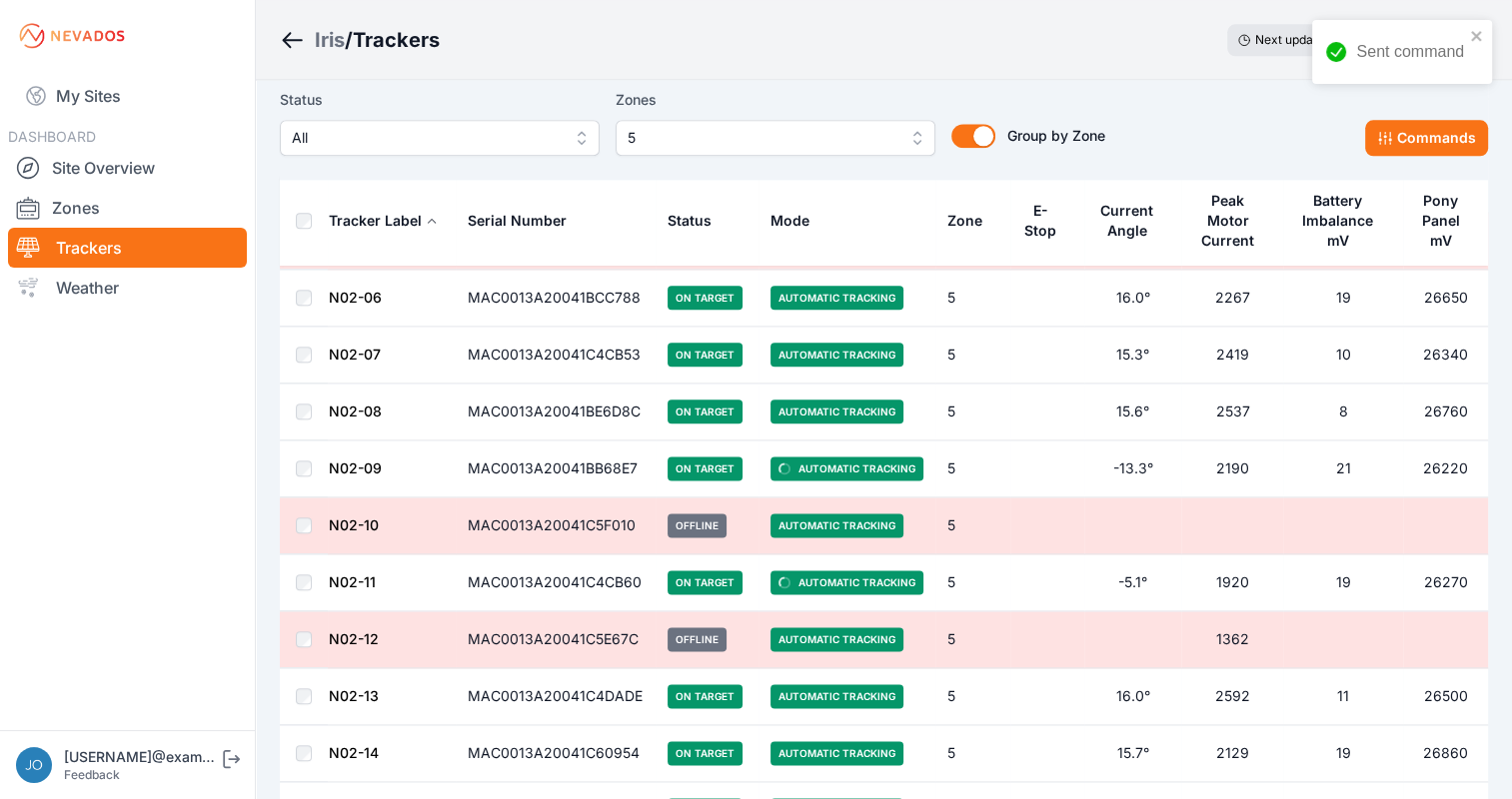 scroll, scrollTop: 2395, scrollLeft: 0, axis: vertical 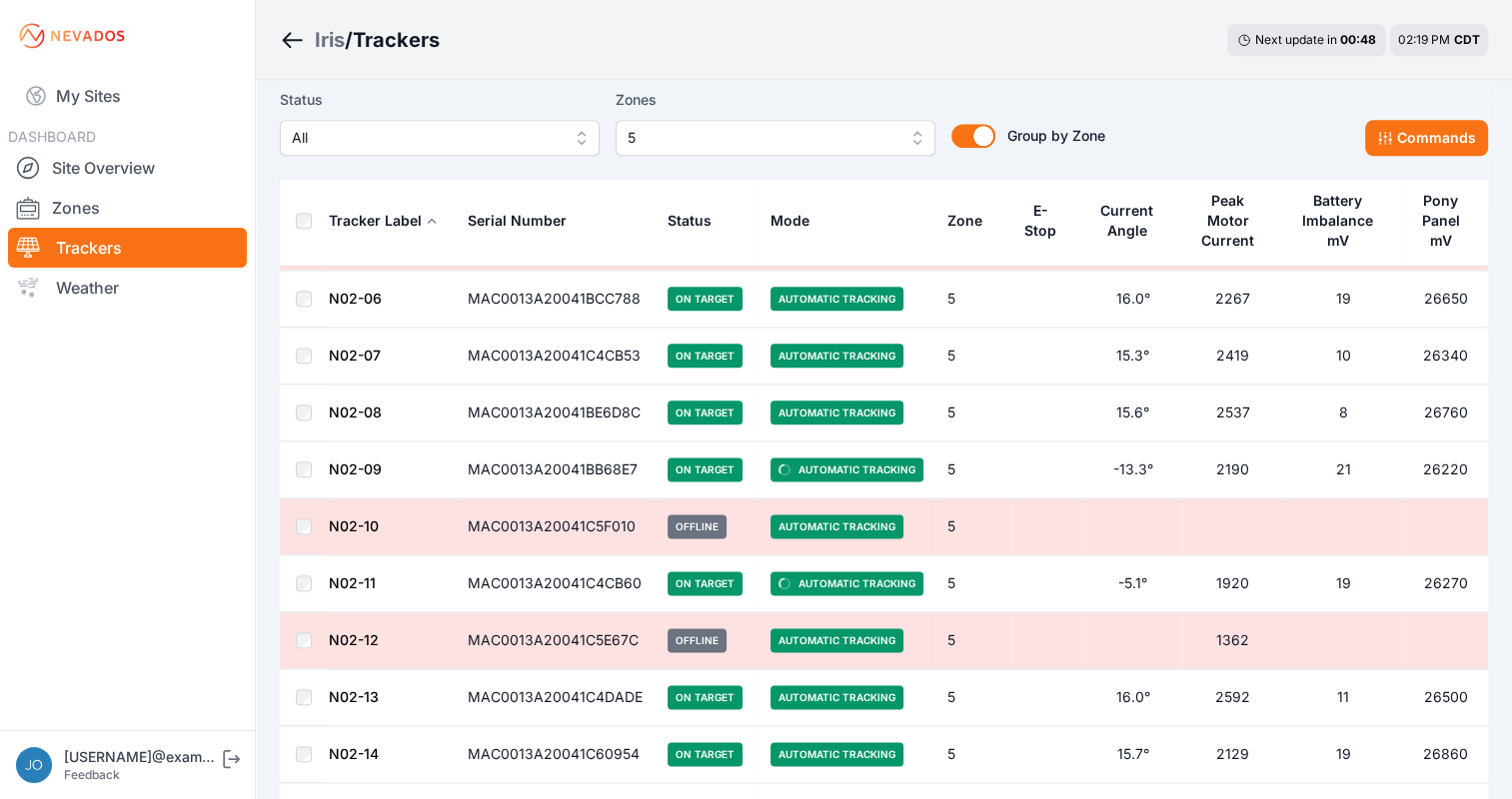 click at bounding box center (304, 469) 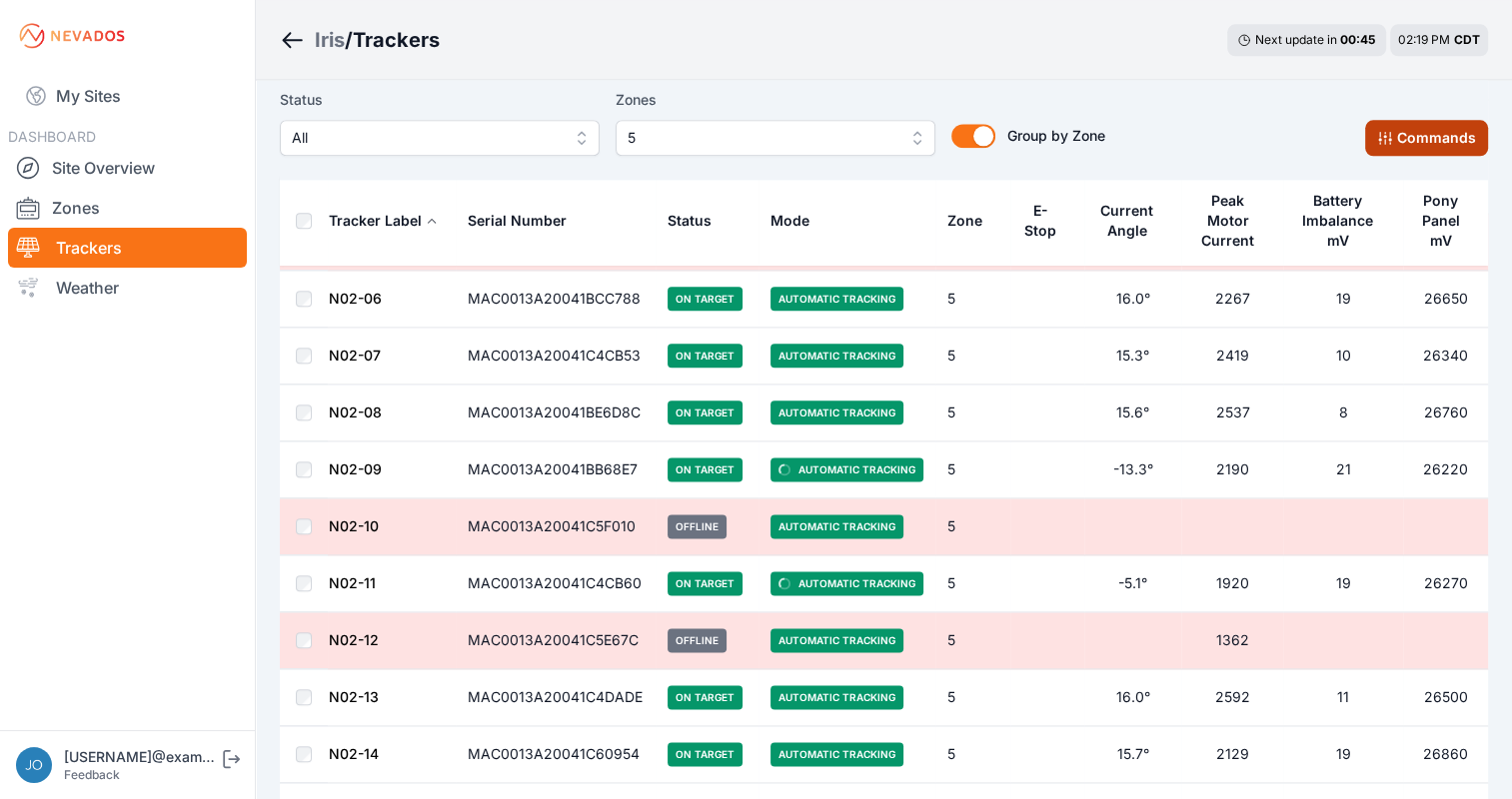 click on "Commands" at bounding box center [1426, 138] 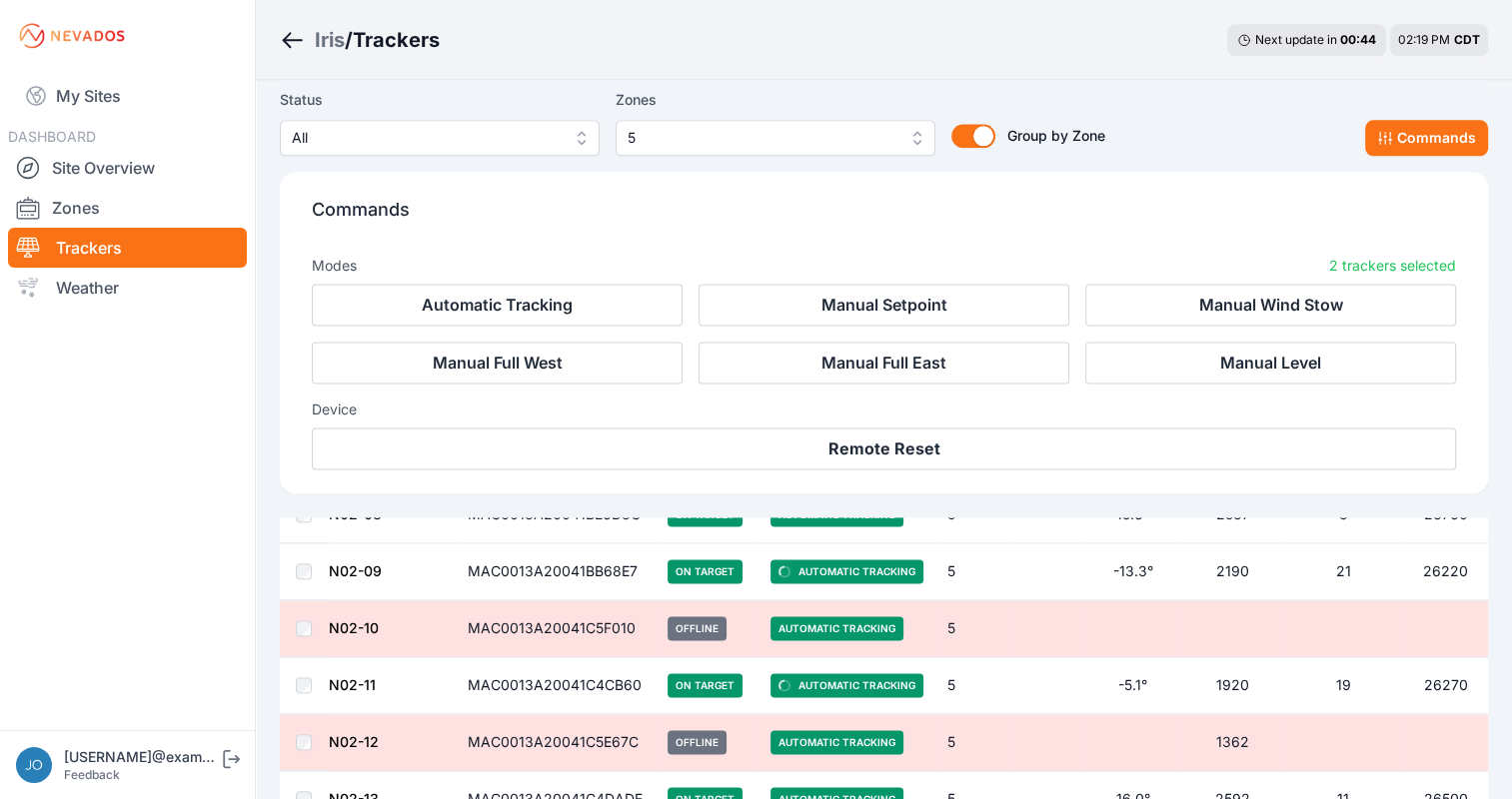 scroll, scrollTop: 2732, scrollLeft: 0, axis: vertical 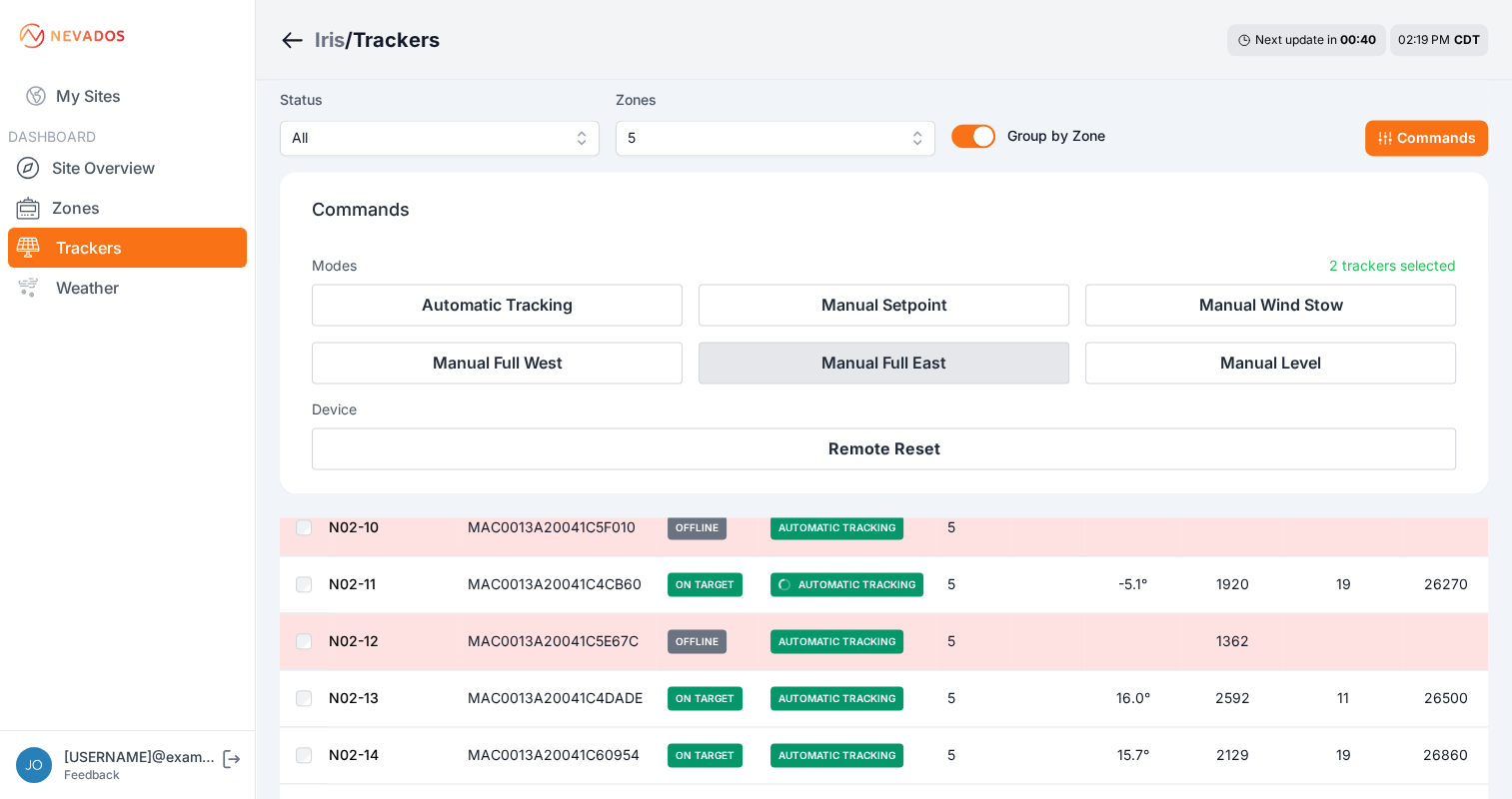 click on "Manual Full East" at bounding box center [883, 363] 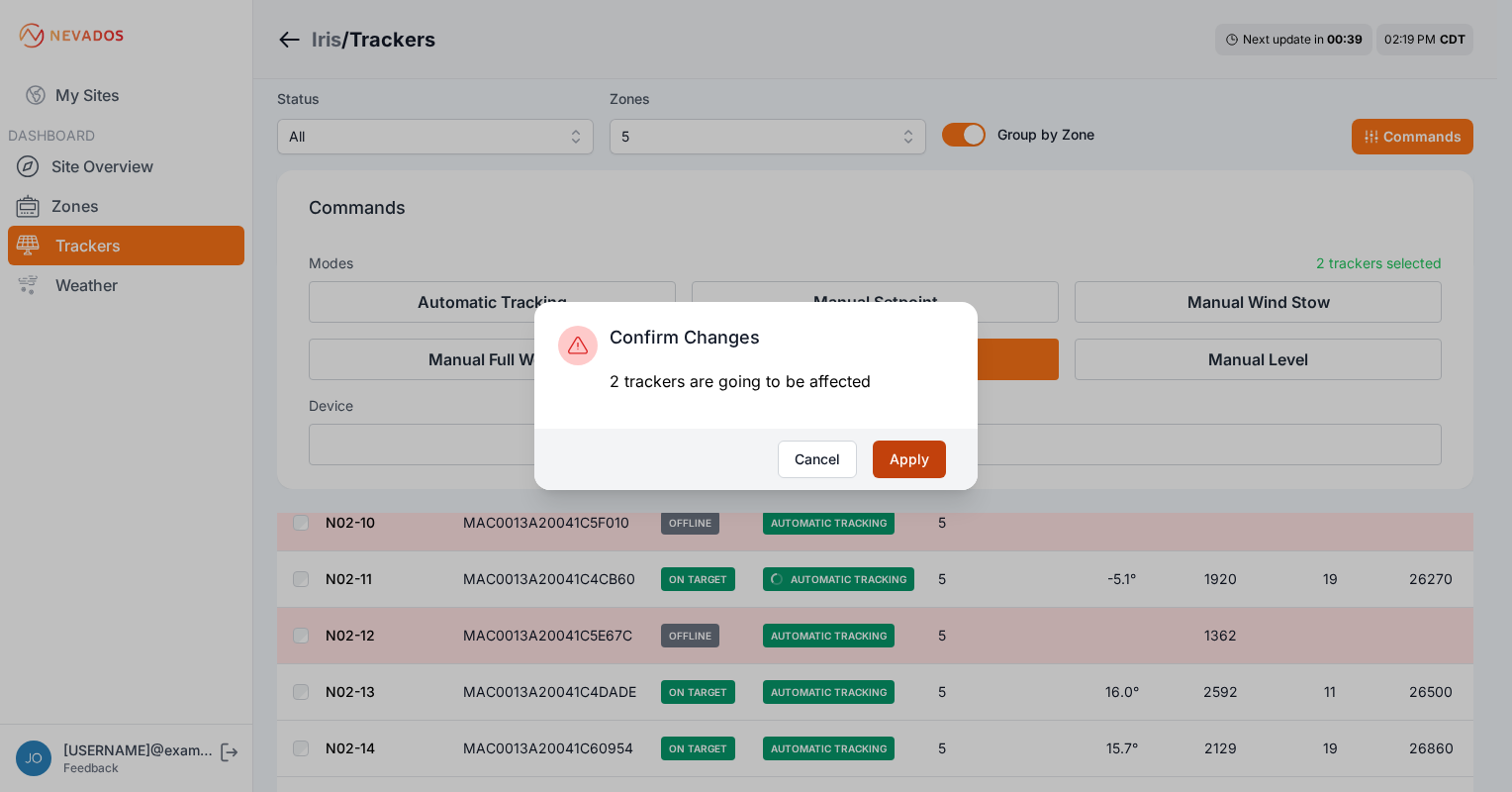 click on "Apply" at bounding box center (909, 459) 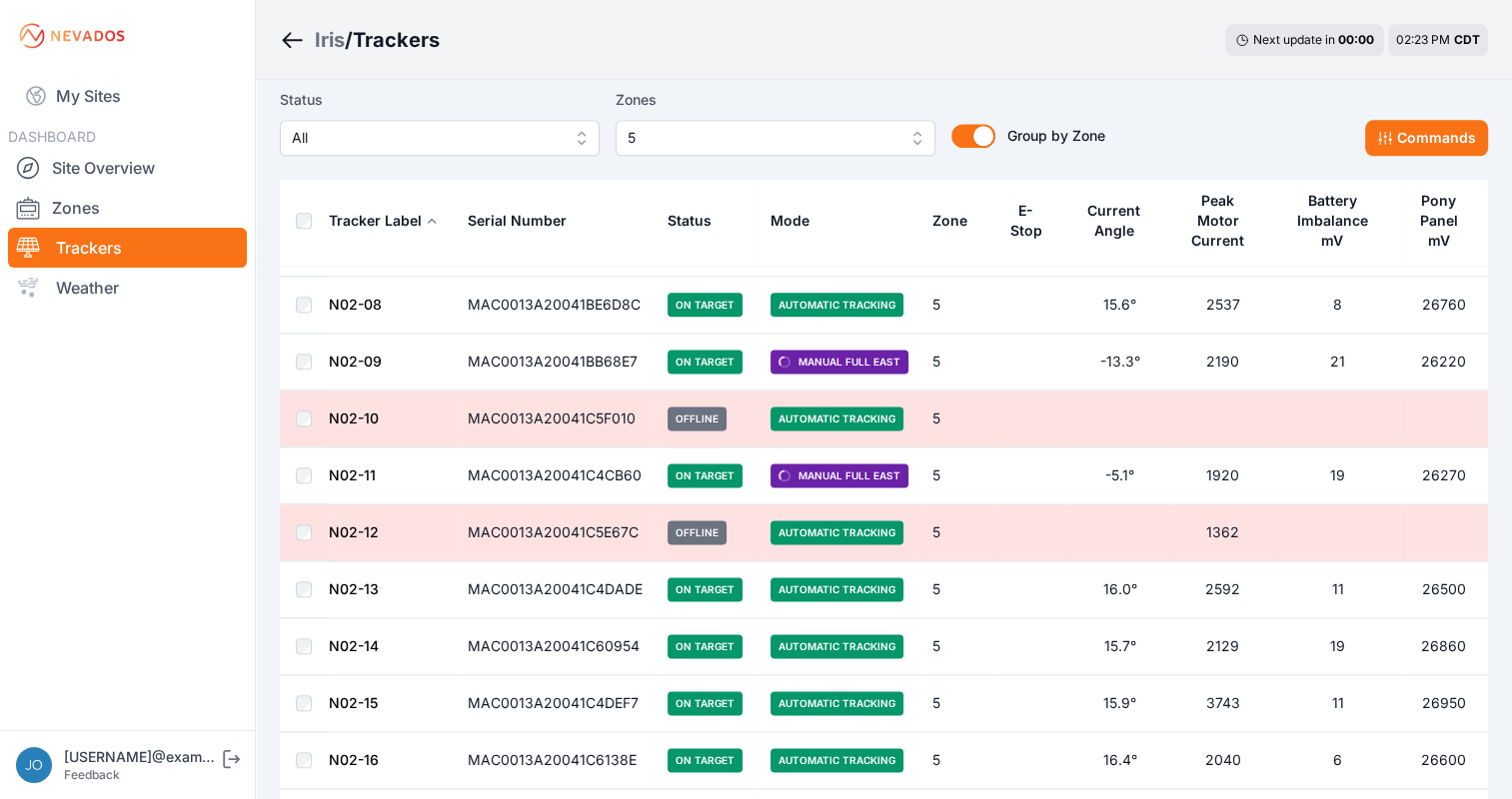 scroll, scrollTop: 2501, scrollLeft: 0, axis: vertical 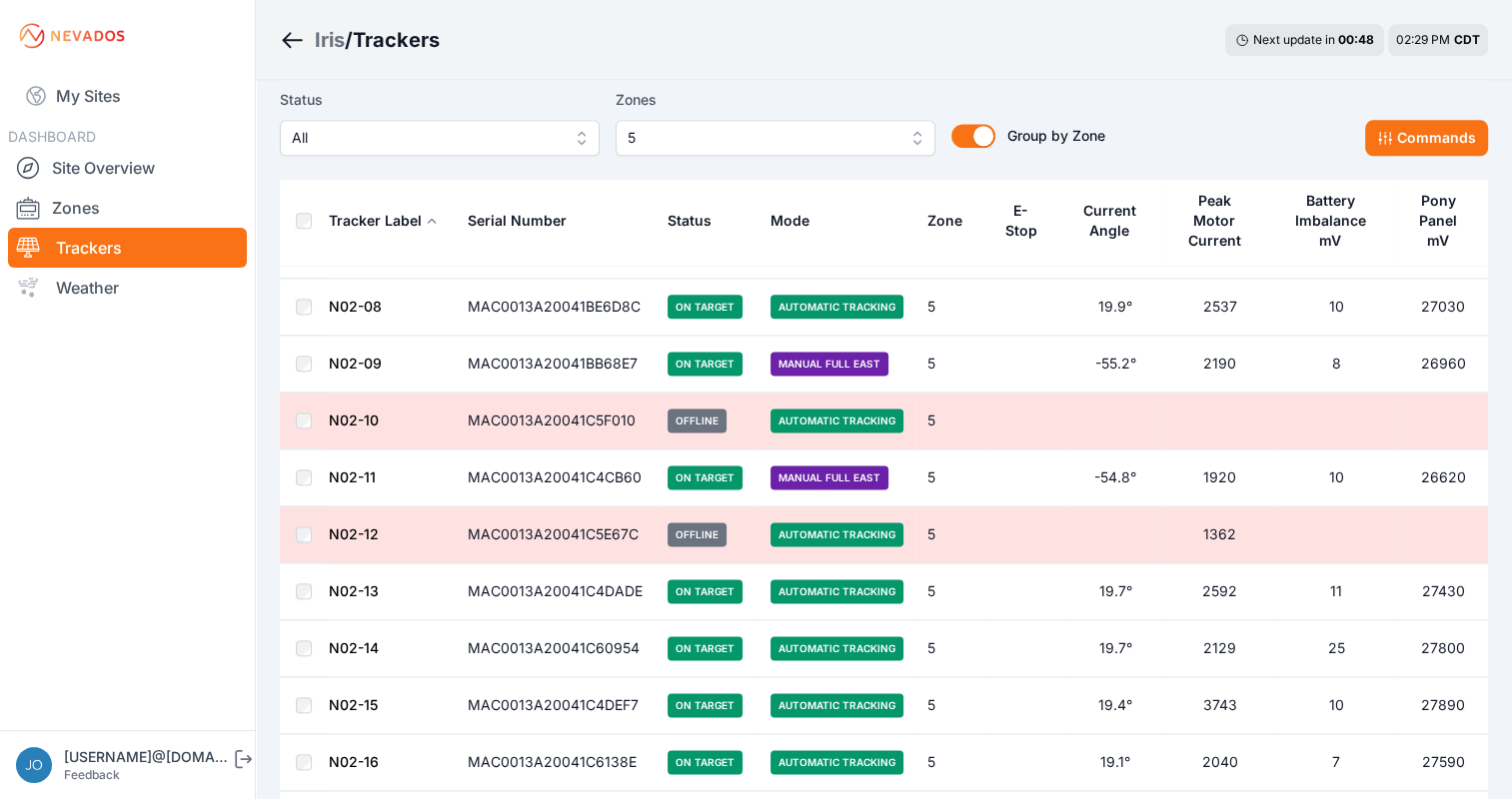 click at bounding box center [304, 364] 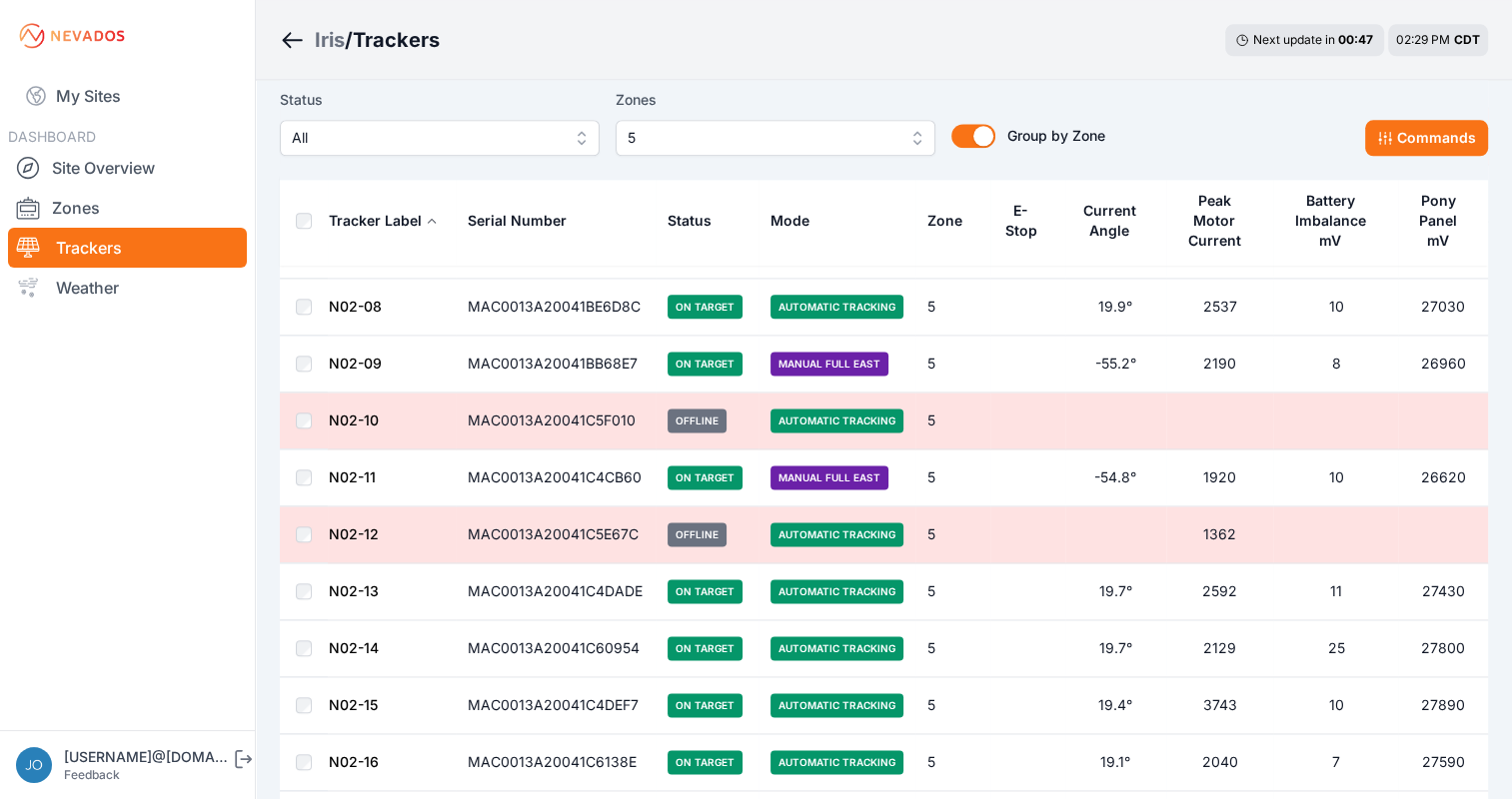 click at bounding box center (304, 364) 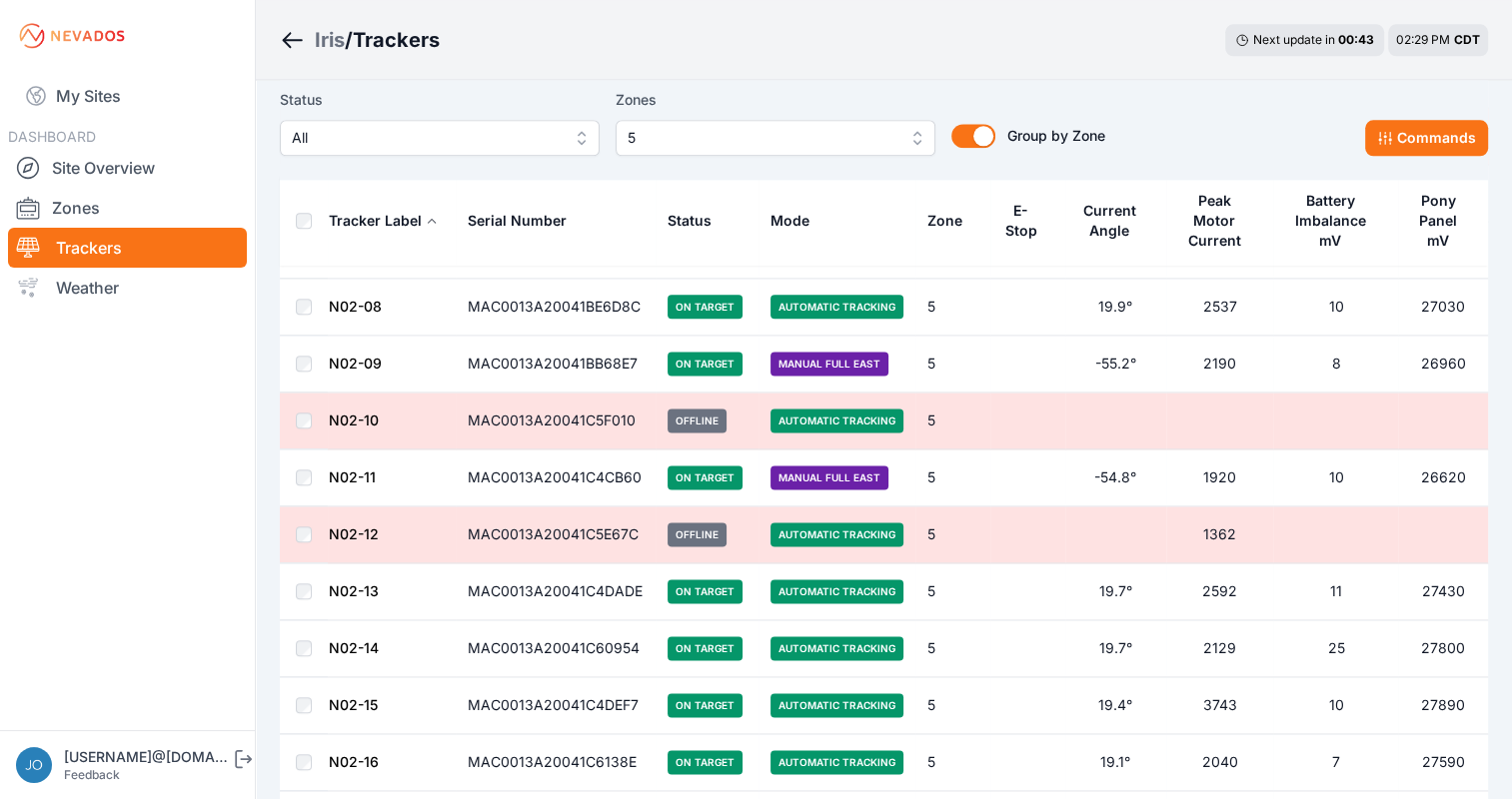 click on "Status All Zones 5 Group by Zone Group by Zone Commands" at bounding box center [883, 130] 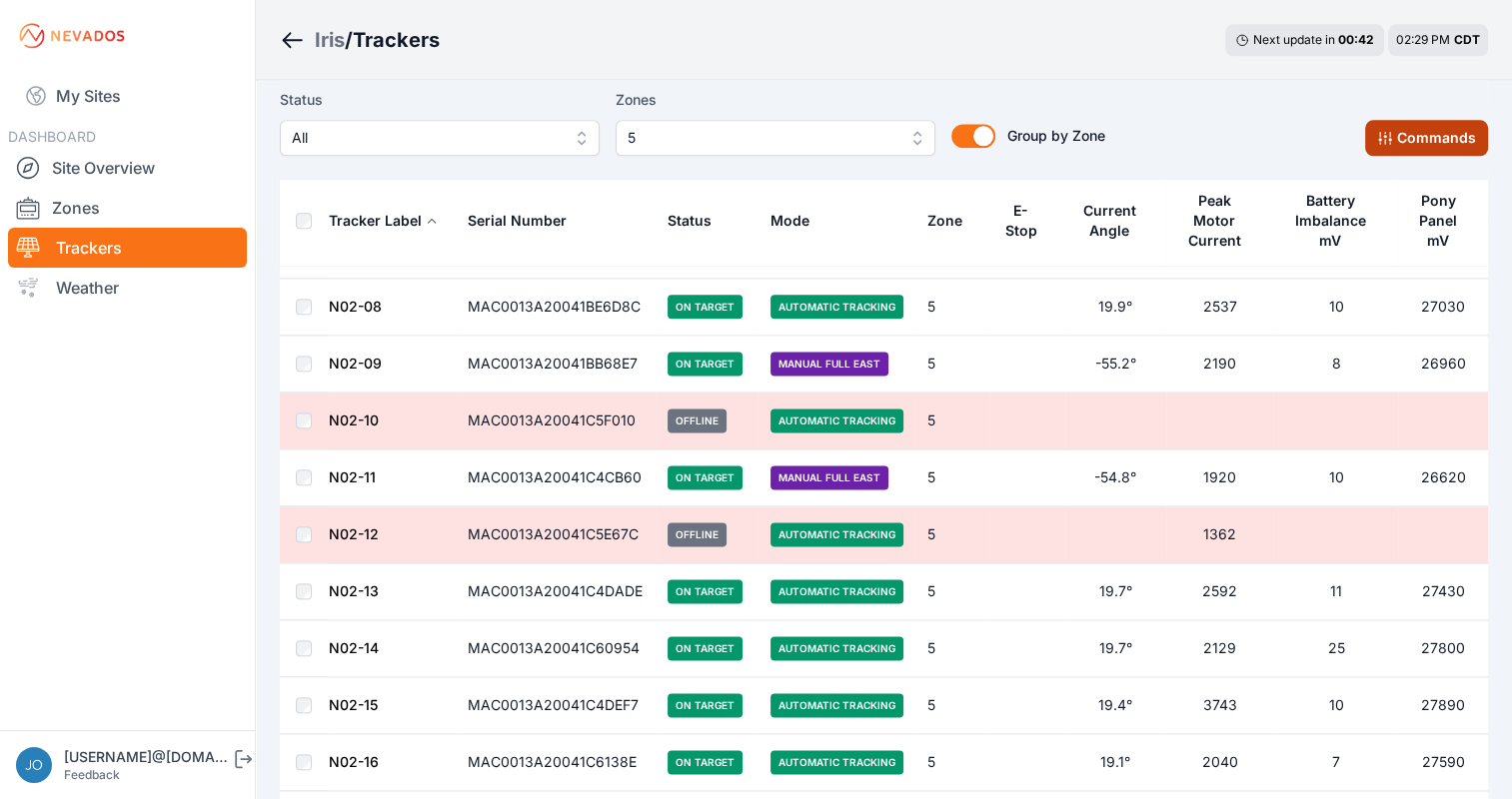 click on "Commands" at bounding box center (1426, 138) 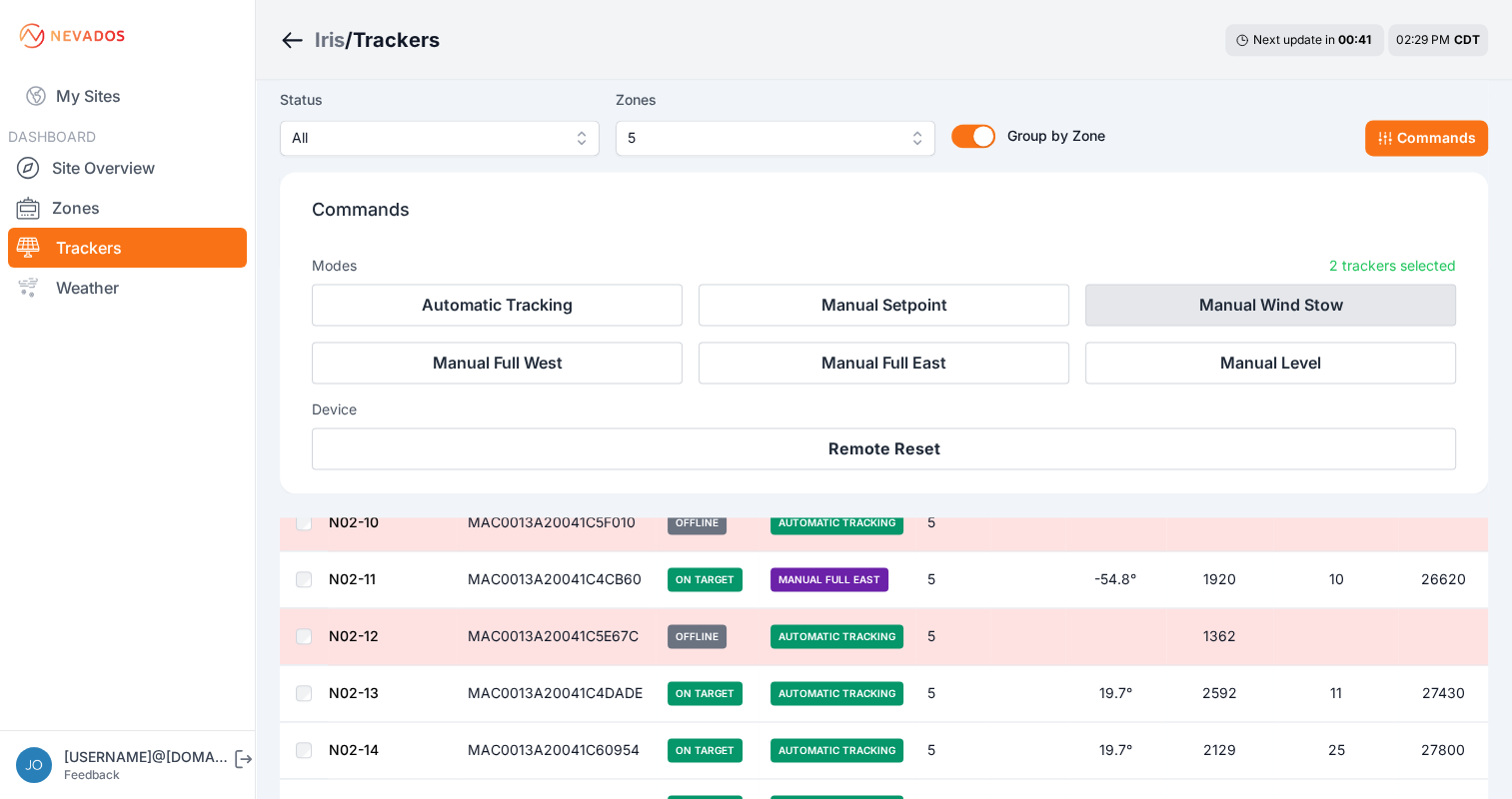 scroll, scrollTop: 2836, scrollLeft: 0, axis: vertical 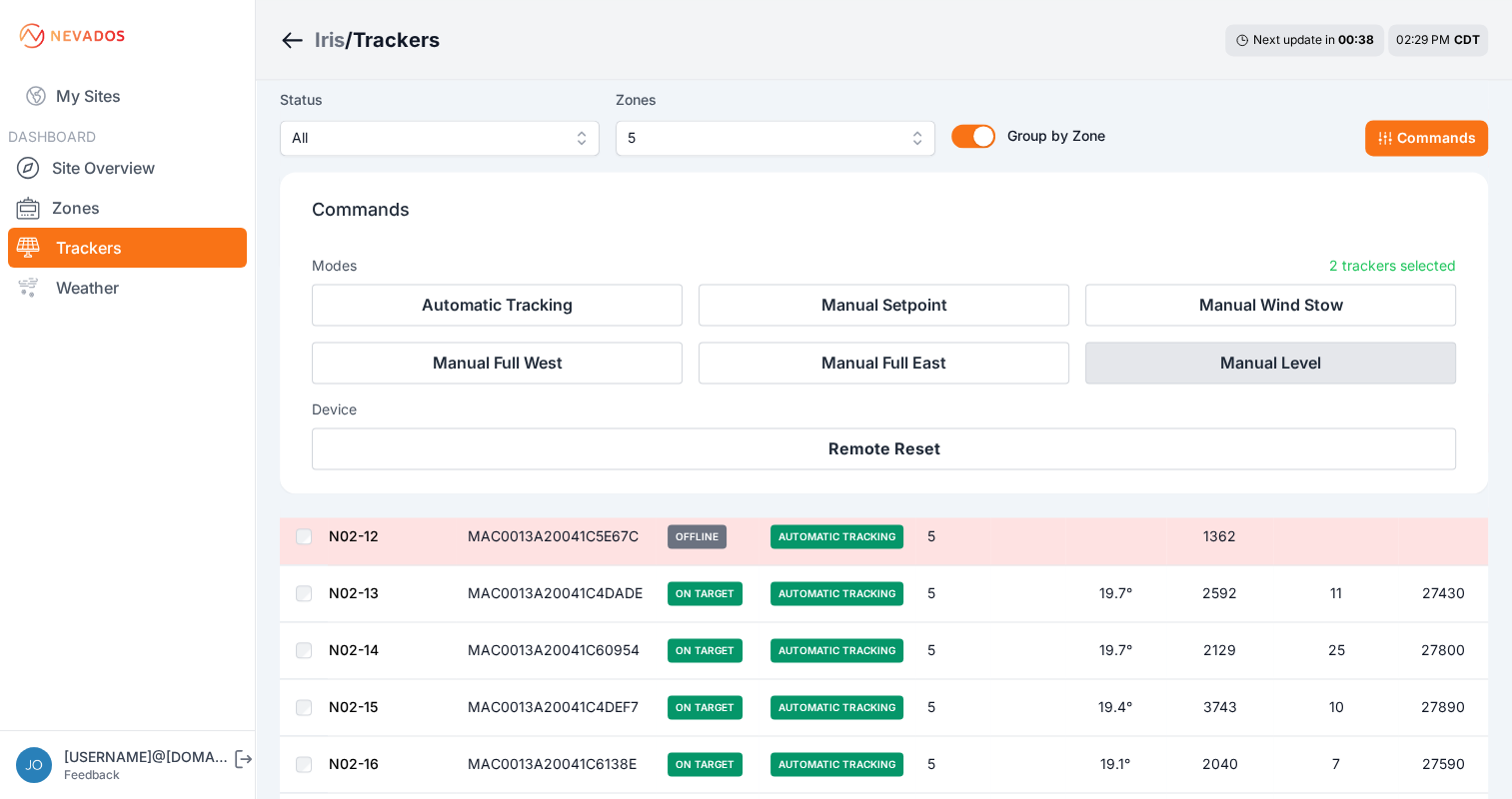 click on "Manual Level" at bounding box center [1270, 363] 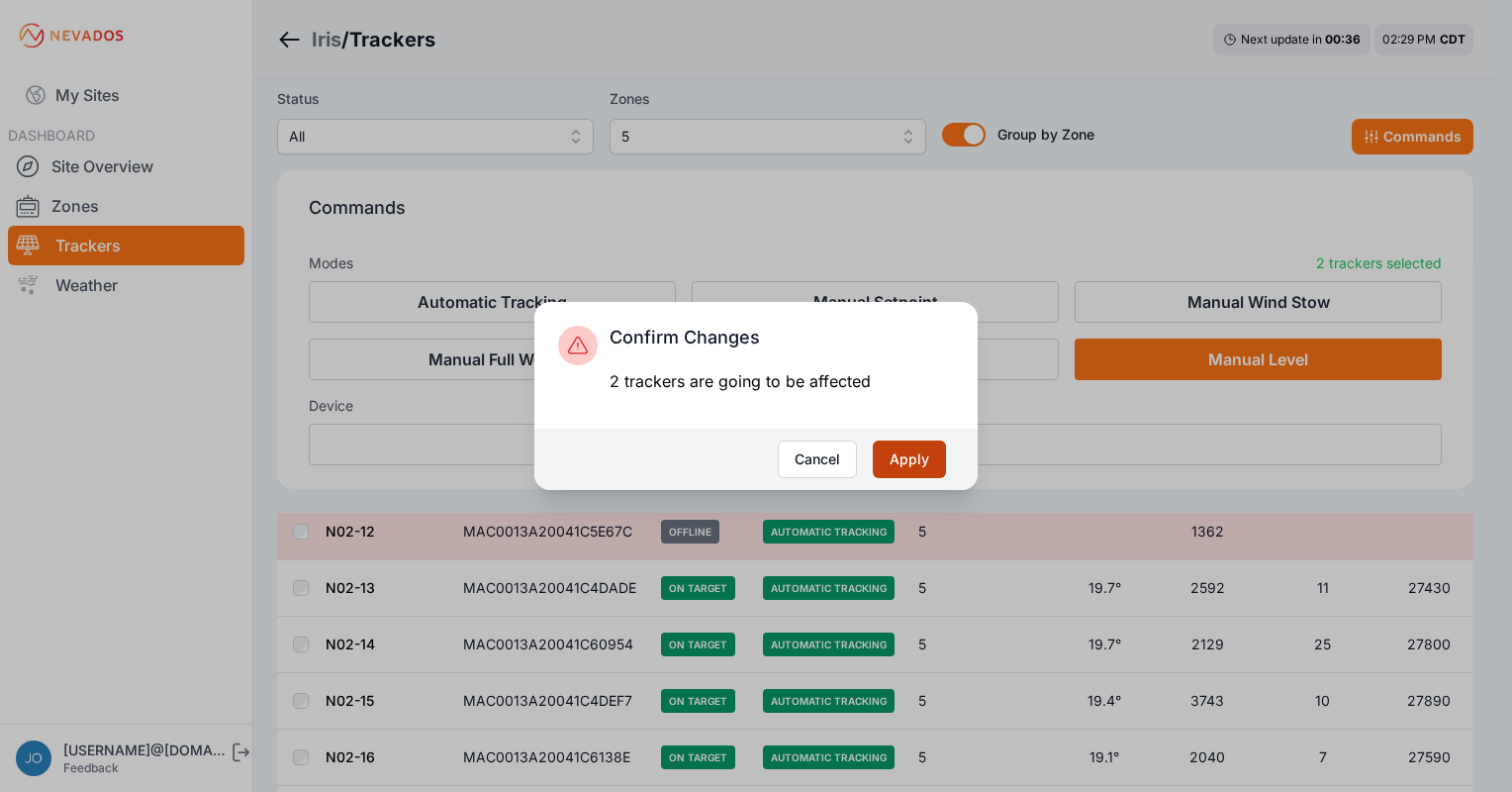 click on "Apply" at bounding box center (909, 459) 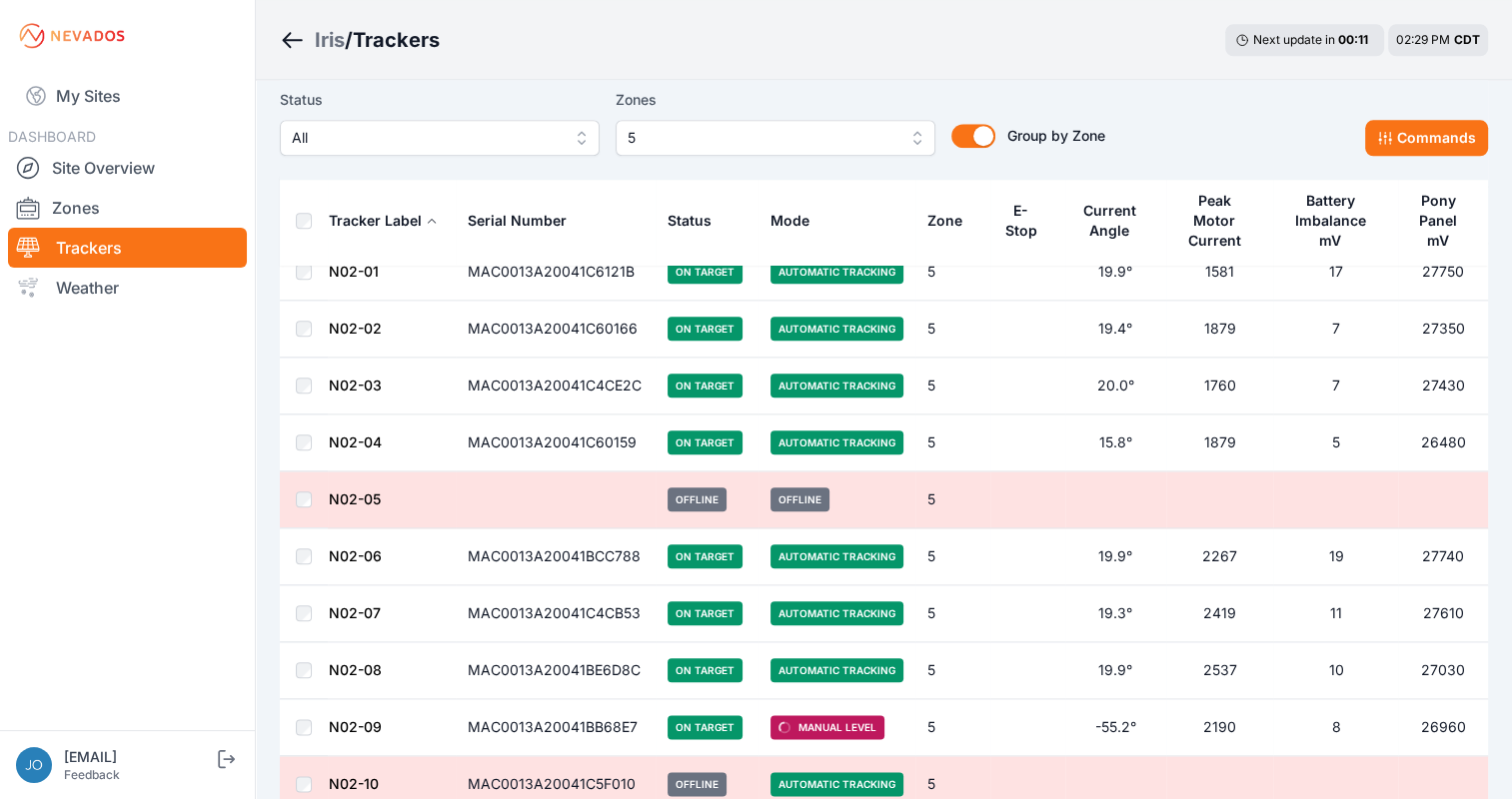 scroll, scrollTop: 2137, scrollLeft: 0, axis: vertical 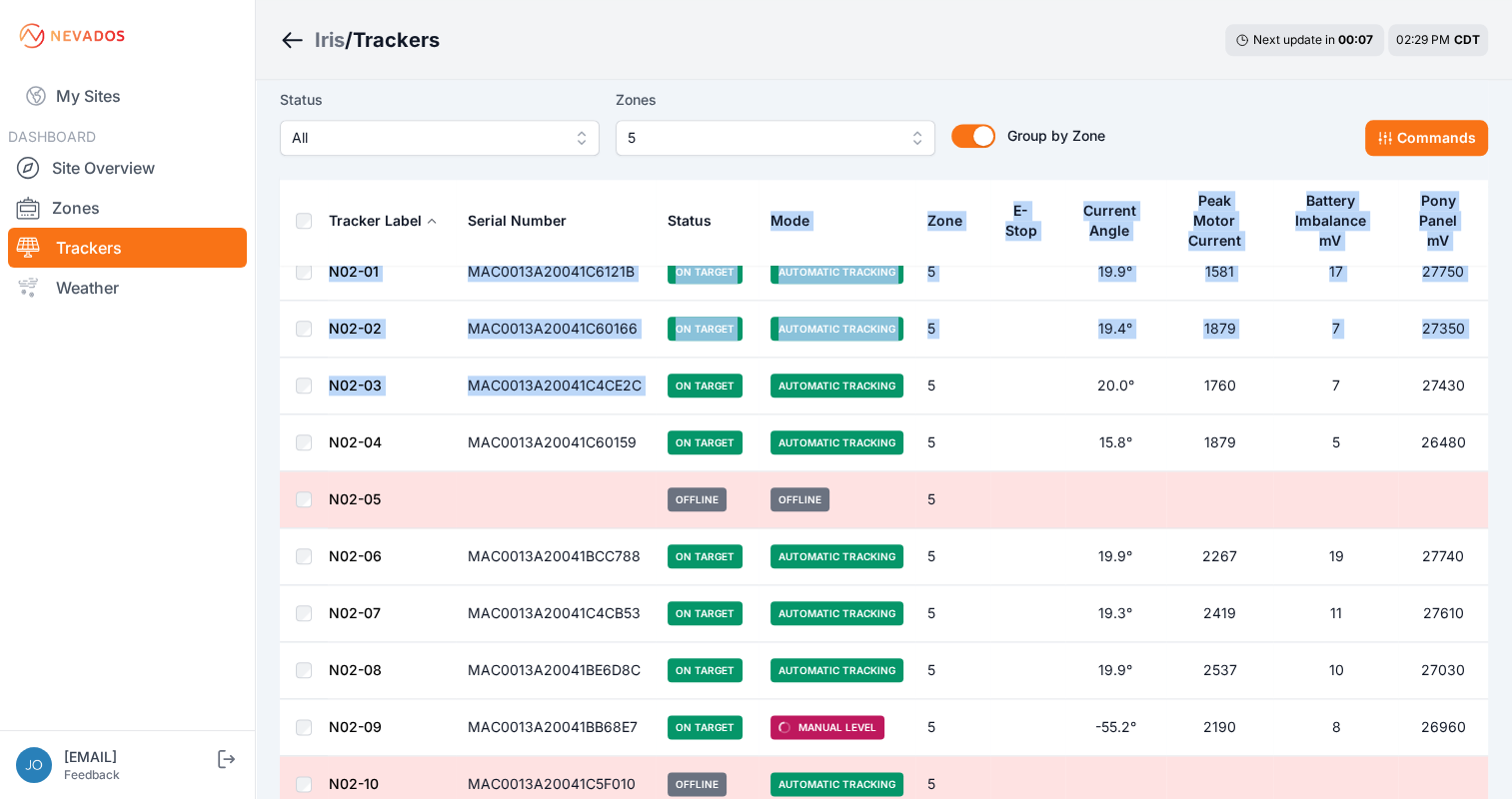 drag, startPoint x: 737, startPoint y: 356, endPoint x: 733, endPoint y: 248, distance: 108.07405 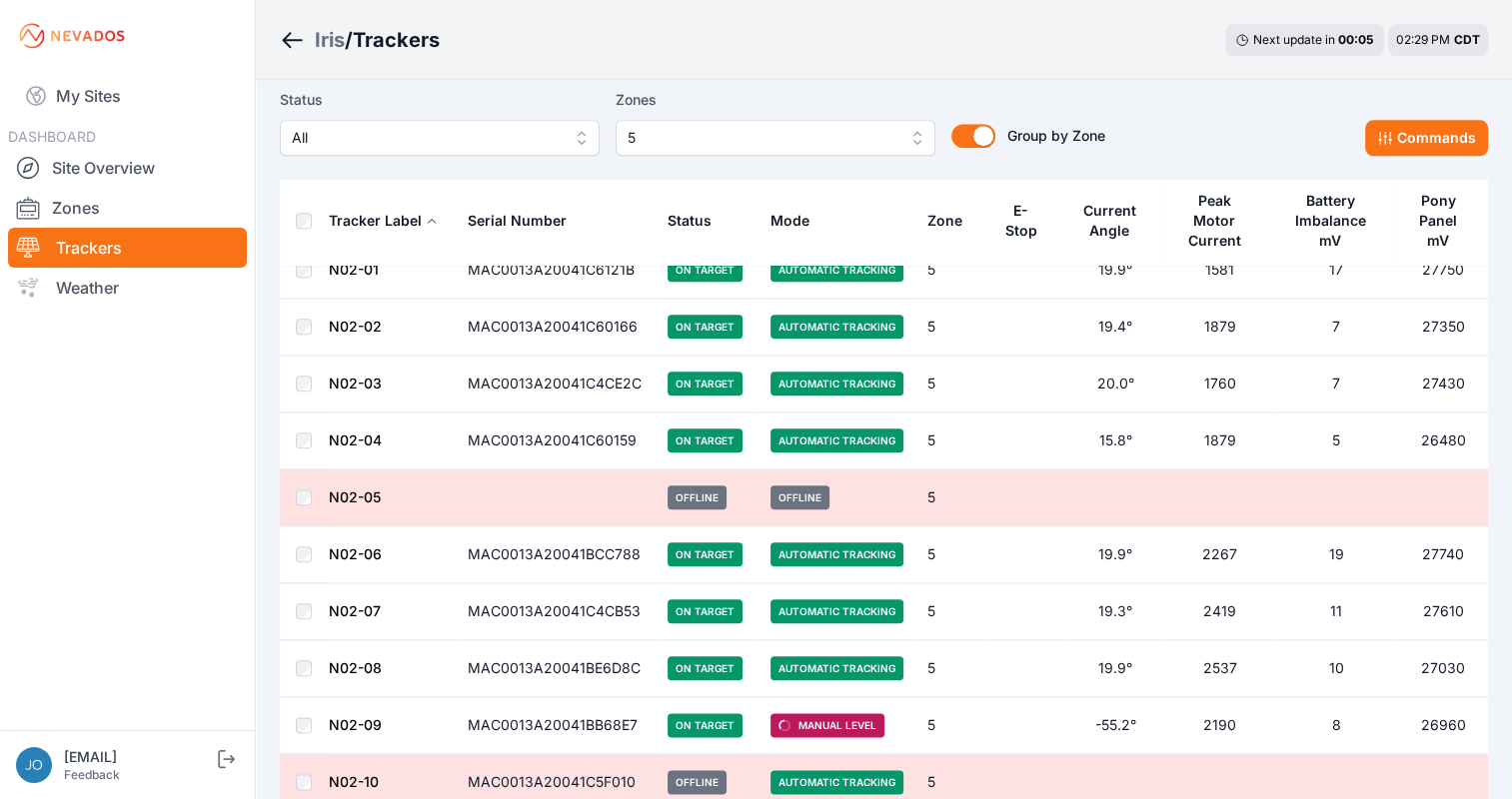 click at bounding box center [304, 440] 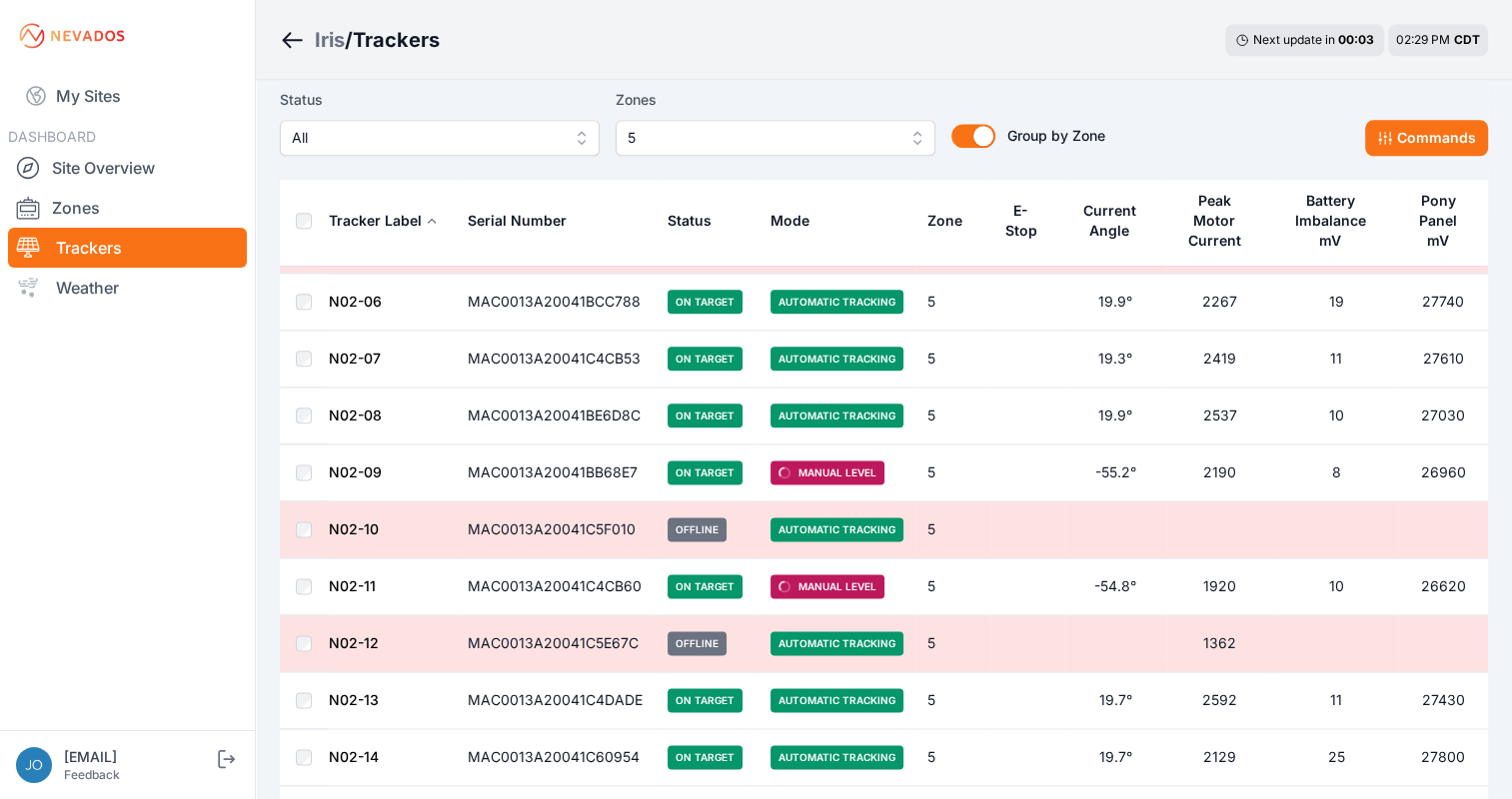 scroll, scrollTop: 2391, scrollLeft: 0, axis: vertical 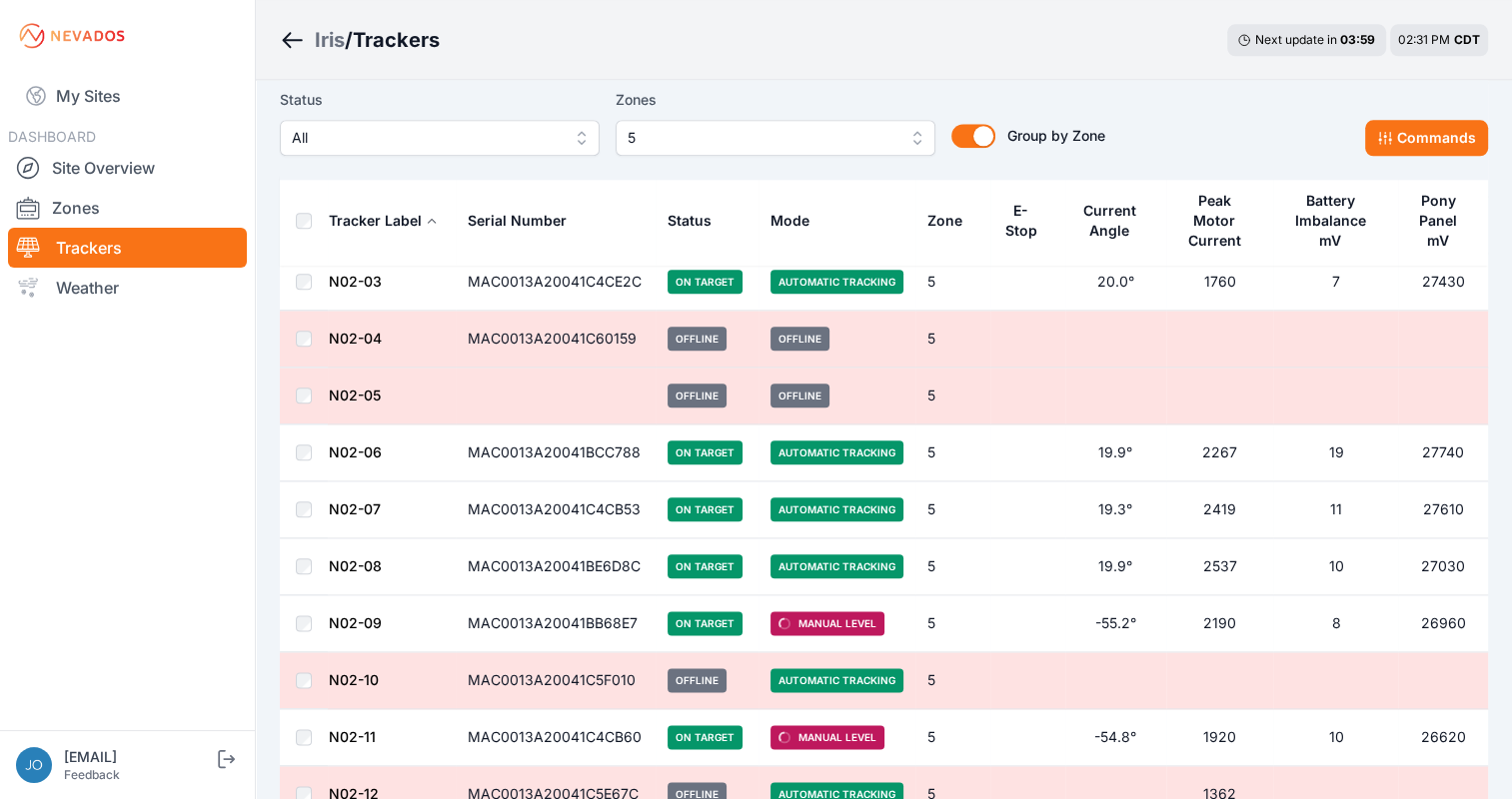 click on "Status All Zones 5 Group by Zone Group by Zone Commands Tracker Label Serial Number Status Mode Zone E-Stop Current Angle Peak Motor Current Battery Imbalance mV Pony Panel mV Zone  5 N01-01 [SERIAL] On Target Automatic Tracking 5 [ANGLE] 2011 12 26790 N01-02 [SERIAL] On Target Automatic Tracking 5 [ANGLE] 1920 5 27560 N01-03 [SERIAL] On Target Automatic Tracking 5 [ANGLE] 1952 15 27420 N01-04 [SERIAL] On Target Automatic Tracking 5 [ANGLE] 1605 6 27300 N01-05 [SERIAL] On Target Automatic Tracking 5 [ANGLE] 1883 8 27390 N01-06 [SERIAL] On Target Automatic Tracking 5 [ANGLE] 1855 7 27590 N01-07 [SERIAL] On Target Automatic Tracking 5 [ANGLE] 2023 10 27810 N01-08 [SERIAL] On Target Automatic Tracking 5 [ANGLE] 4043 6 27460 N01-09 [SERIAL] On Target Automatic Tracking 5 [ANGLE] 2551 5 26900 N01-10 [SERIAL] Offline Automatic Tracking 5 N01-11 [SERIAL] On Target Automatic Tracking 5 [ANGLE] 2239 9 26500 5" at bounding box center [883, 51] 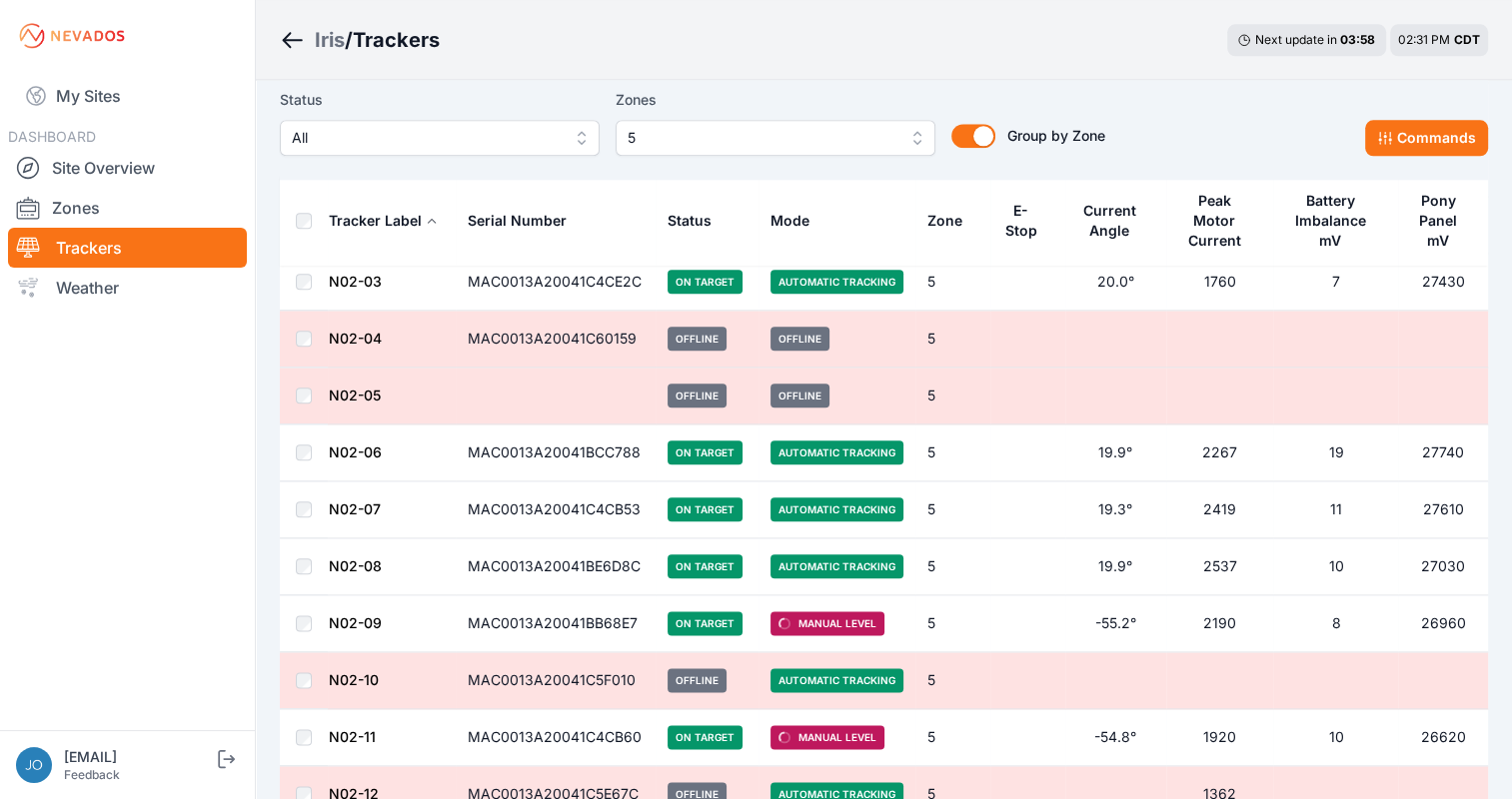 click on "Status All Zones 5 Group by Zone Group by Zone Commands Tracker Label Serial Number Status Mode Zone E-Stop Current Angle Peak Motor Current Battery Imbalance mV Pony Panel mV Zone  5 N01-01 [SERIAL] On Target Automatic Tracking 5 [ANGLE] 2011 12 26790 N01-02 [SERIAL] On Target Automatic Tracking 5 [ANGLE] 1920 5 27560 N01-03 [SERIAL] On Target Automatic Tracking 5 [ANGLE] 1952 15 27420 N01-04 [SERIAL] On Target Automatic Tracking 5 [ANGLE] 1605 6 27300 N01-05 [SERIAL] On Target Automatic Tracking 5 [ANGLE] 1883 8 27390 N01-06 [SERIAL] On Target Automatic Tracking 5 [ANGLE] 1855 7 27590 N01-07 [SERIAL] On Target Automatic Tracking 5 [ANGLE] 2023 10 27810 N01-08 [SERIAL] On Target Automatic Tracking 5 [ANGLE] 4043 6 27460 N01-09 [SERIAL] On Target Automatic Tracking 5 [ANGLE] 2551 5 26900 N01-10 [SERIAL] Offline Automatic Tracking 5 N01-11 [SERIAL] On Target Automatic Tracking 5 [ANGLE] 2239 9 26500 5" at bounding box center [883, 51] 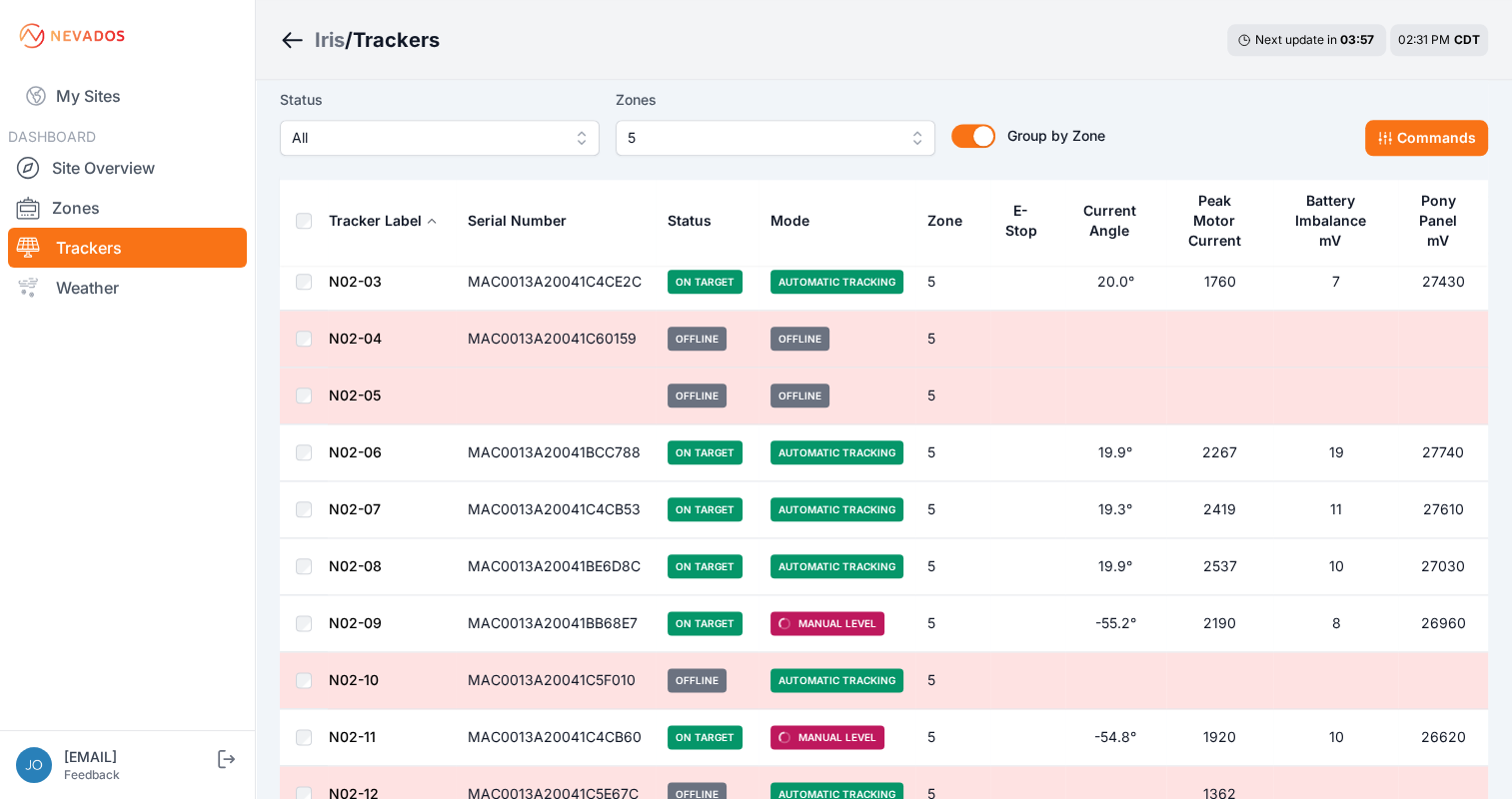 click on "Status All Zones 5 Group by Zone Group by Zone Commands Tracker Label Serial Number Status Mode Zone E-Stop Current Angle Peak Motor Current Battery Imbalance mV Pony Panel mV Zone  5 N01-01 [SERIAL] On Target Automatic Tracking 5 [ANGLE] 2011 12 26790 N01-02 [SERIAL] On Target Automatic Tracking 5 [ANGLE] 1920 5 27560 N01-03 [SERIAL] On Target Automatic Tracking 5 [ANGLE] 1952 15 27420 N01-04 [SERIAL] On Target Automatic Tracking 5 [ANGLE] 1605 6 27300 N01-05 [SERIAL] On Target Automatic Tracking 5 [ANGLE] 1883 8 27390 N01-06 [SERIAL] On Target Automatic Tracking 5 [ANGLE] 1855 7 27590 N01-07 [SERIAL] On Target Automatic Tracking 5 [ANGLE] 2023 10 27810 N01-08 [SERIAL] On Target Automatic Tracking 5 [ANGLE] 4043 6 27460 N01-09 [SERIAL] On Target Automatic Tracking 5 [ANGLE] 2551 5 26900 N01-10 [SERIAL] Offline Automatic Tracking 5 N01-11 [SERIAL] On Target Automatic Tracking 5 [ANGLE] 2239 9 26500 5" at bounding box center (883, 51) 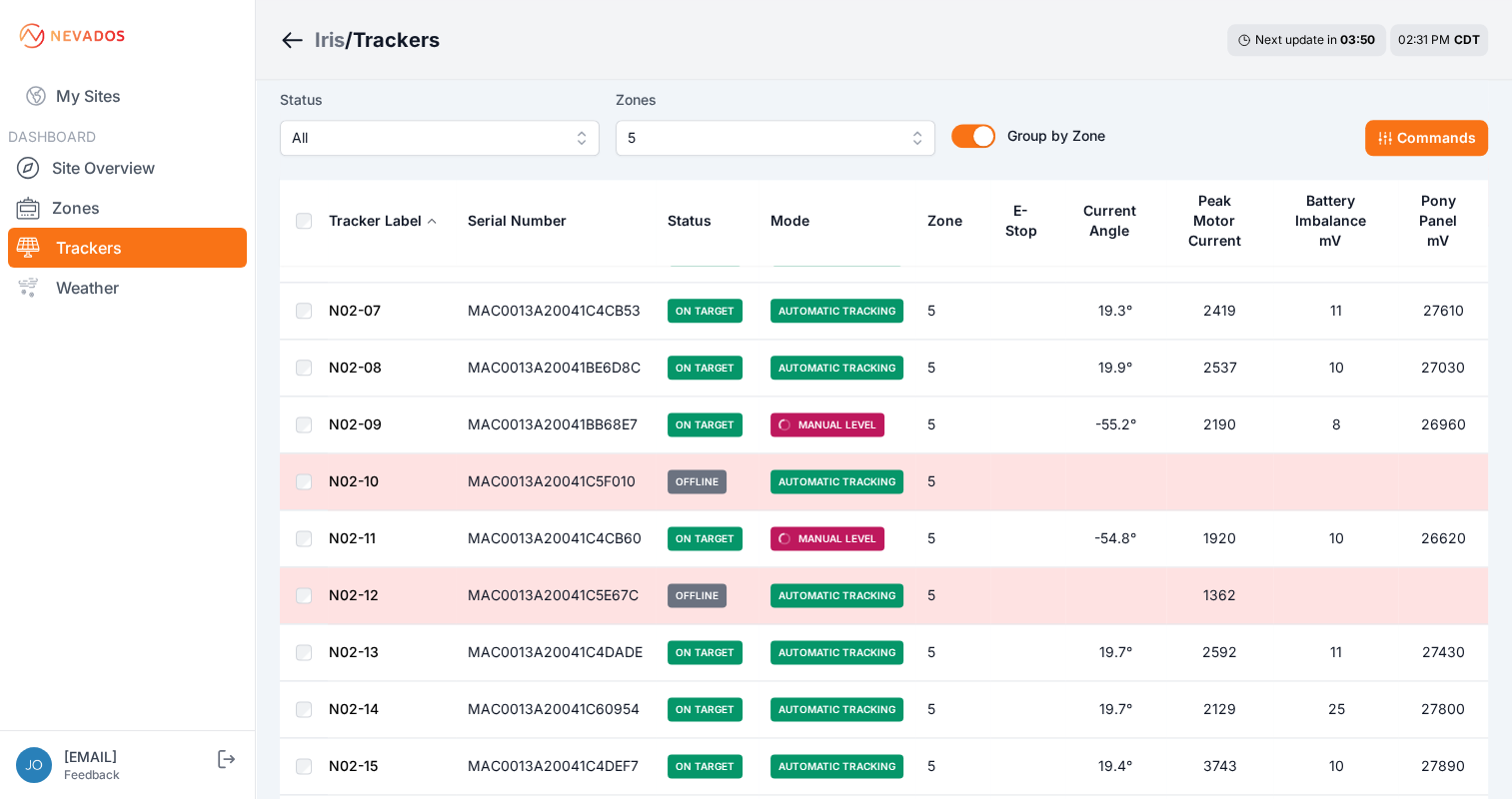 scroll, scrollTop: 2438, scrollLeft: 0, axis: vertical 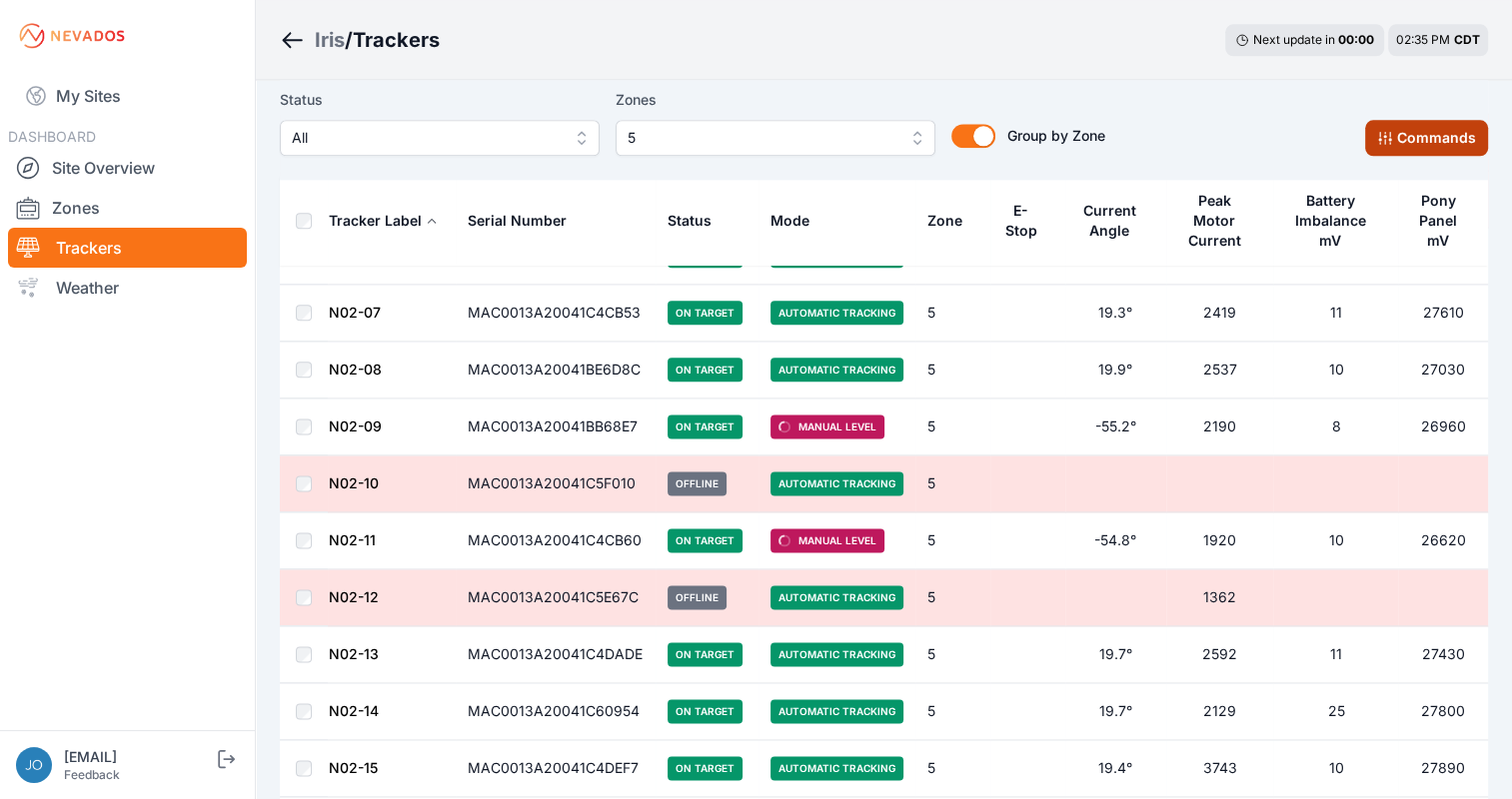 click on "Commands" at bounding box center [1426, 138] 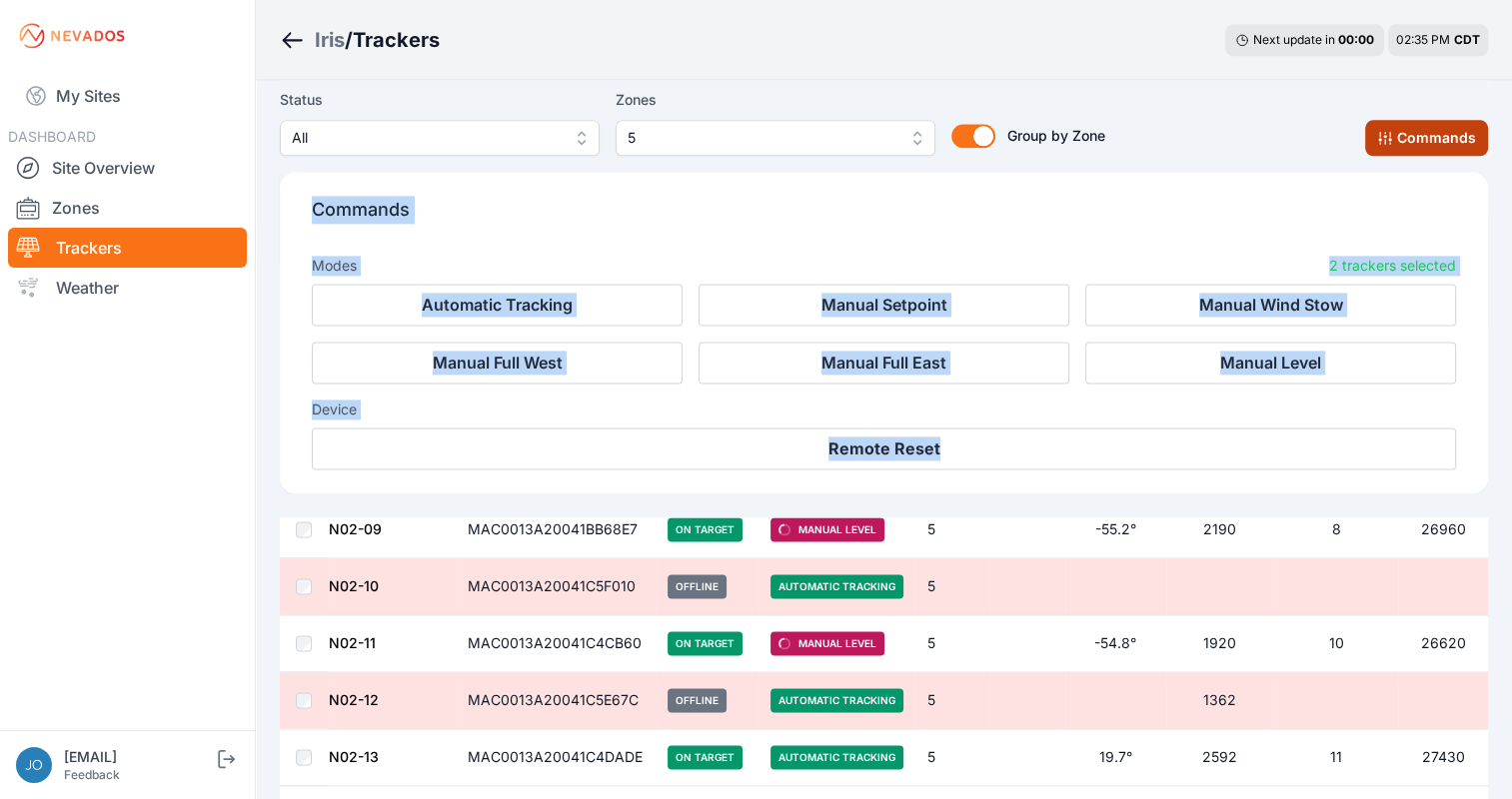 scroll, scrollTop: 2775, scrollLeft: 0, axis: vertical 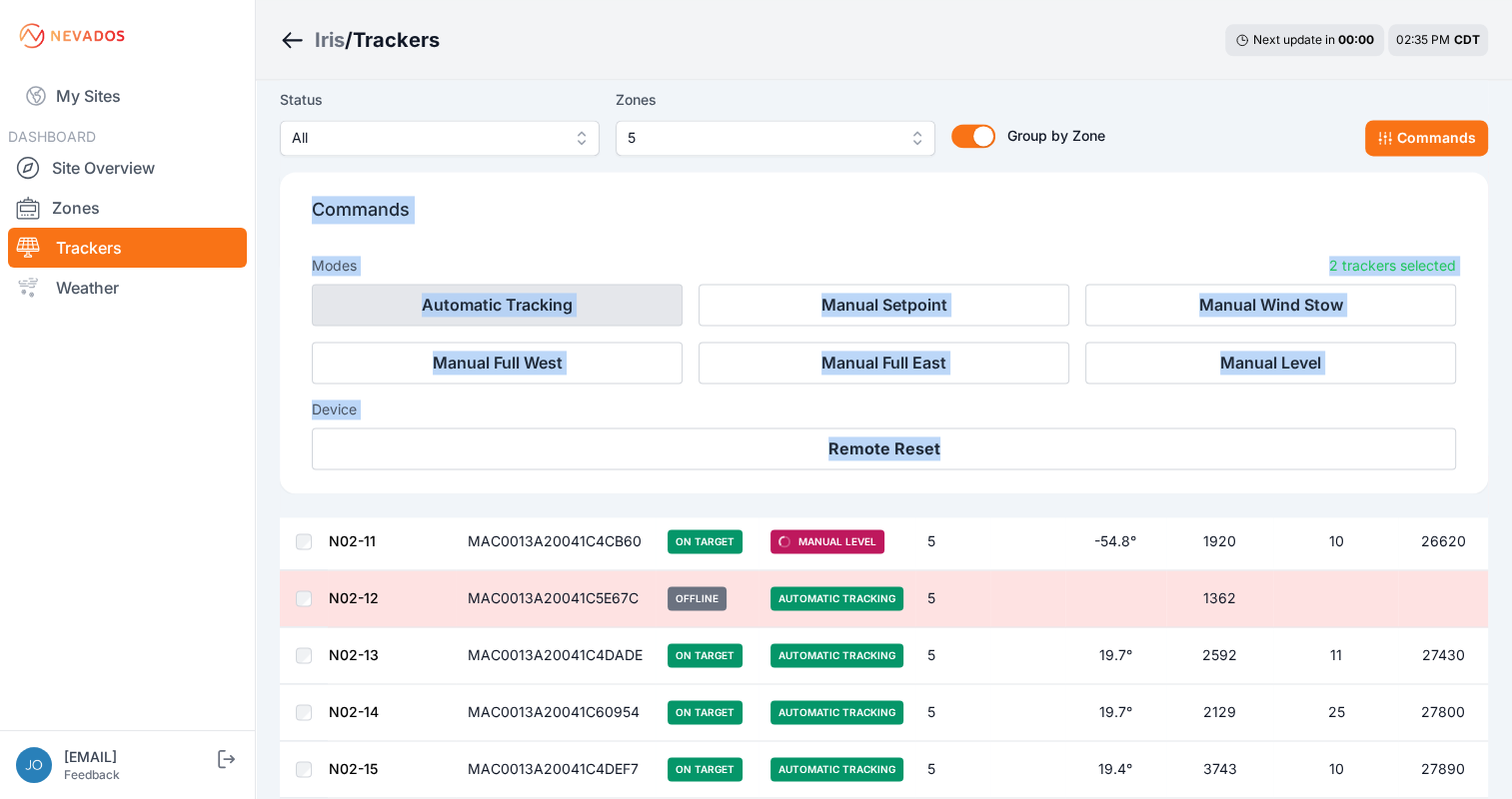 click on "Automatic Tracking" at bounding box center [497, 305] 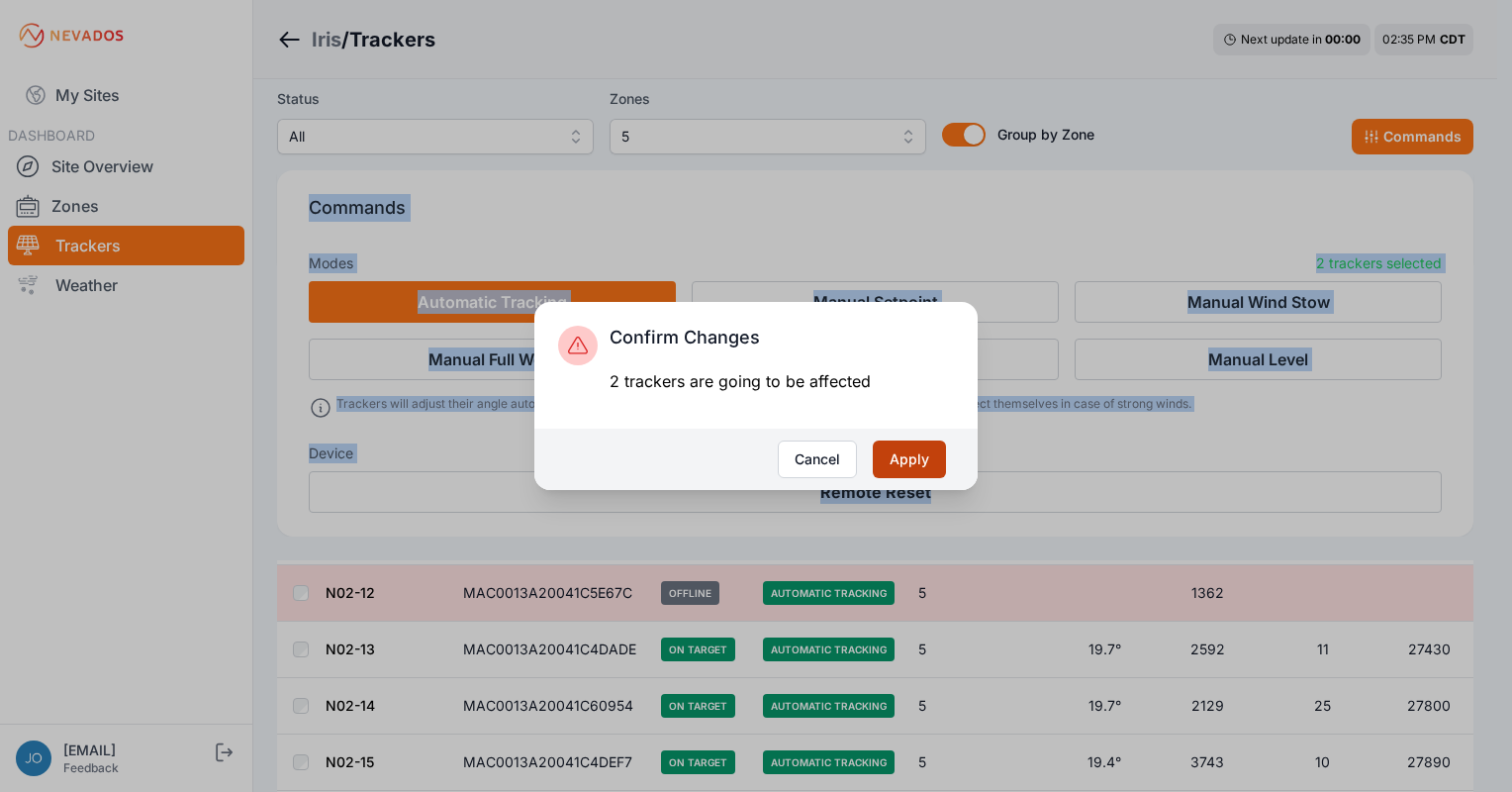 click on "Apply" at bounding box center [909, 459] 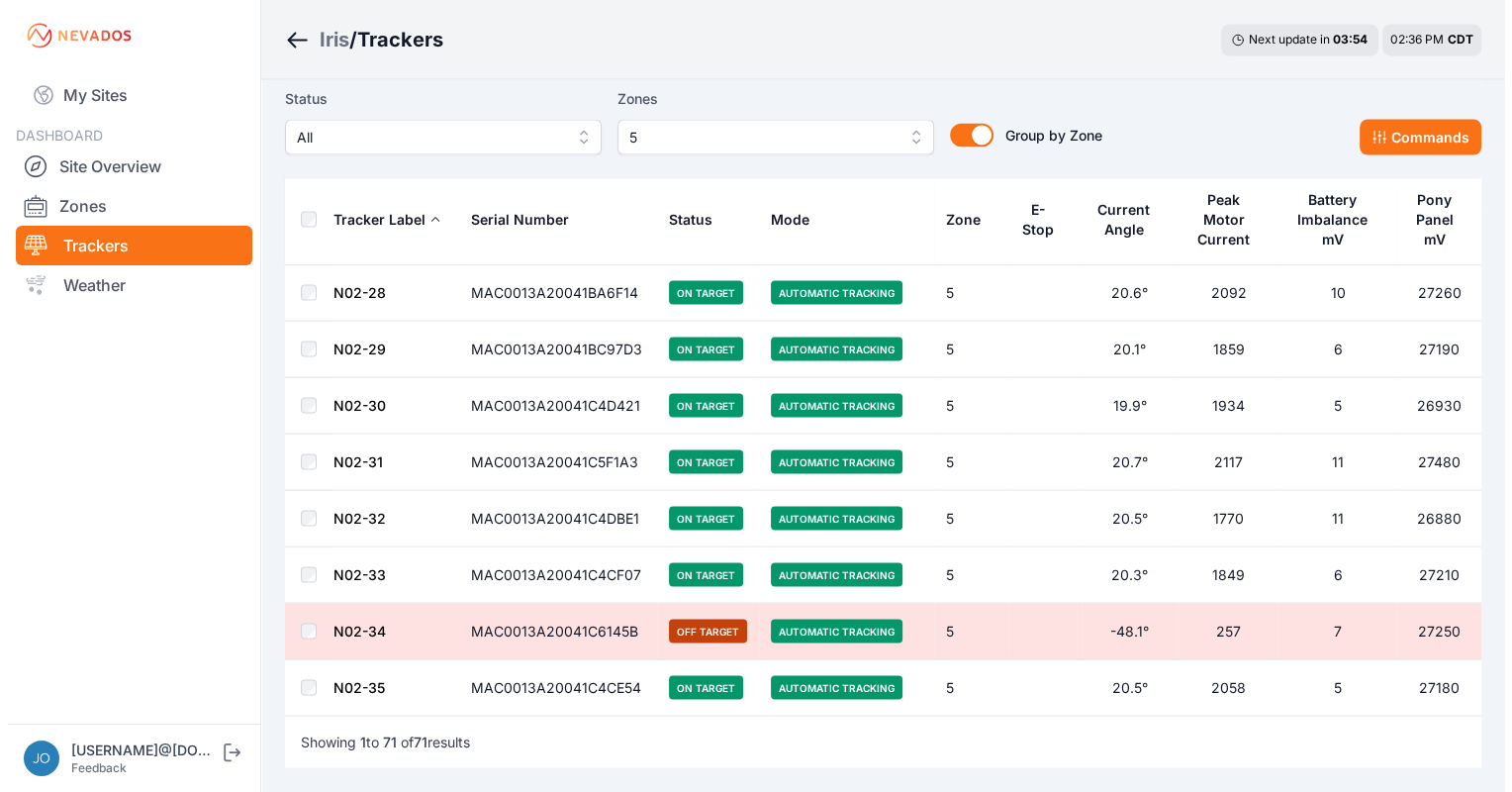 scroll, scrollTop: 3615, scrollLeft: 0, axis: vertical 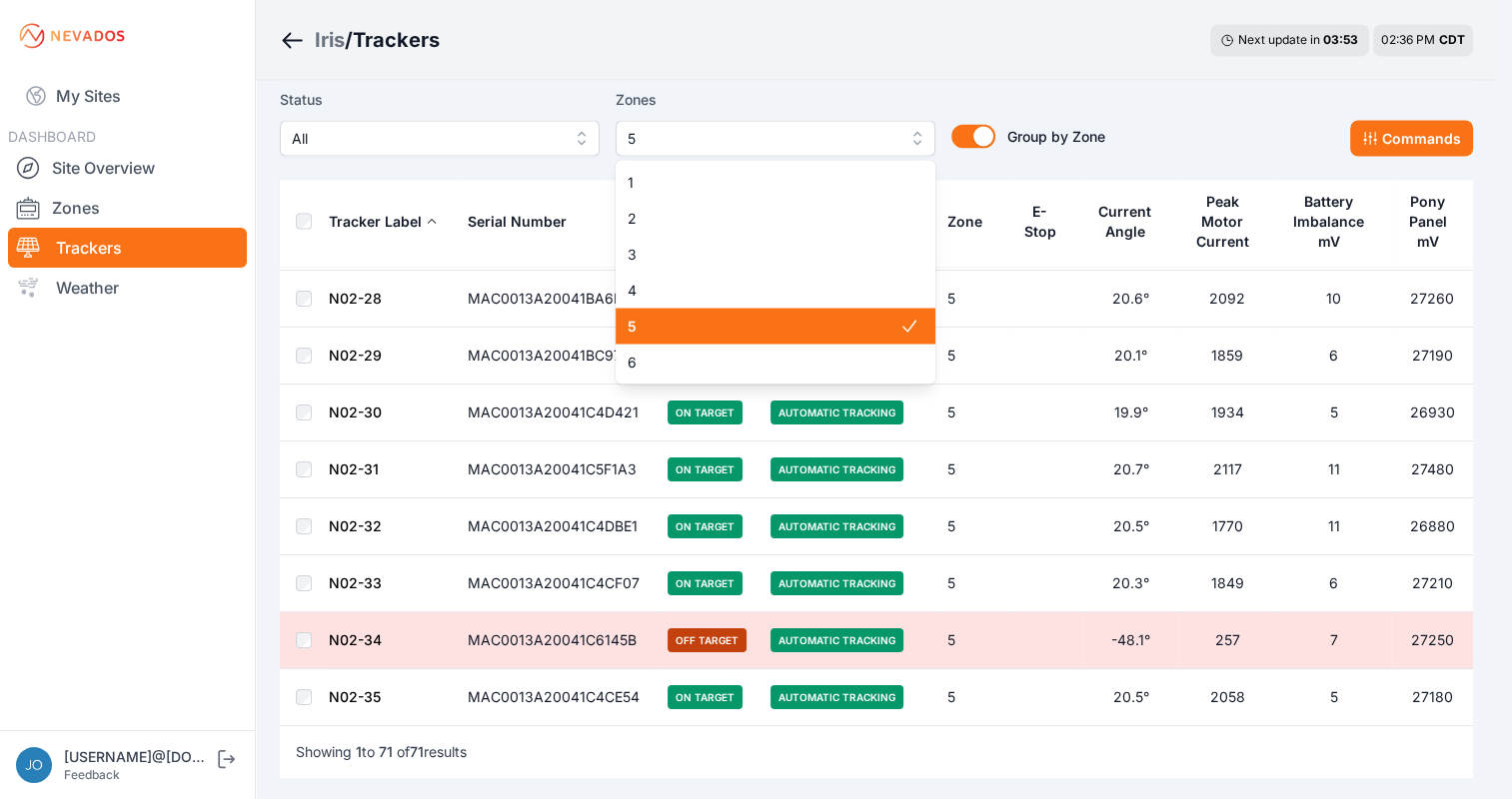 click on "5" at bounding box center (761, 138) 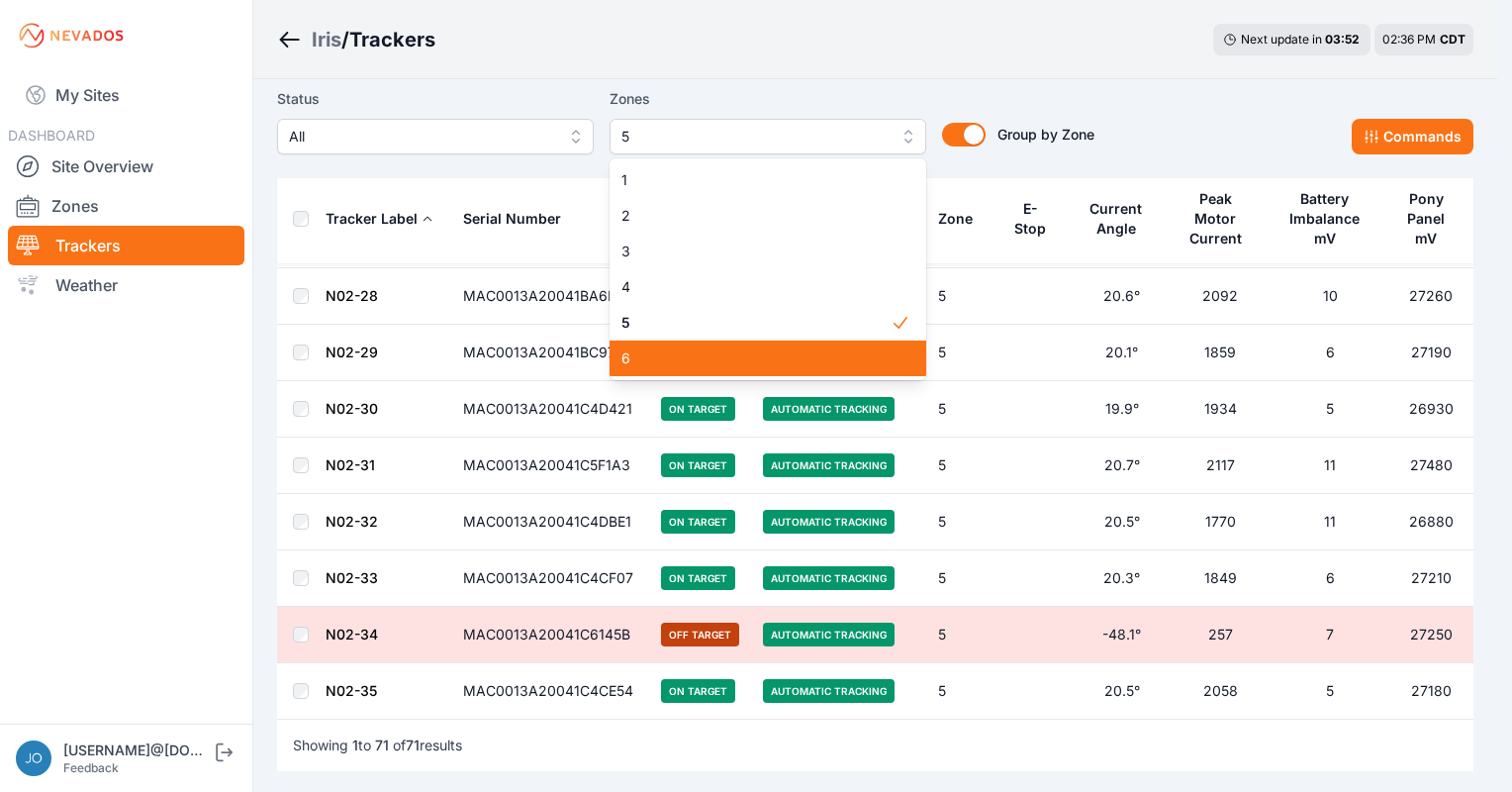 click on "6" at bounding box center (756, 358) 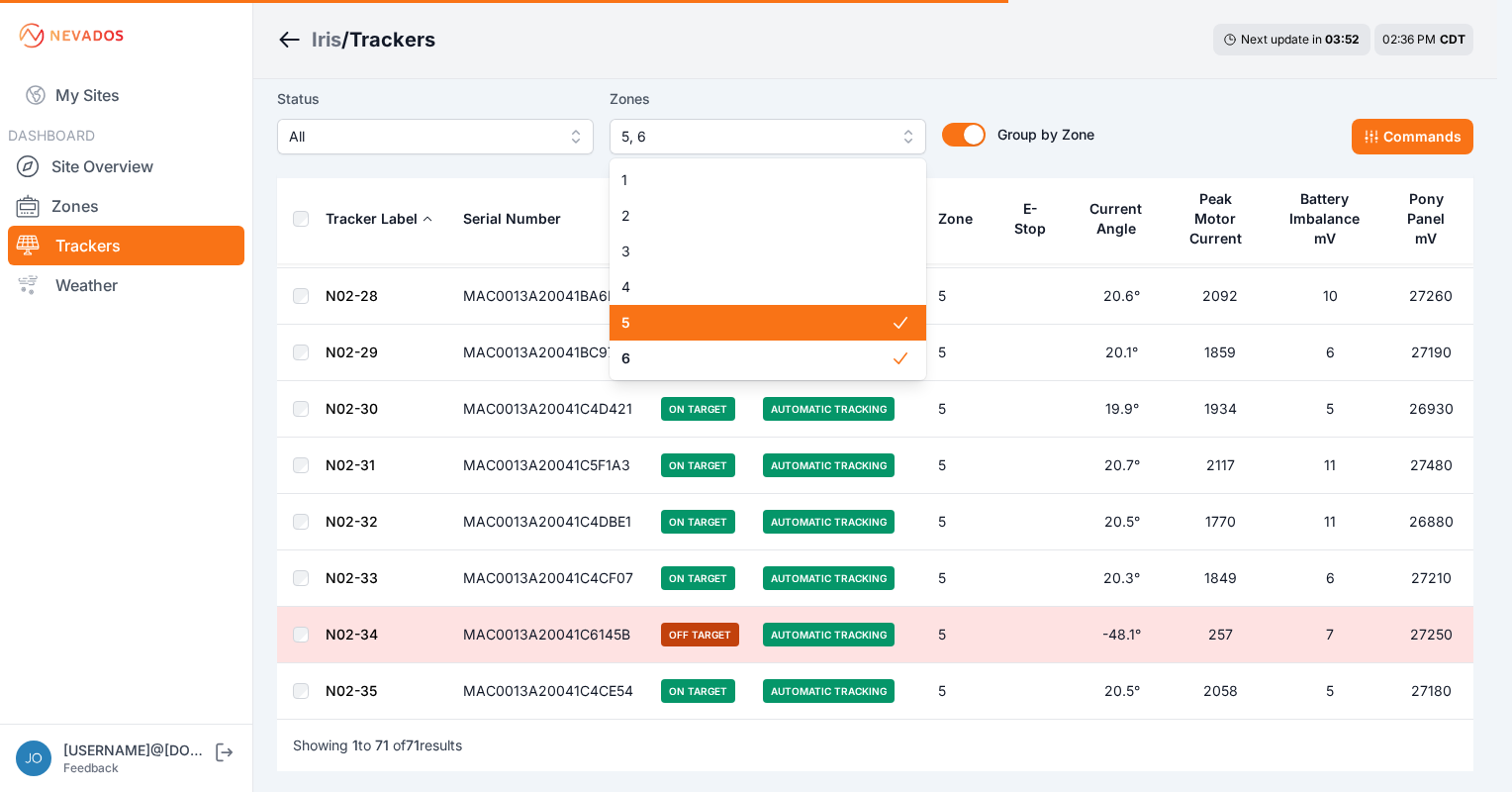 click on "5" at bounding box center [756, 323] 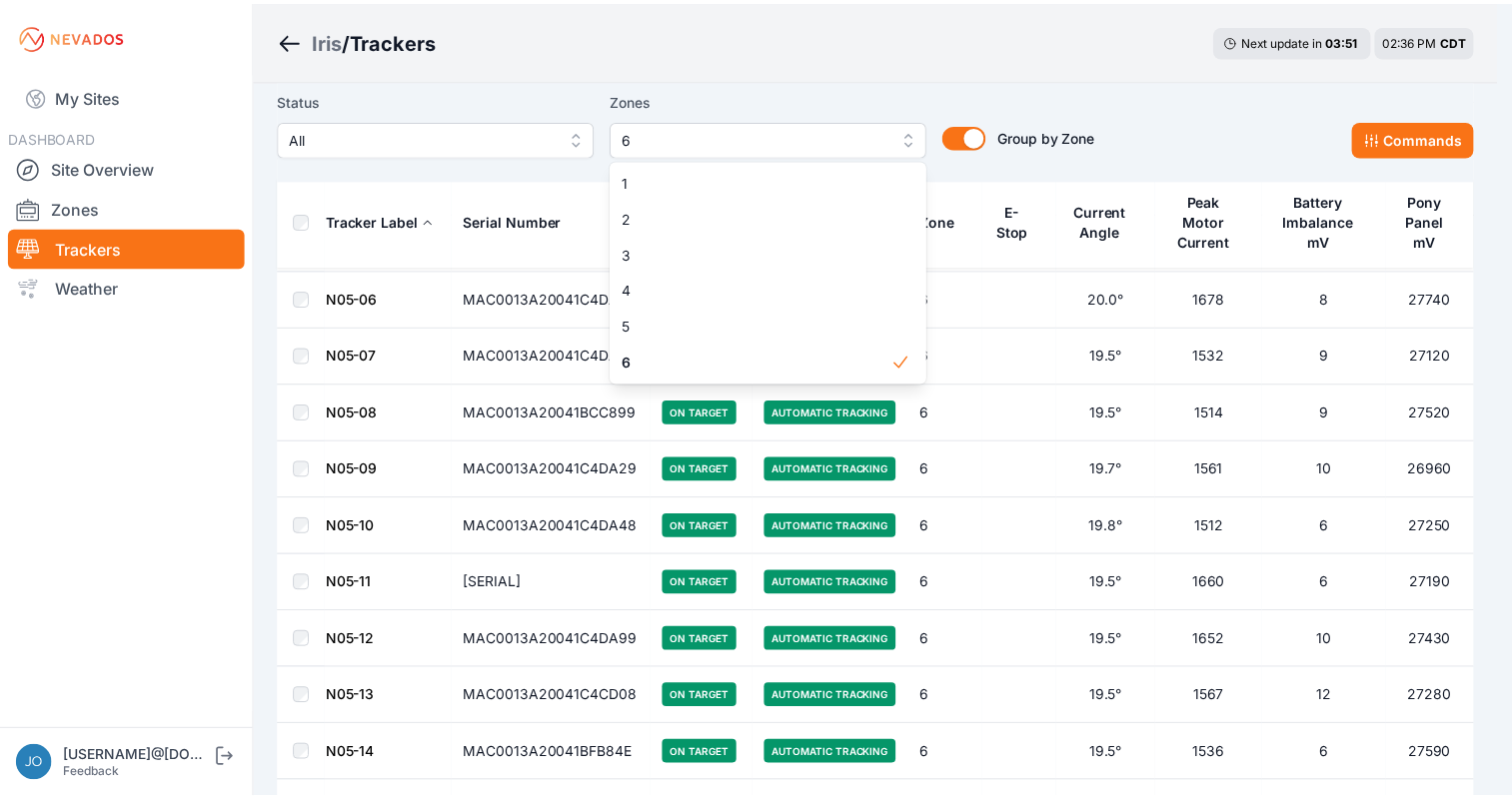 scroll, scrollTop: 0, scrollLeft: 0, axis: both 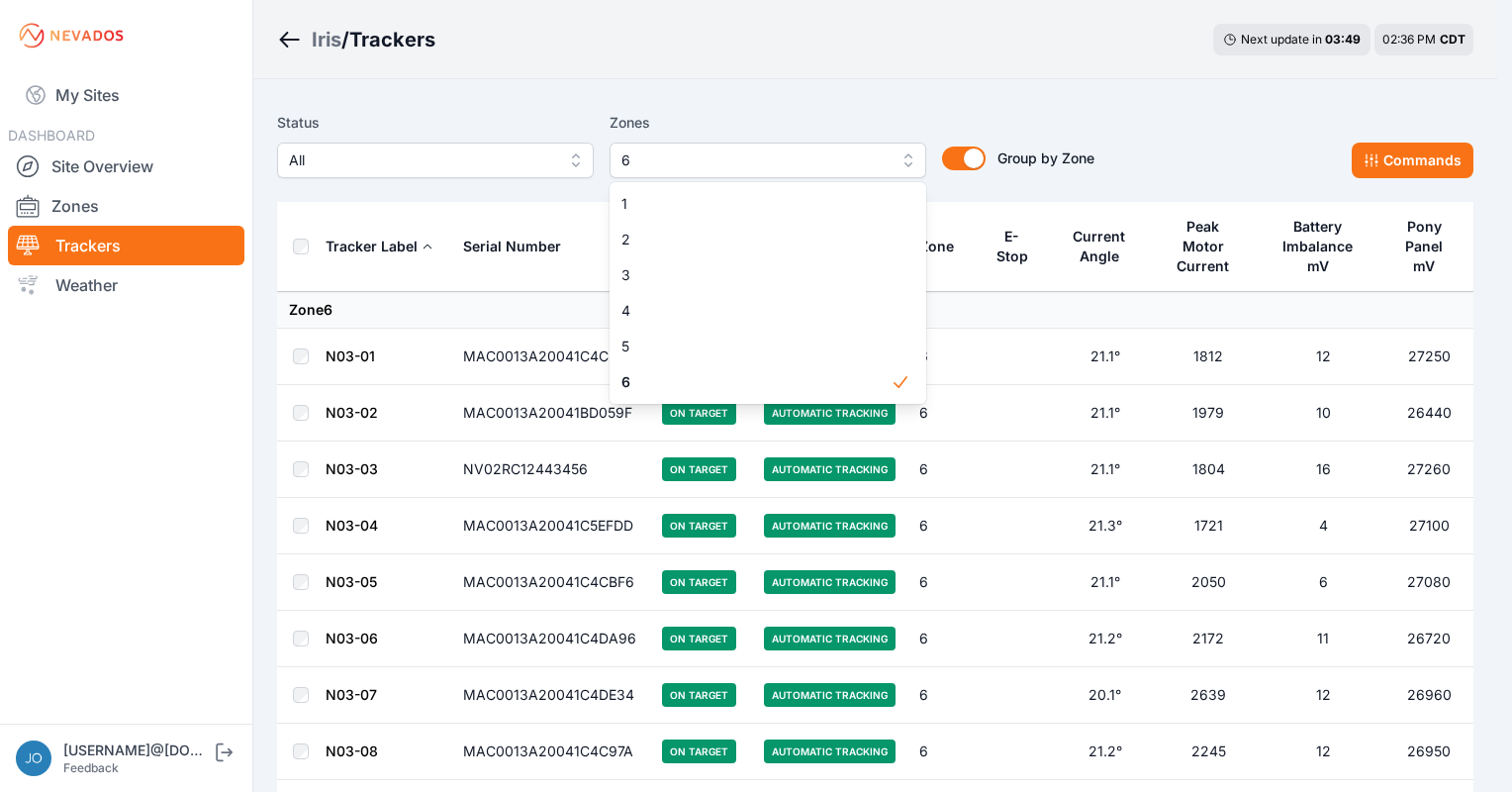 click on "Iris  /  Trackers Next update in   03 : 49 02:36 PM CDT Status All Zones 6 1 2 3 4 5 6 Group by Zone Group by Zone Commands Tracker Label Serial Number Status Mode Zone E-Stop Current Angle Peak Motor Current Battery Imbalance mV Pony Panel mV Zone  6 N03-01 MAC0013A20041C4CE58 On Target Automatic Tracking 6 21.1° 1812 12 27250 N03-02 MAC0013A20041BD059F On Target Automatic Tracking 6 21.1° 1979 10 26440 N03-03 NV02RC12443456 On Target Automatic Tracking 6 21.1° 1804 16 27260 N03-04 MAC0013A20041C5EFDD On Target Automatic Tracking 6 21.3° 1721 4 27100 N03-05 MAC0013A20041C4CBF6 On Target Automatic Tracking 6 21.1° 2050 6 27080 N03-06 MAC0013A20041C4DA96 On Target Automatic Tracking 6 21.2° 2172 11 26720 N03-07 MAC0013A20041C4DE34 On Target Automatic Tracking 6 20.1° 2639 12 26960 N03-08 MAC0013A20041C4C97A On Target Automatic Tracking 6 21.2° 2245 12 26950 N03-09 MAC0013A20041C60137 On Target Automatic Tracking 6 21.6° 2147 8 27100 N03-10 MAC0013A20041C4D9EB On Target Automatic Tracking 6 21.2° 8" at bounding box center (748, 3254) 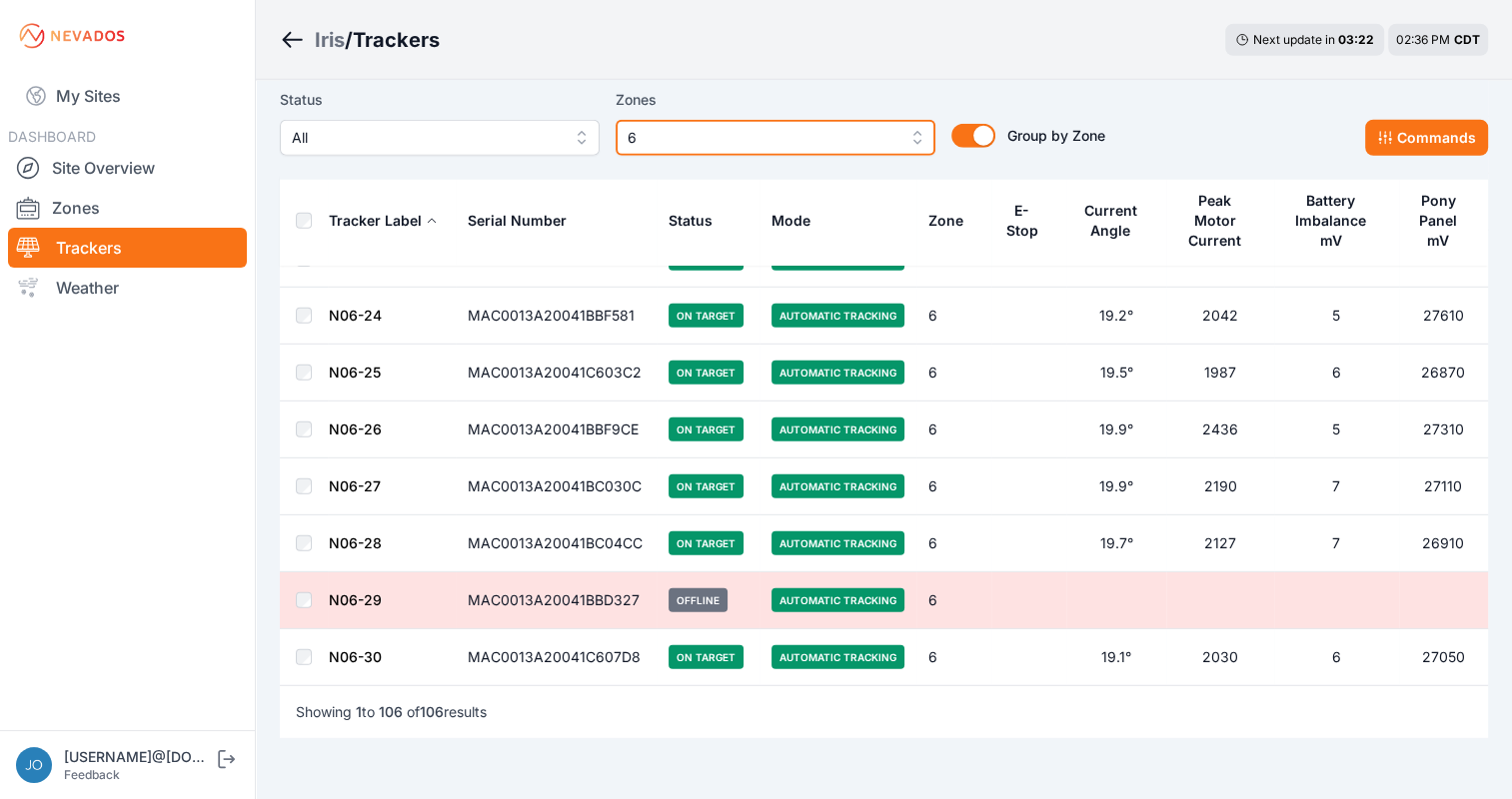 scroll, scrollTop: 5692, scrollLeft: 0, axis: vertical 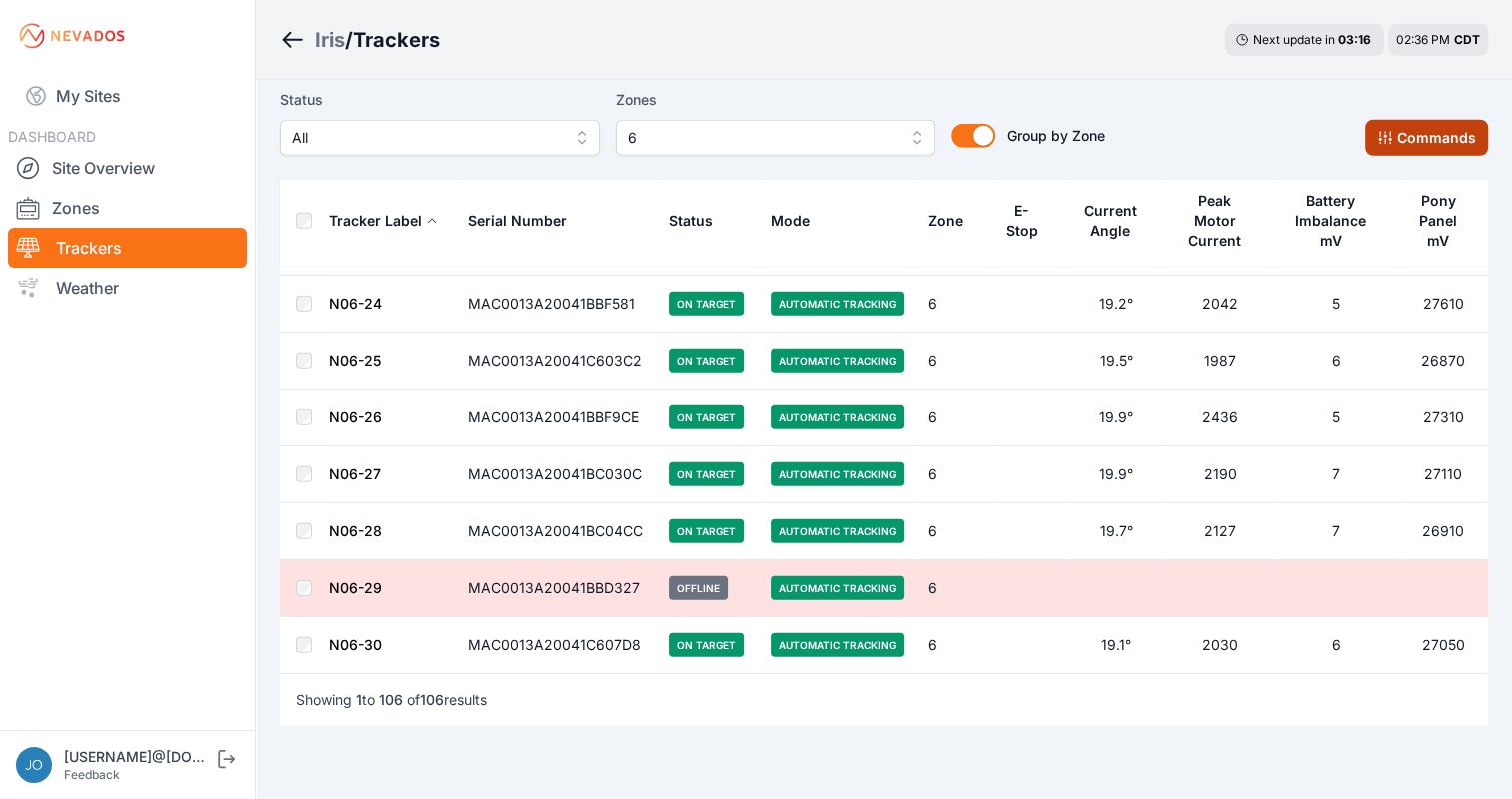 click on "Commands" at bounding box center (1426, 138) 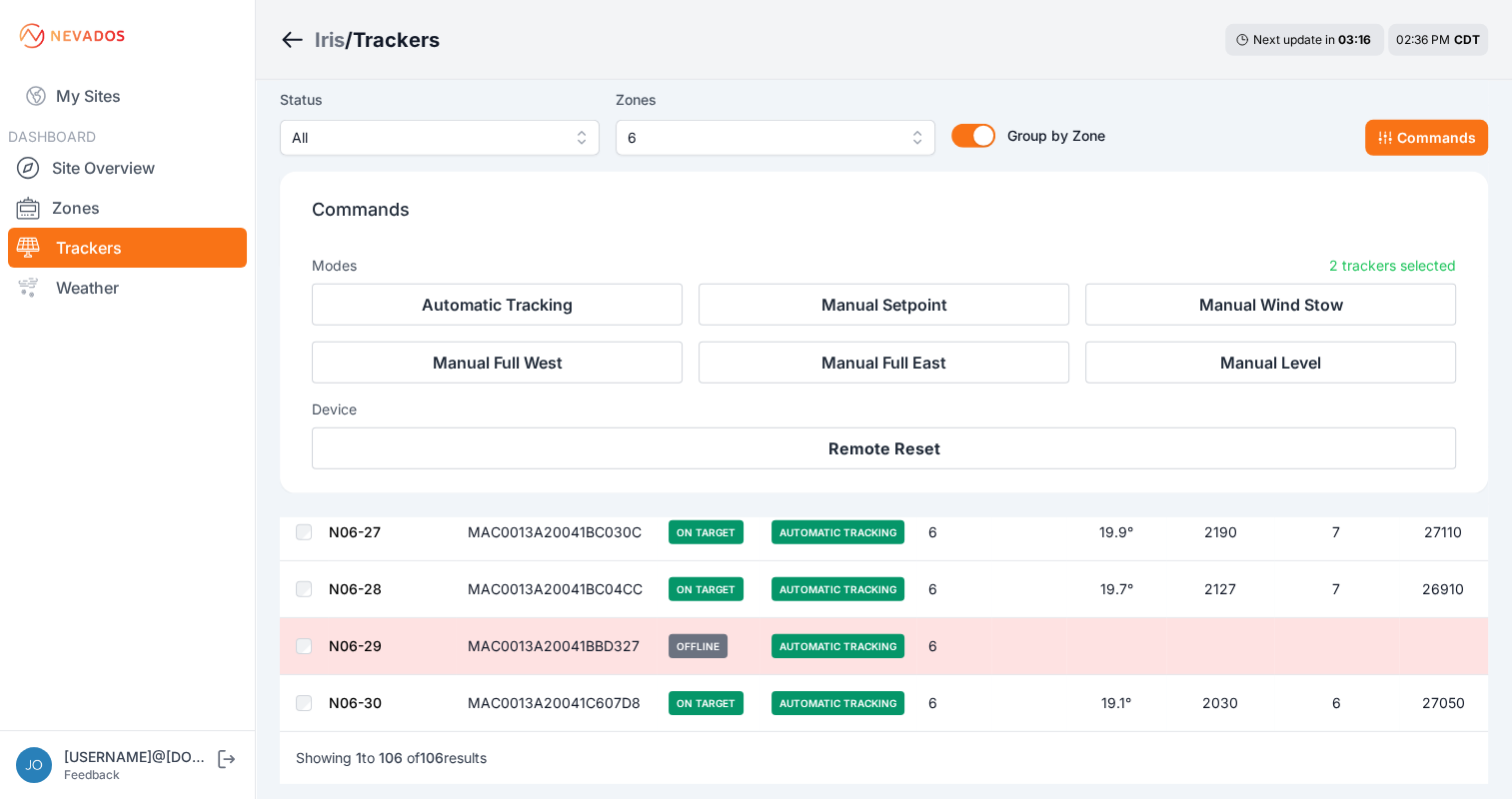 scroll, scrollTop: 6028, scrollLeft: 0, axis: vertical 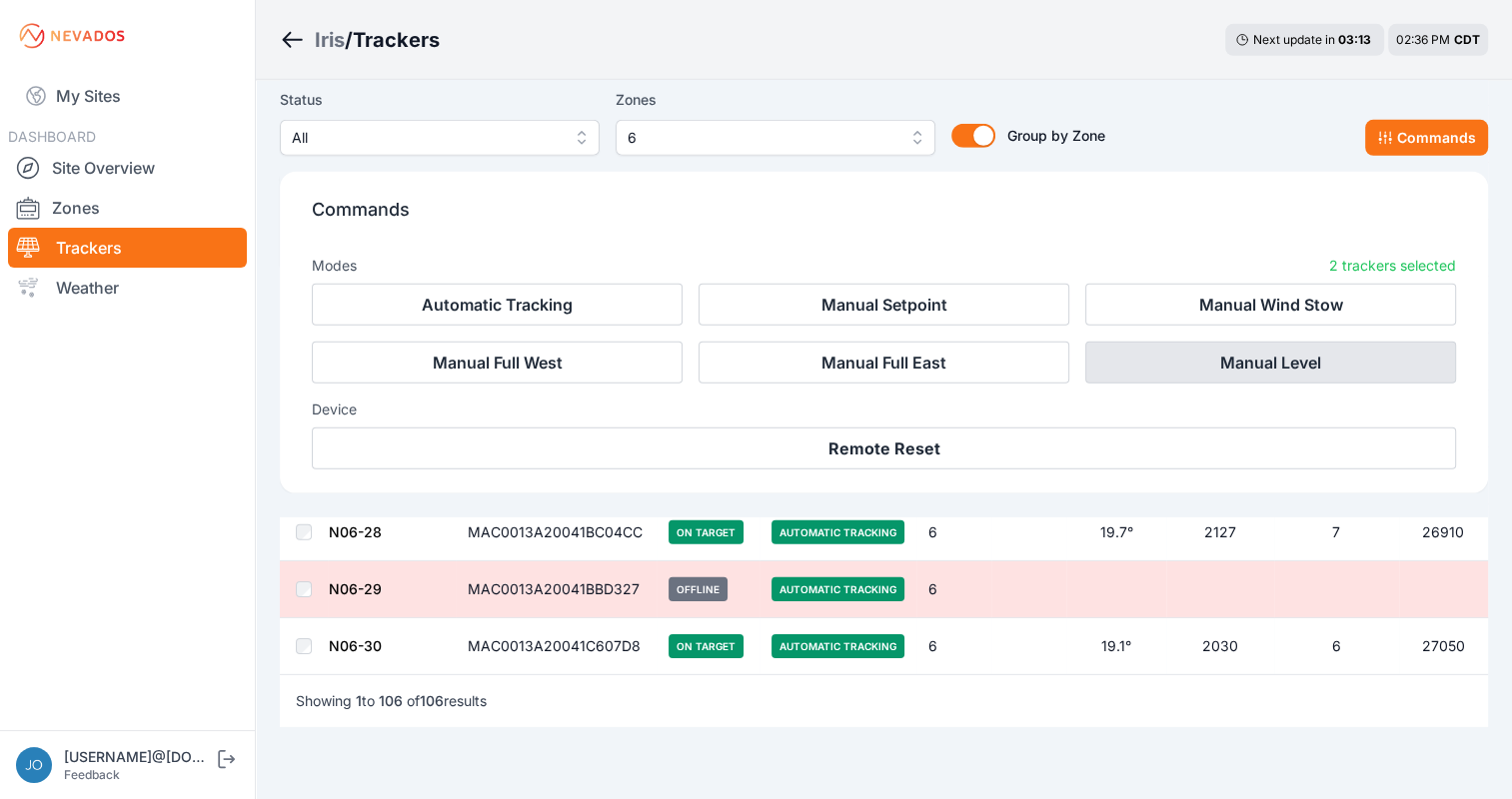 click on "Manual Level" at bounding box center [1270, 363] 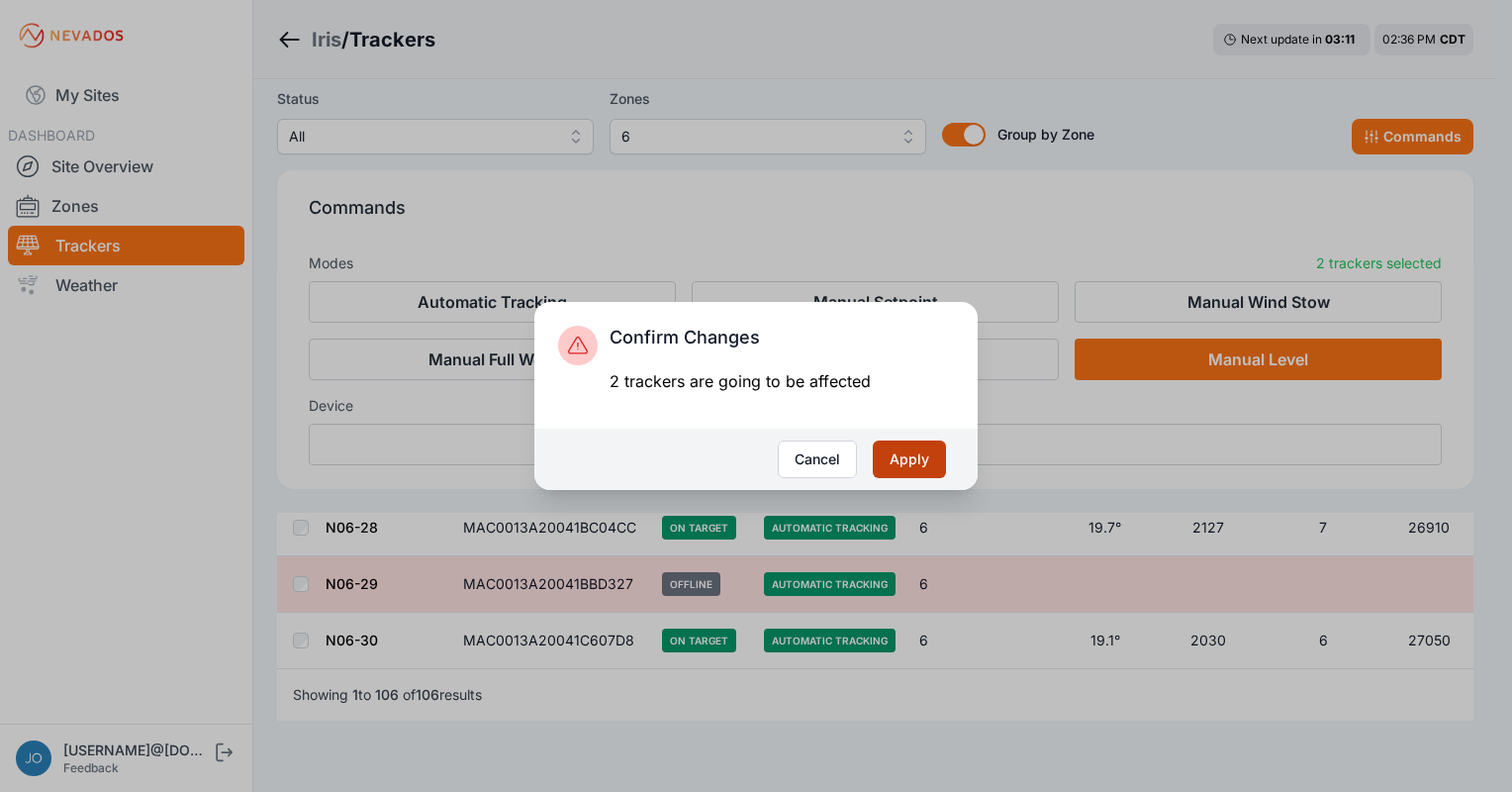 click on "Apply" at bounding box center (909, 459) 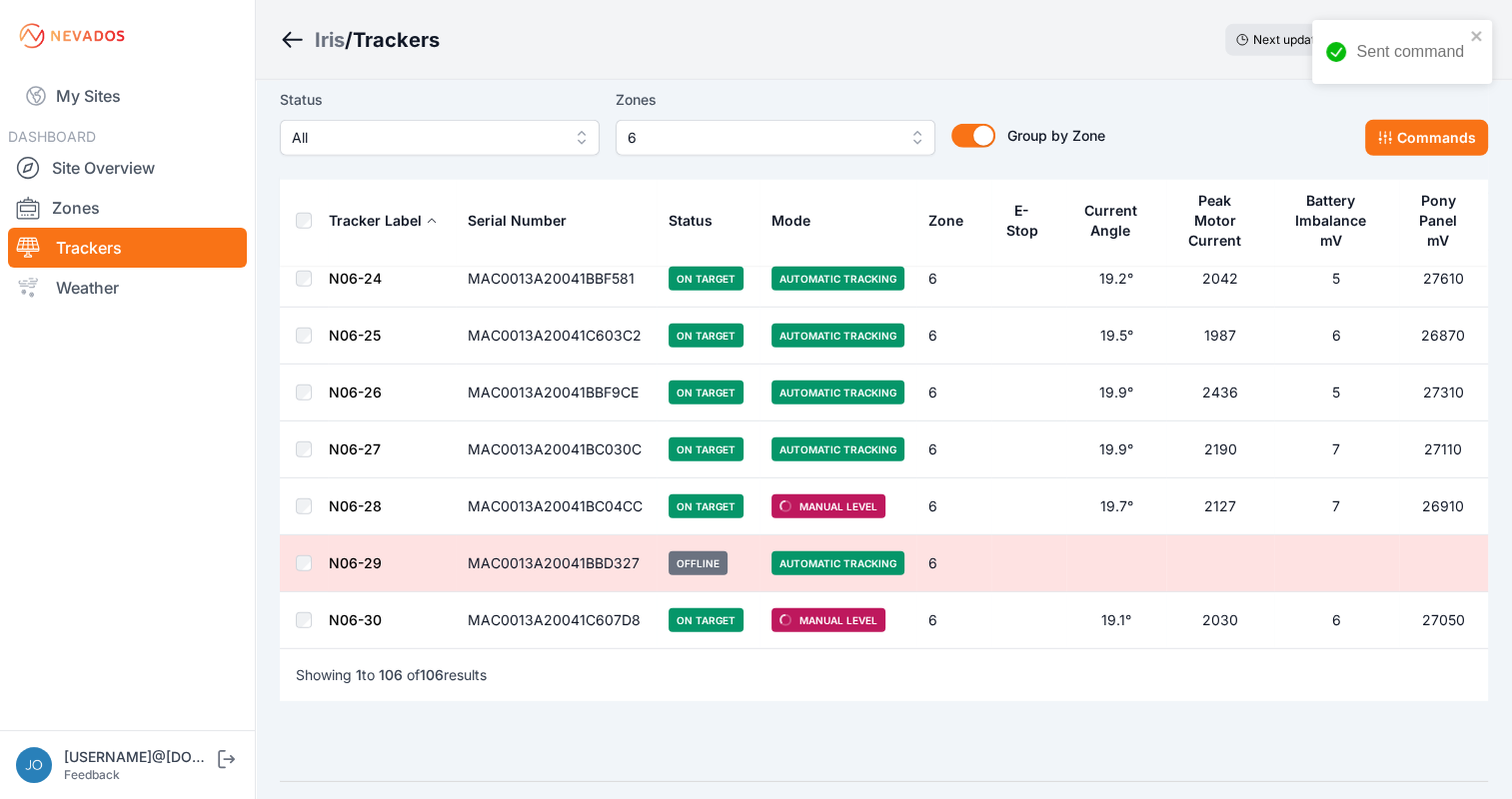scroll, scrollTop: 5746, scrollLeft: 0, axis: vertical 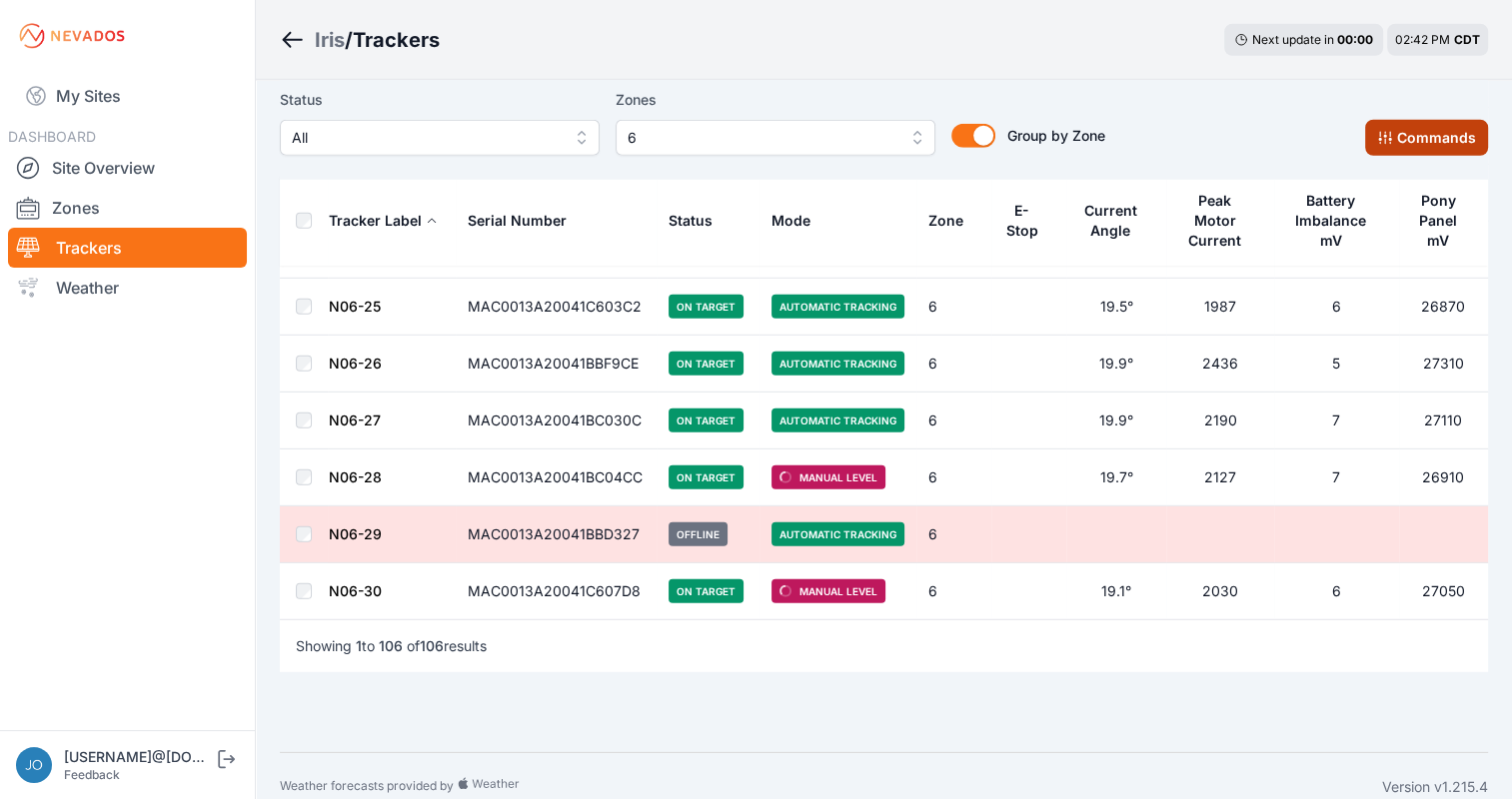 click on "Commands" at bounding box center (1426, 138) 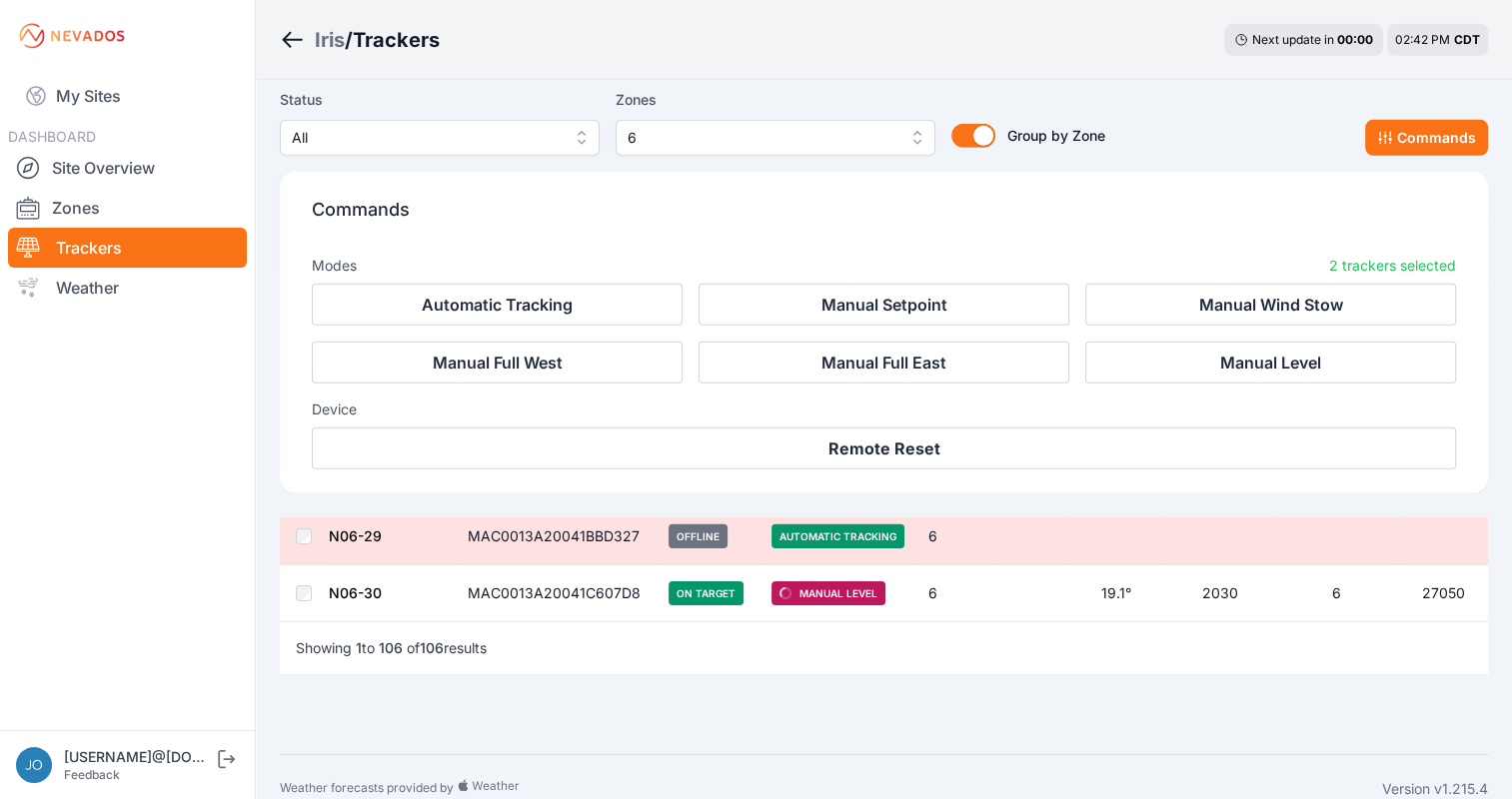 scroll, scrollTop: 6082, scrollLeft: 0, axis: vertical 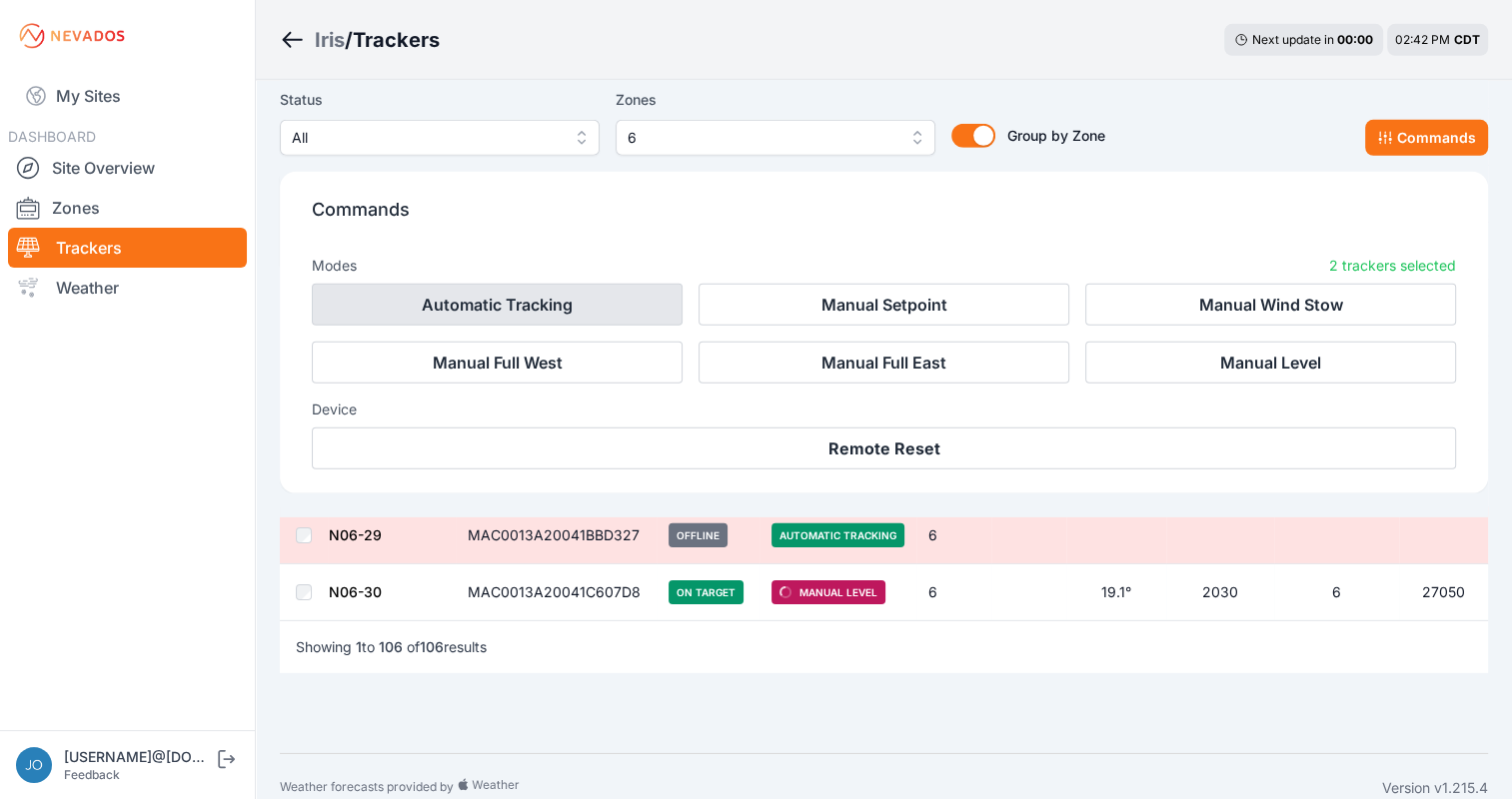 click on "Automatic Tracking" at bounding box center (497, 305) 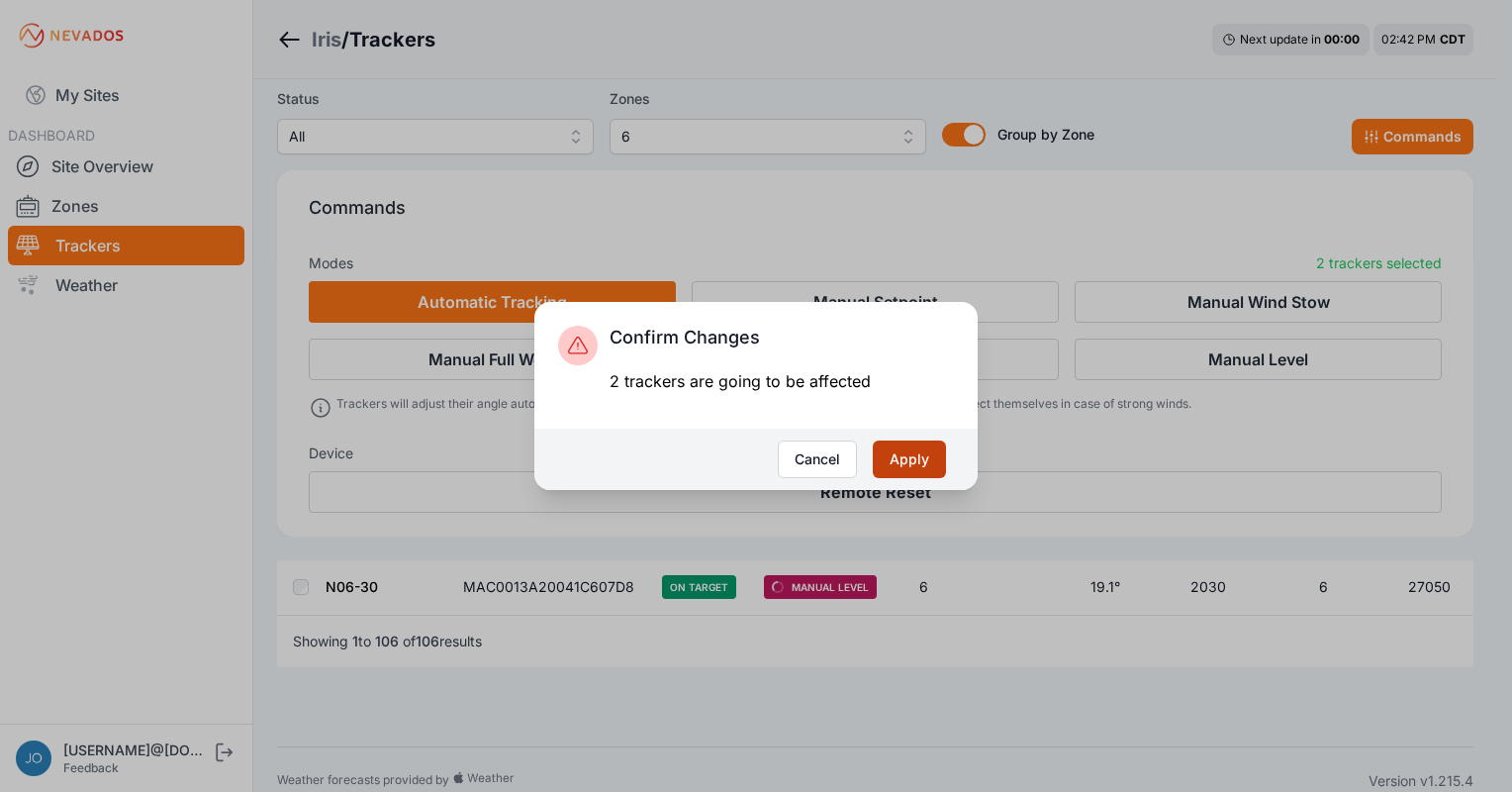 click on "Apply" at bounding box center [909, 459] 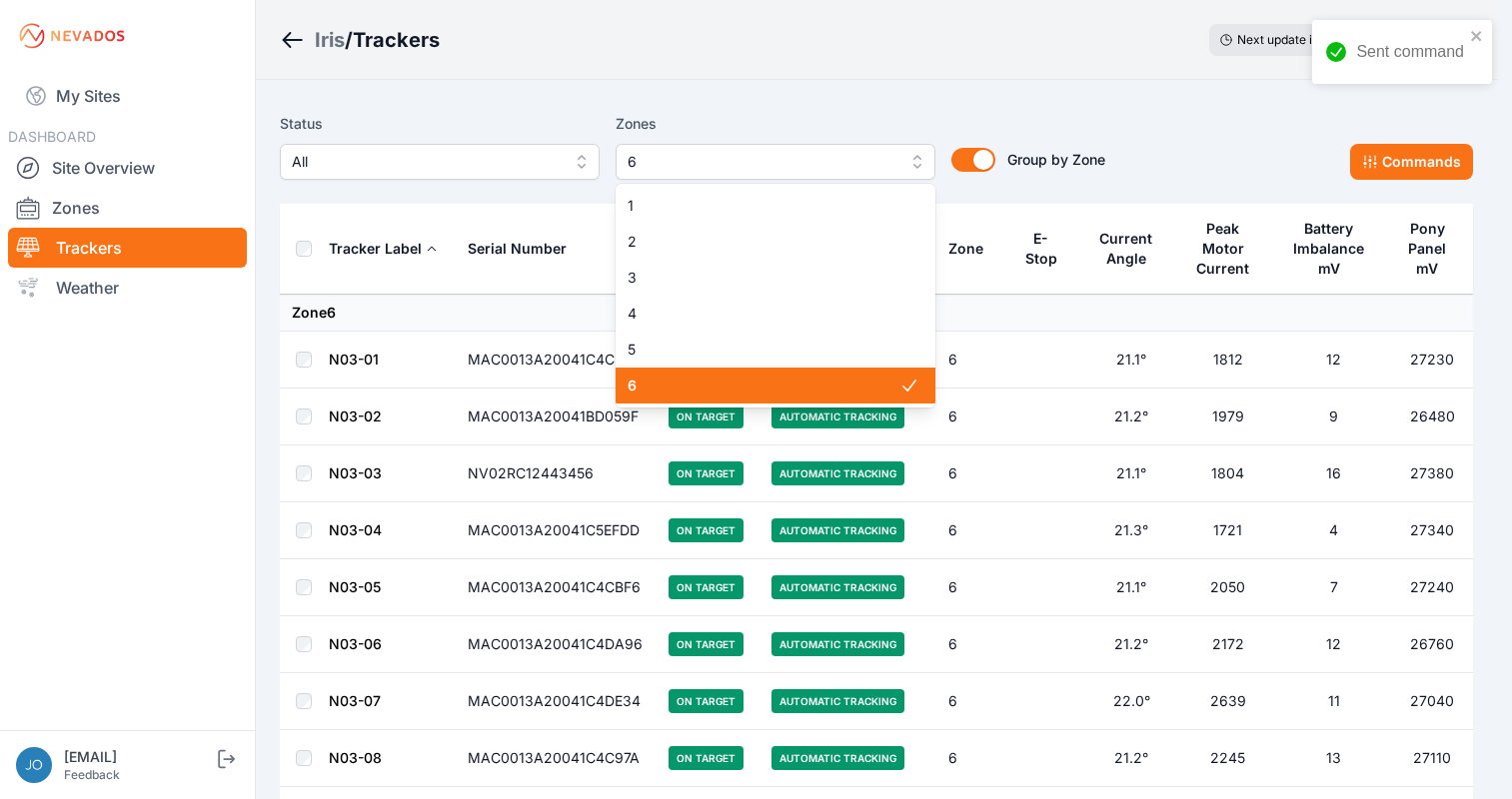 scroll, scrollTop: 0, scrollLeft: 0, axis: both 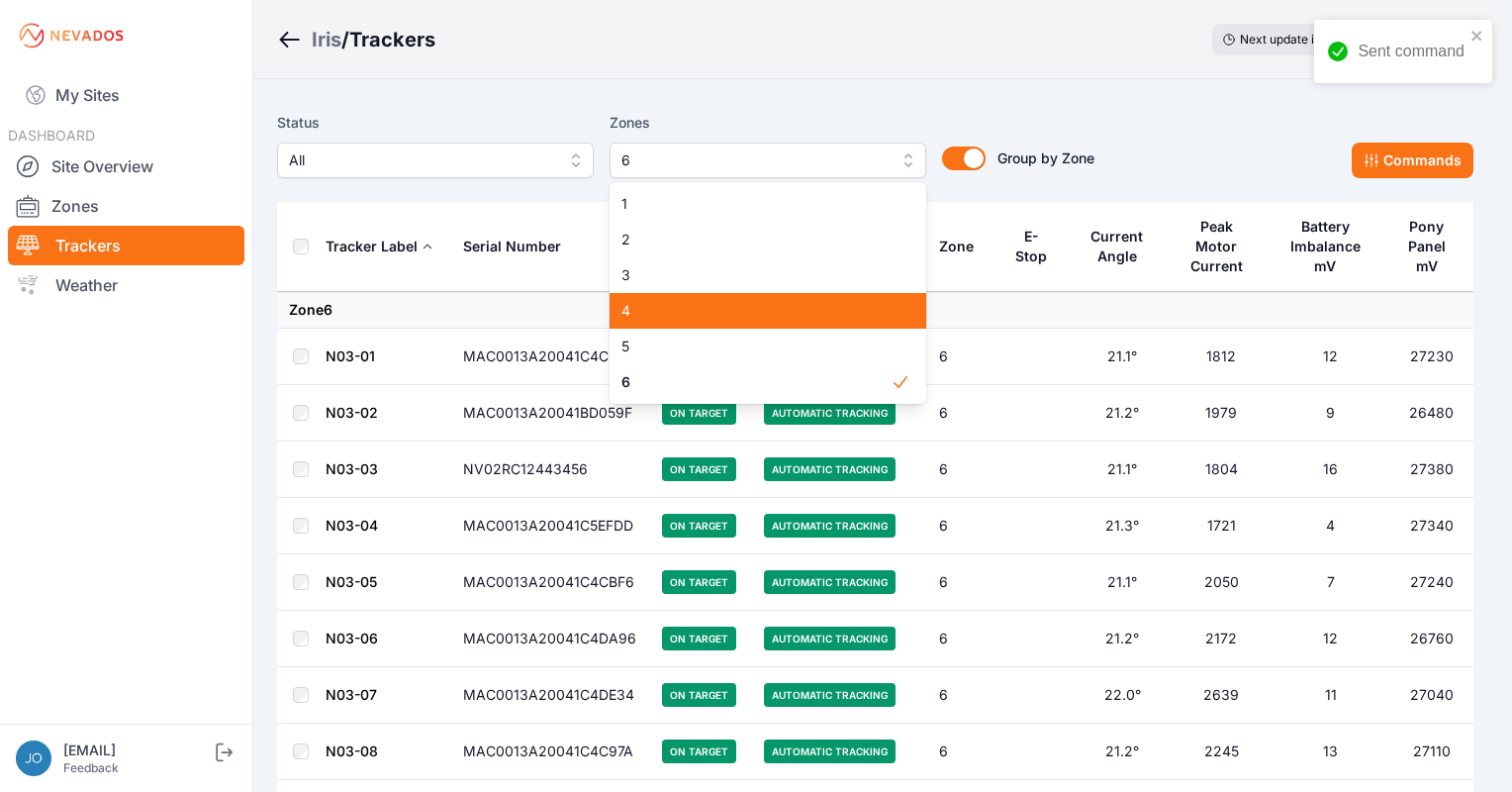 click on "4" at bounding box center (768, 311) 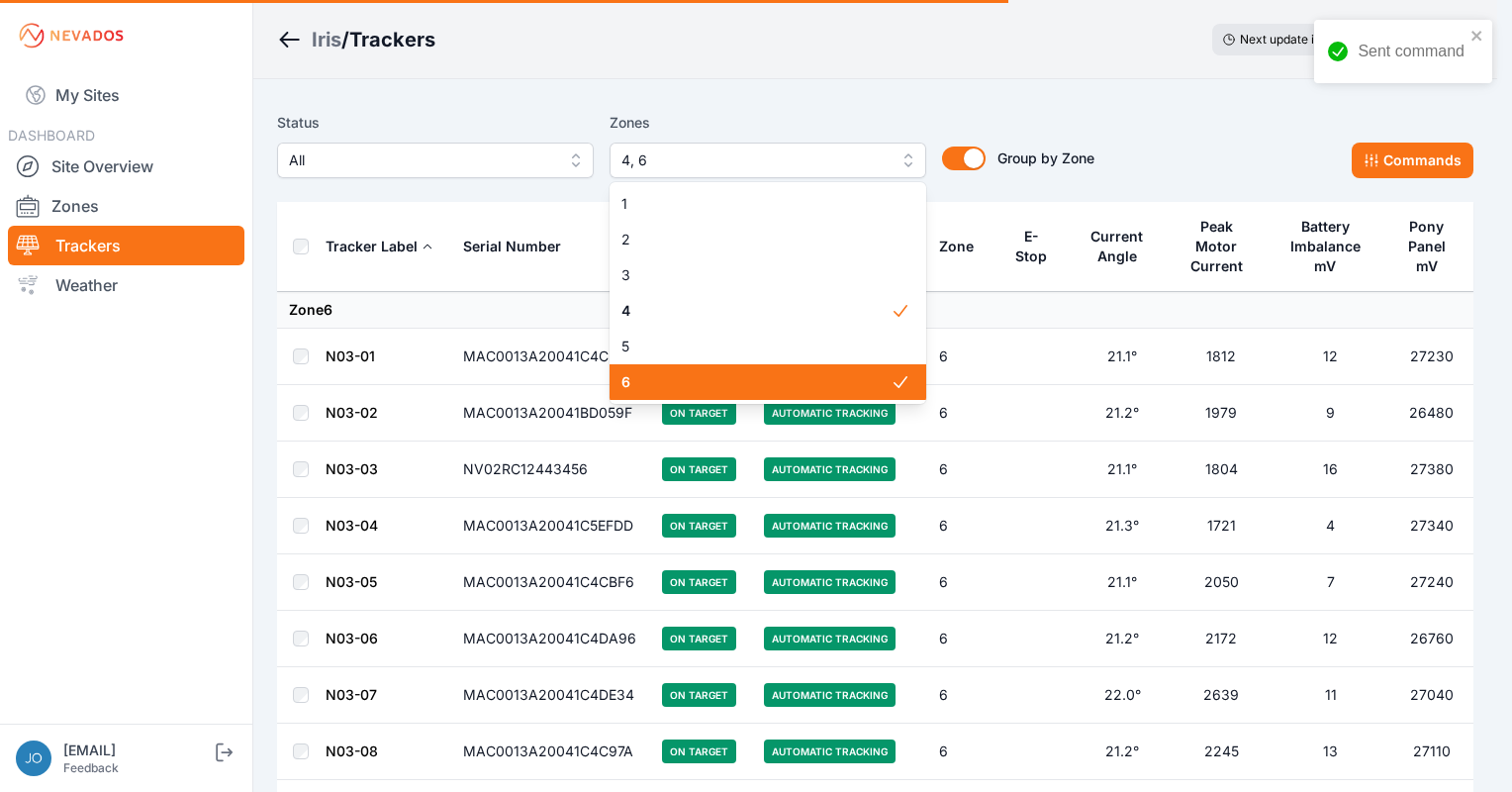 click on "6" at bounding box center (756, 382) 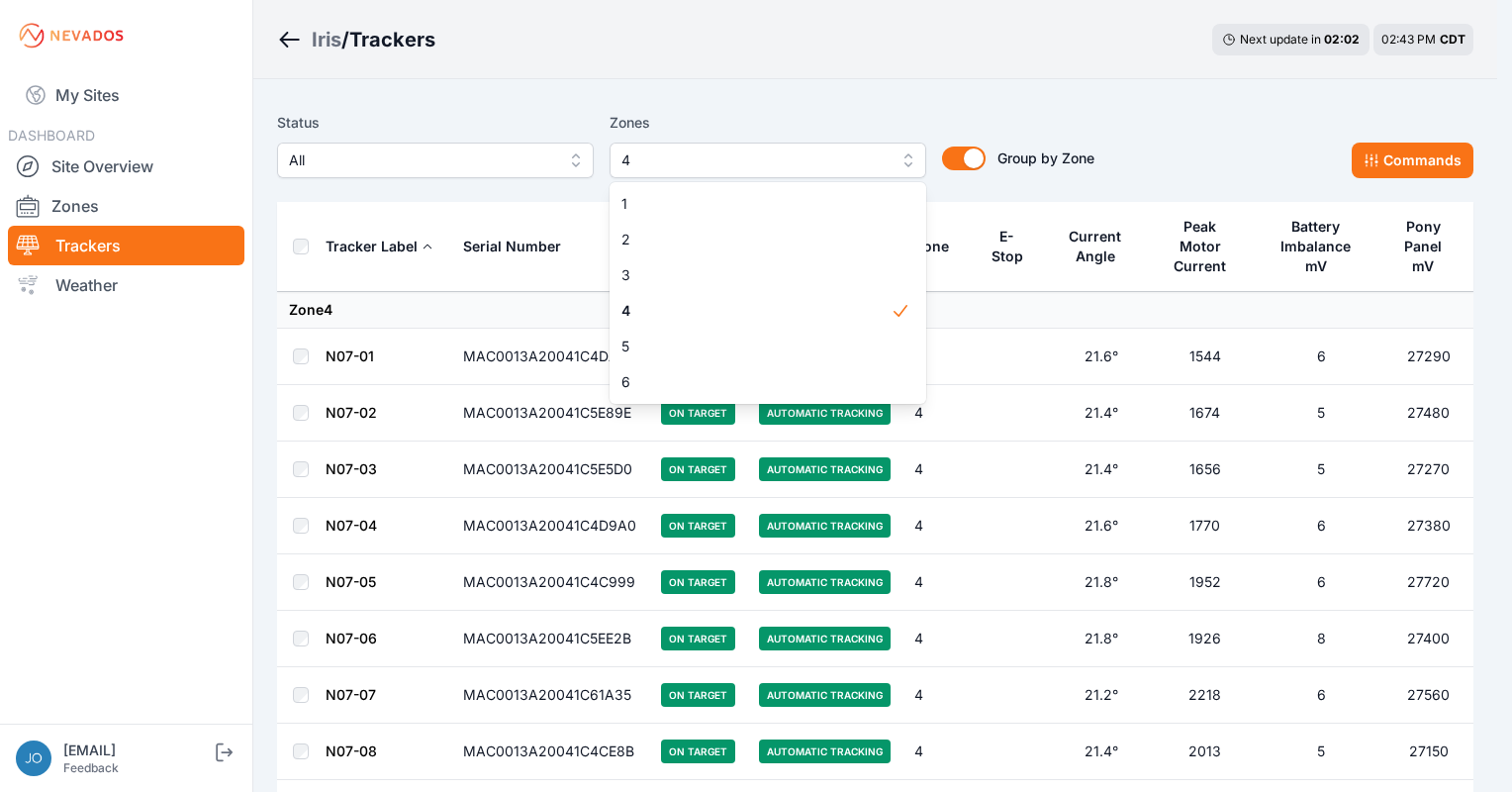 click on "Iris  /  Trackers Next update in   02 : 02 02:43 PM CDT Status All Zones 4 1 2 3 4 5 6 Group by Zone Group by Zone Commands Tracker Label Serial Number Status Mode Zone E-Stop Current Angle Peak Motor Current Battery Imbalance mV Pony Panel mV Zone  4 N07-01 [SERIAL] On Target Automatic Tracking 4 21.6° 1544 6 27290 N07-02 [SERIAL] On Target Automatic Tracking 4 21.4° 1674 5 27480 N07-03 [SERIAL] On Target Automatic Tracking 4 21.4° 1656 5 27270 N07-04 [SERIAL] On Target Automatic Tracking 4 21.6° 1770 6 27380 N07-05 [SERIAL] On Target Automatic Tracking 4 21.8° 1952 6 27720 N07-06 [SERIAL] On Target Automatic Tracking 4 21.8° 1926 8 27400 N07-07 [SERIAL] On Target Automatic Tracking 4 21.2° 2218 6 27560 N07-08 [SERIAL] On Target Automatic Tracking 4 21.4° 2013 5 27150 N07-09 [SERIAL] On Target Automatic Tracking 4 21.5° 2129 9 27310 N07-10 [SERIAL] On Target Automatic Tracking 4 22.0° 7 4" at bounding box center [748, 2803] 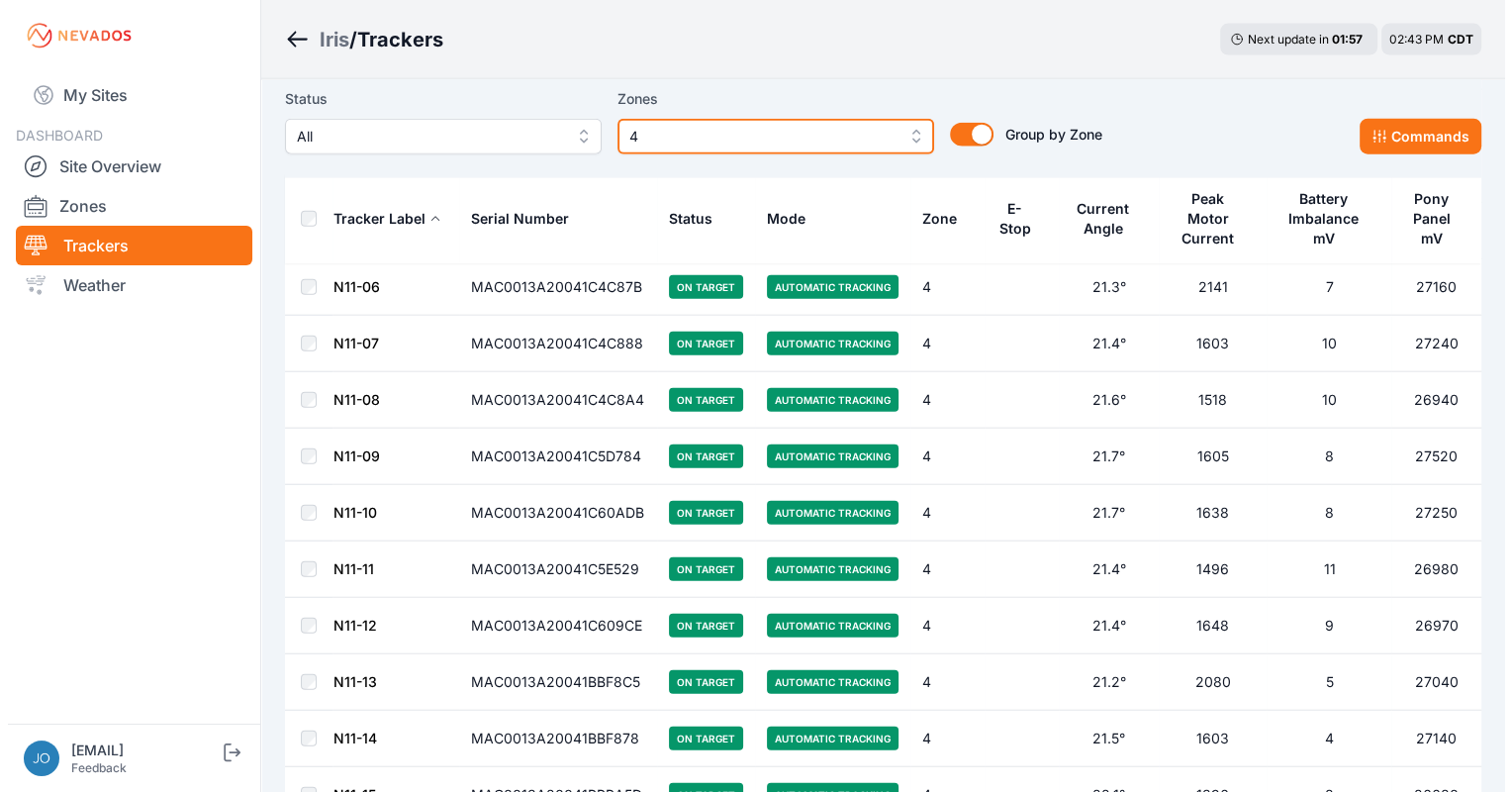 scroll, scrollTop: 4796, scrollLeft: 0, axis: vertical 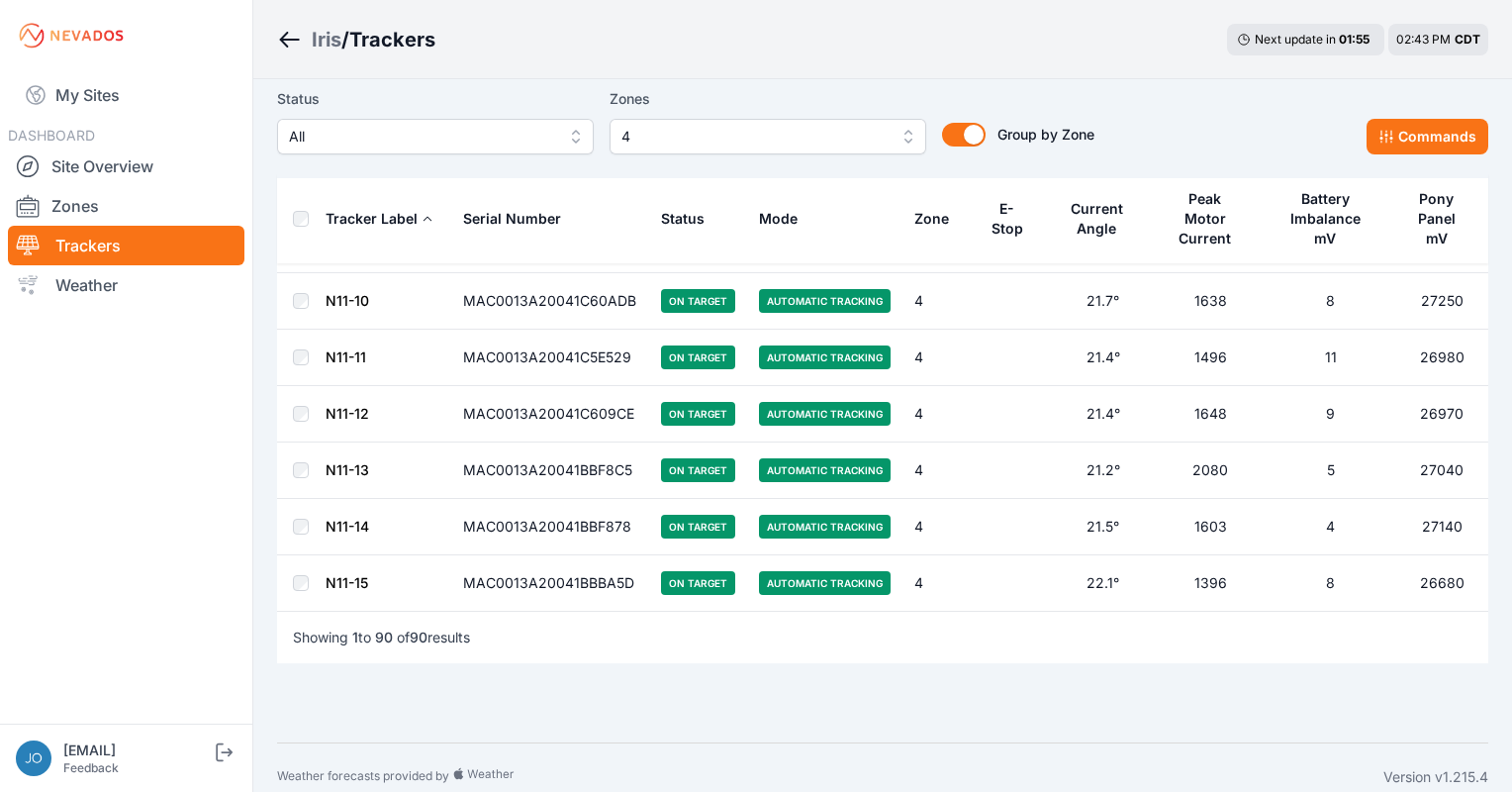 click on "4" at bounding box center (754, 137) 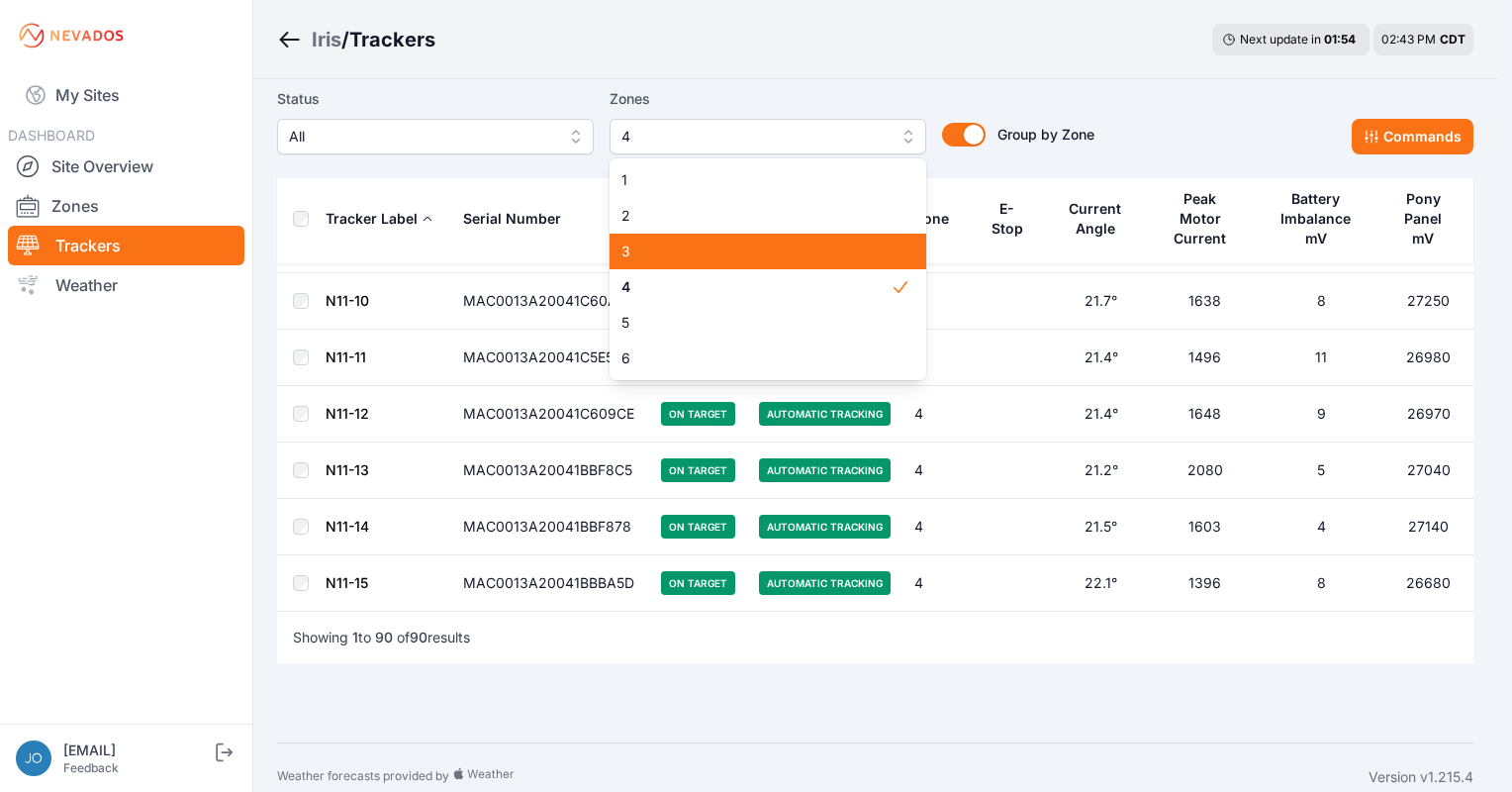 click on "3" at bounding box center [756, 251] 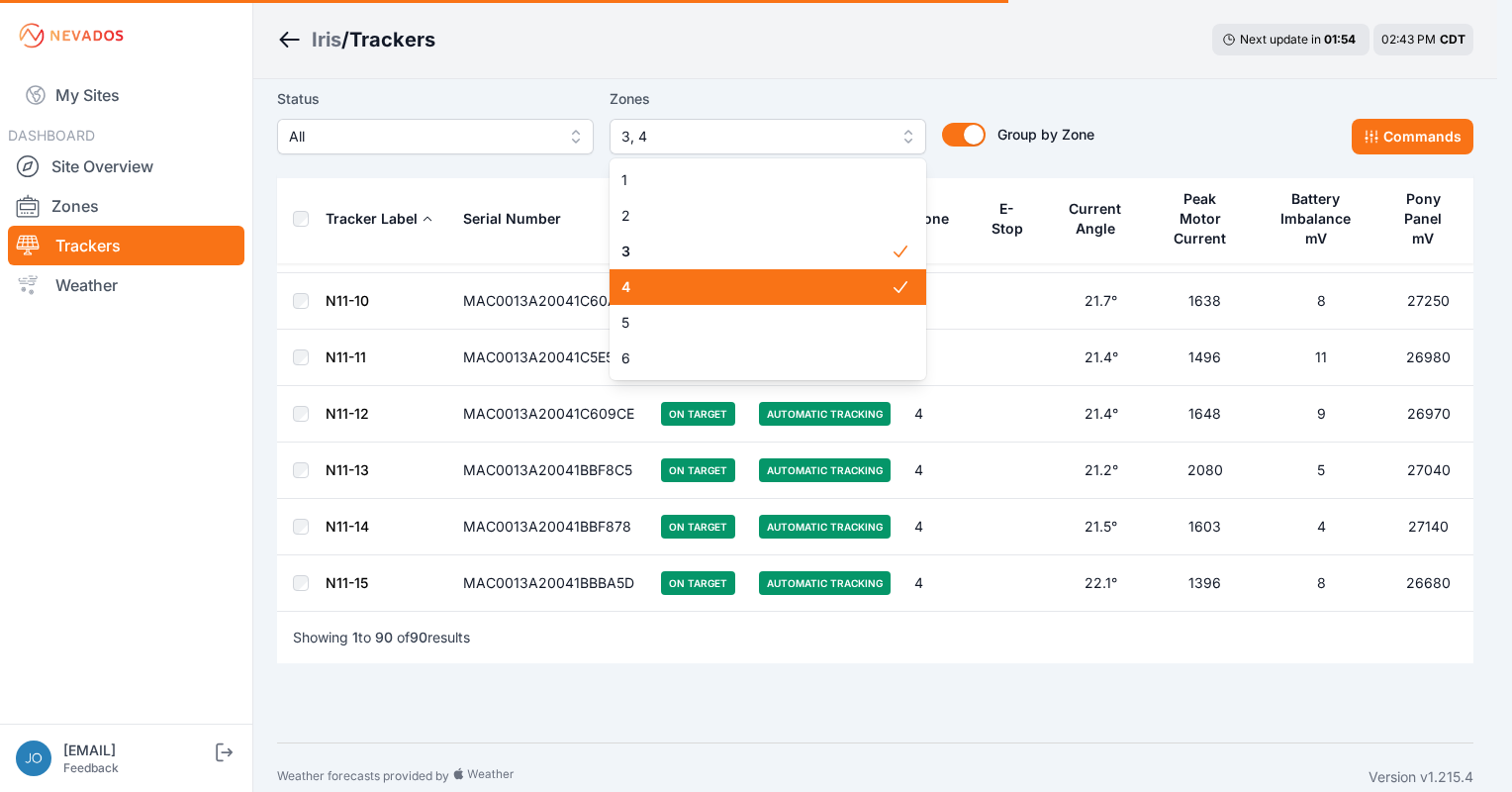 click on "1 2 3 4 5 6" at bounding box center (768, 269) 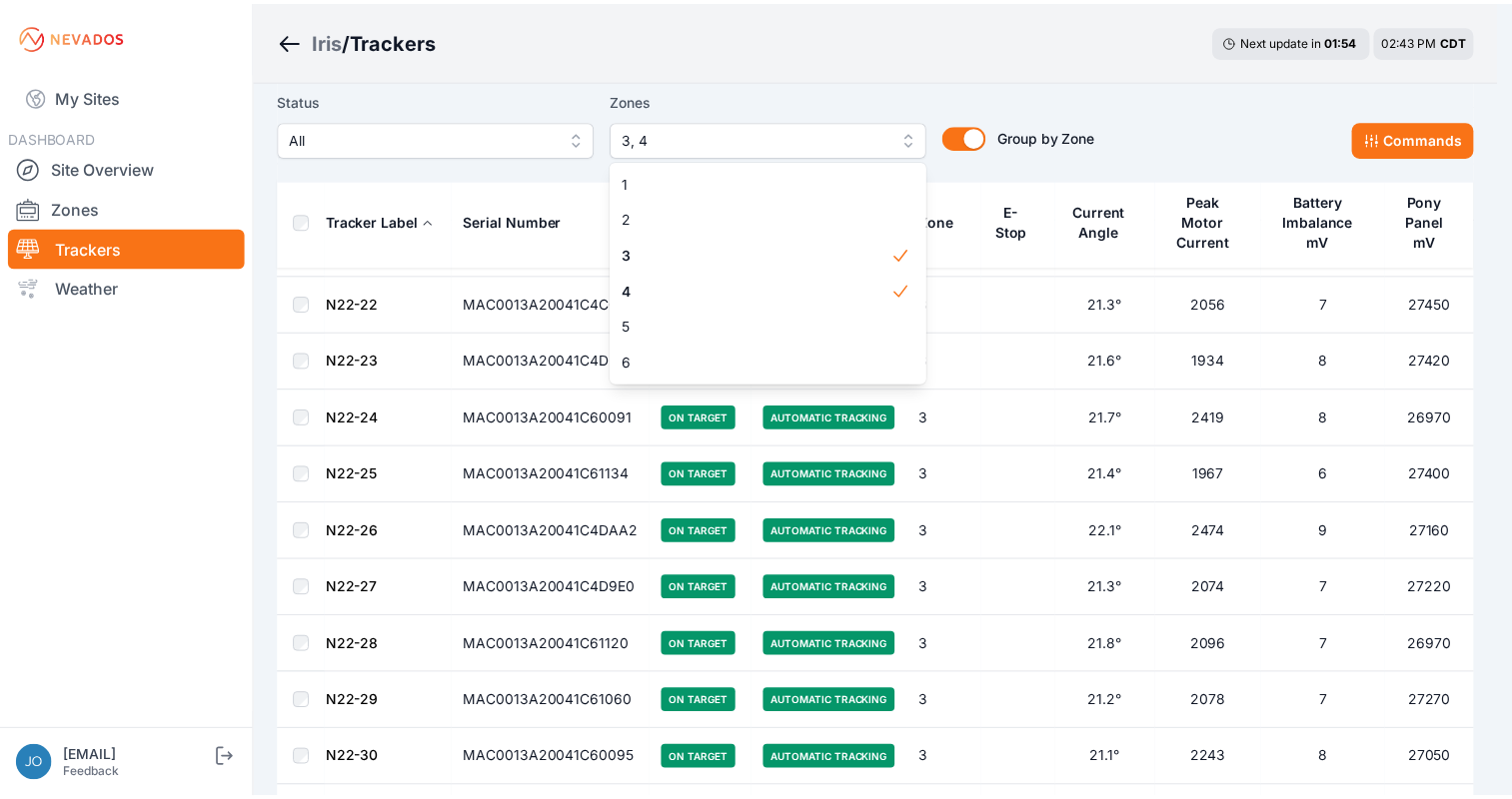 scroll, scrollTop: 0, scrollLeft: 0, axis: both 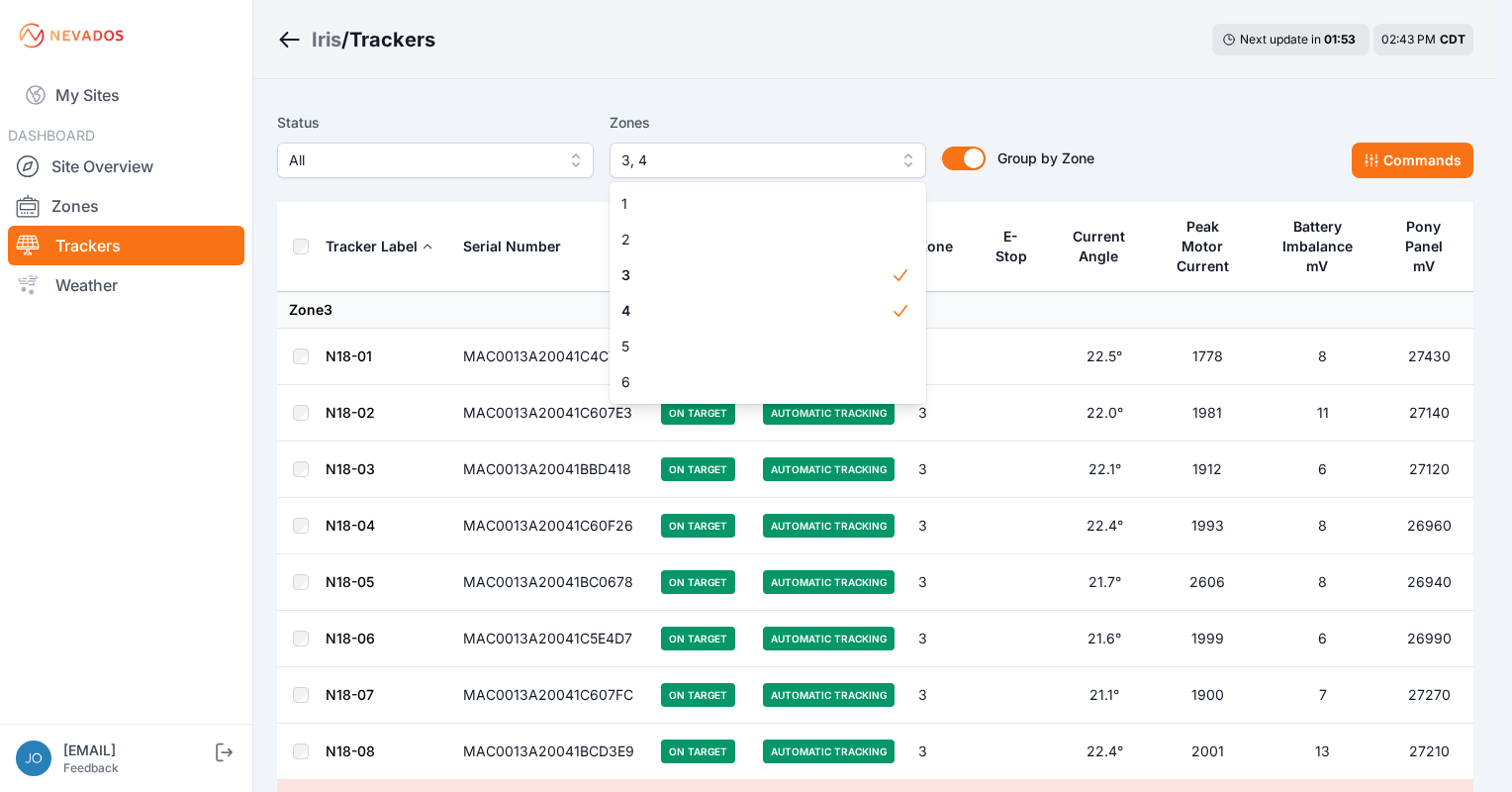 click on "Status All Zones 3, 4 1 2 3 4 5 6 Group by Zone Group by Zone" at bounding box center (686, 145) 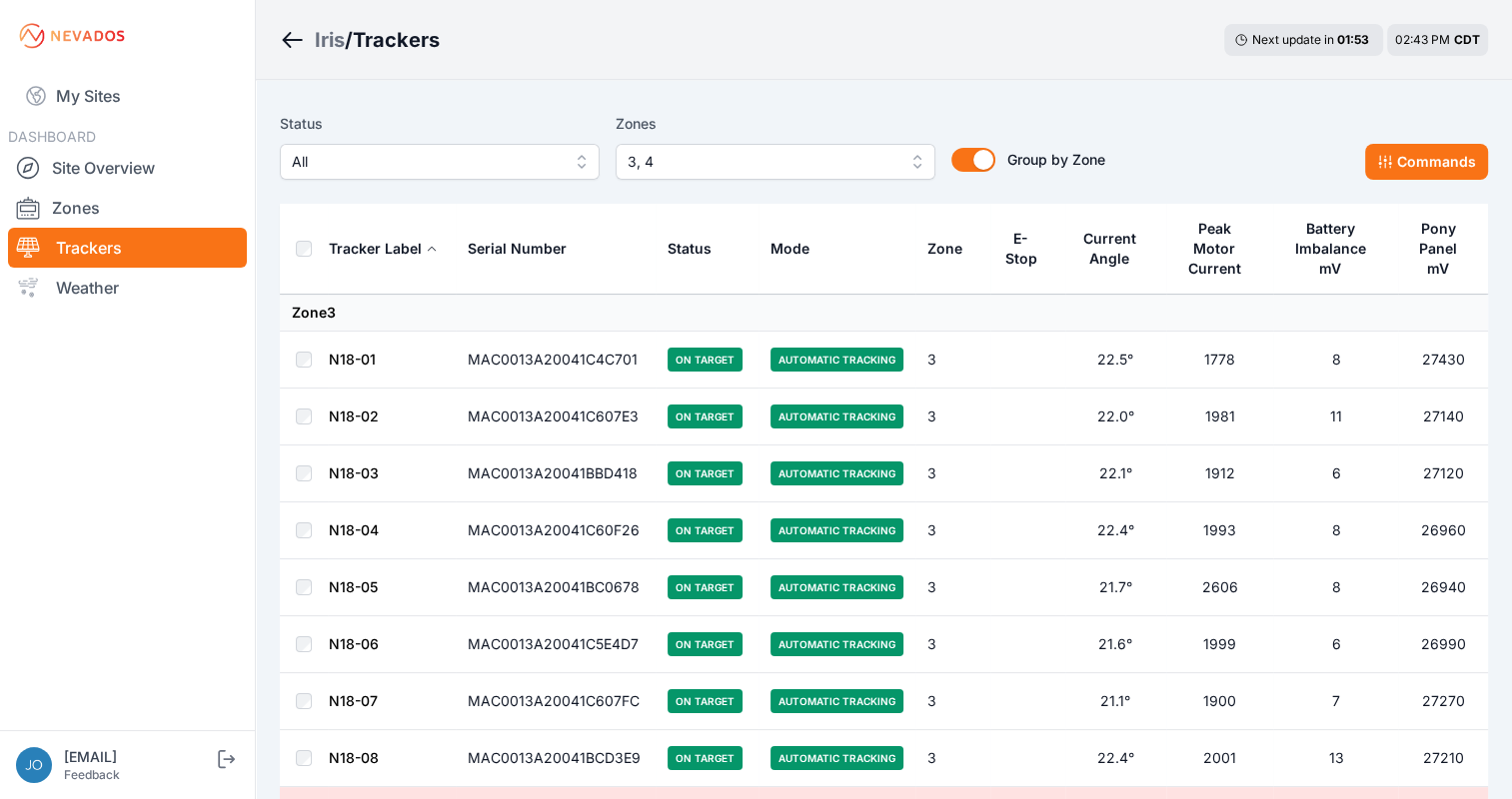 click on "3, 4" at bounding box center (761, 162) 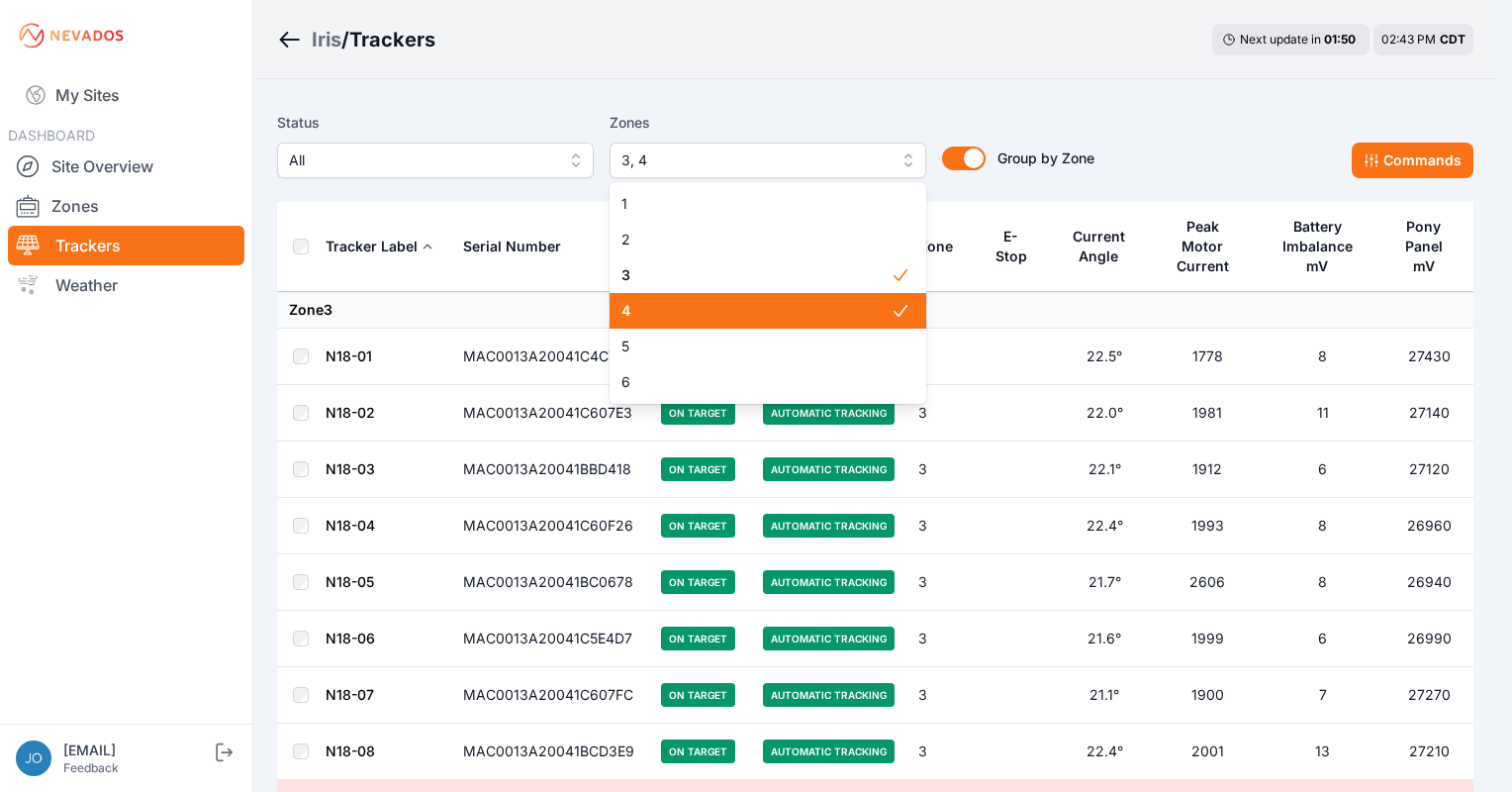click on "4" at bounding box center [756, 311] 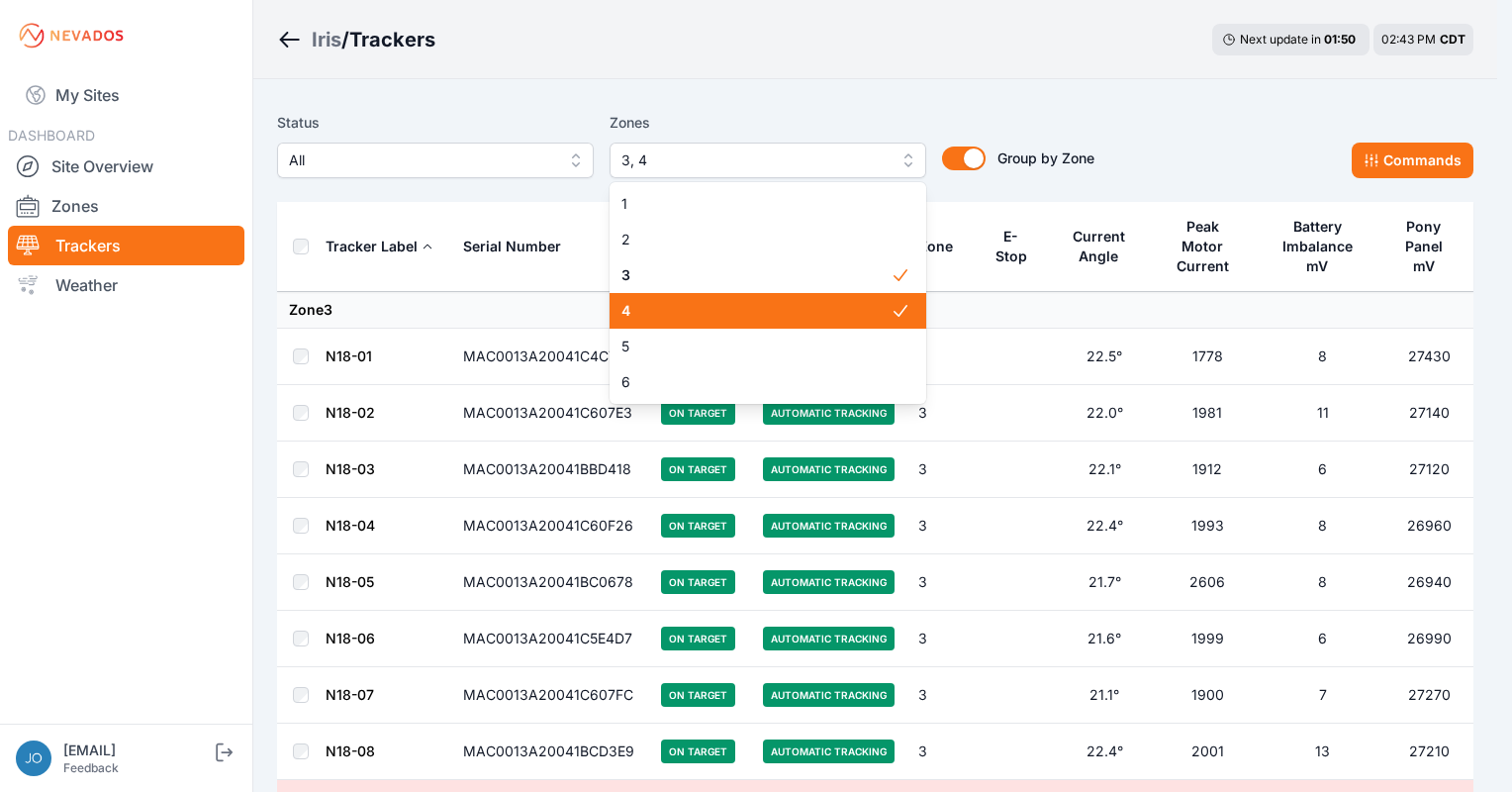 click on "Status All Zones 3, 4 1 2 3 4 5 6 Group by Zone Group by Zone" at bounding box center (686, 145) 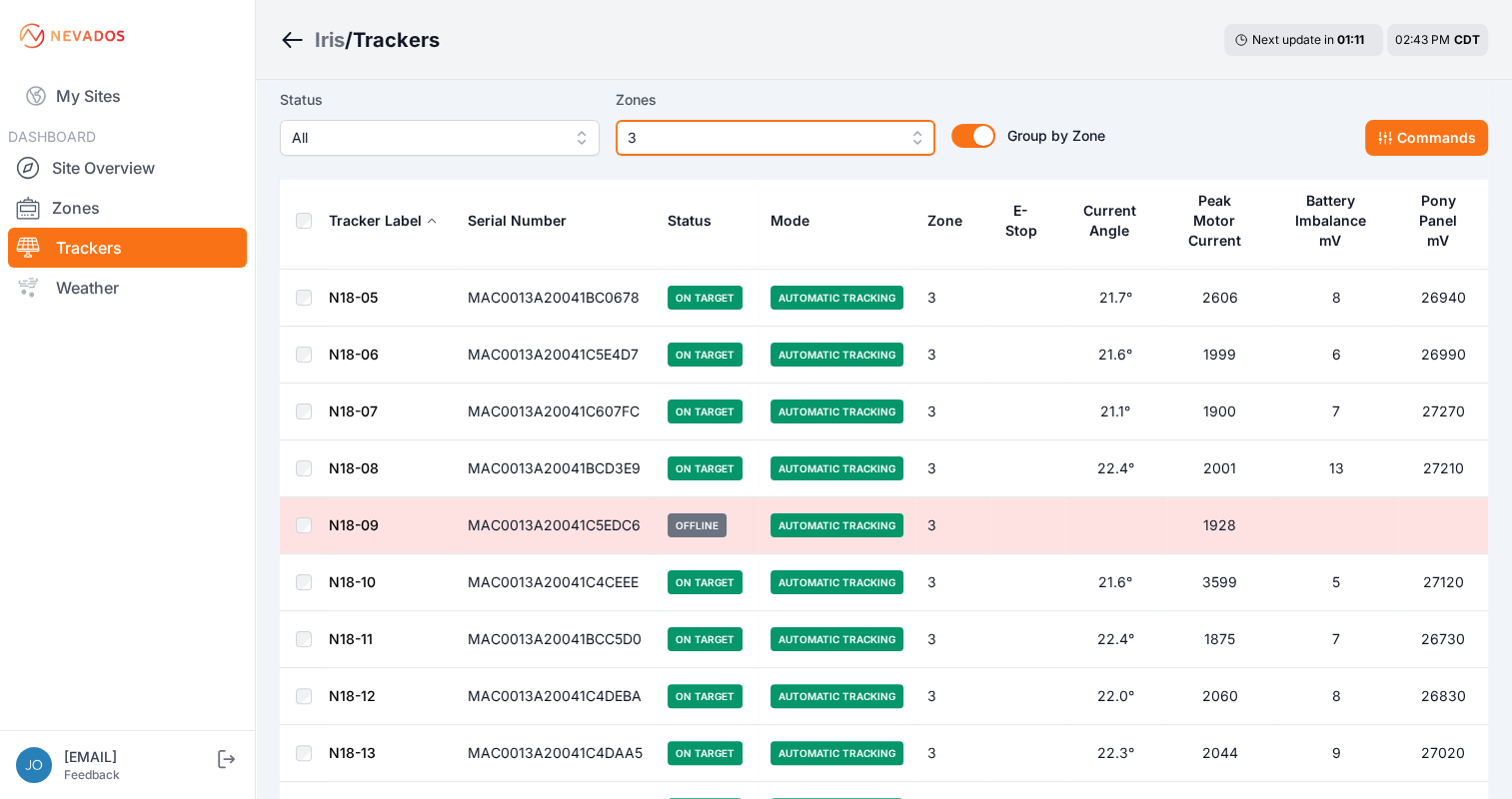 scroll, scrollTop: 291, scrollLeft: 0, axis: vertical 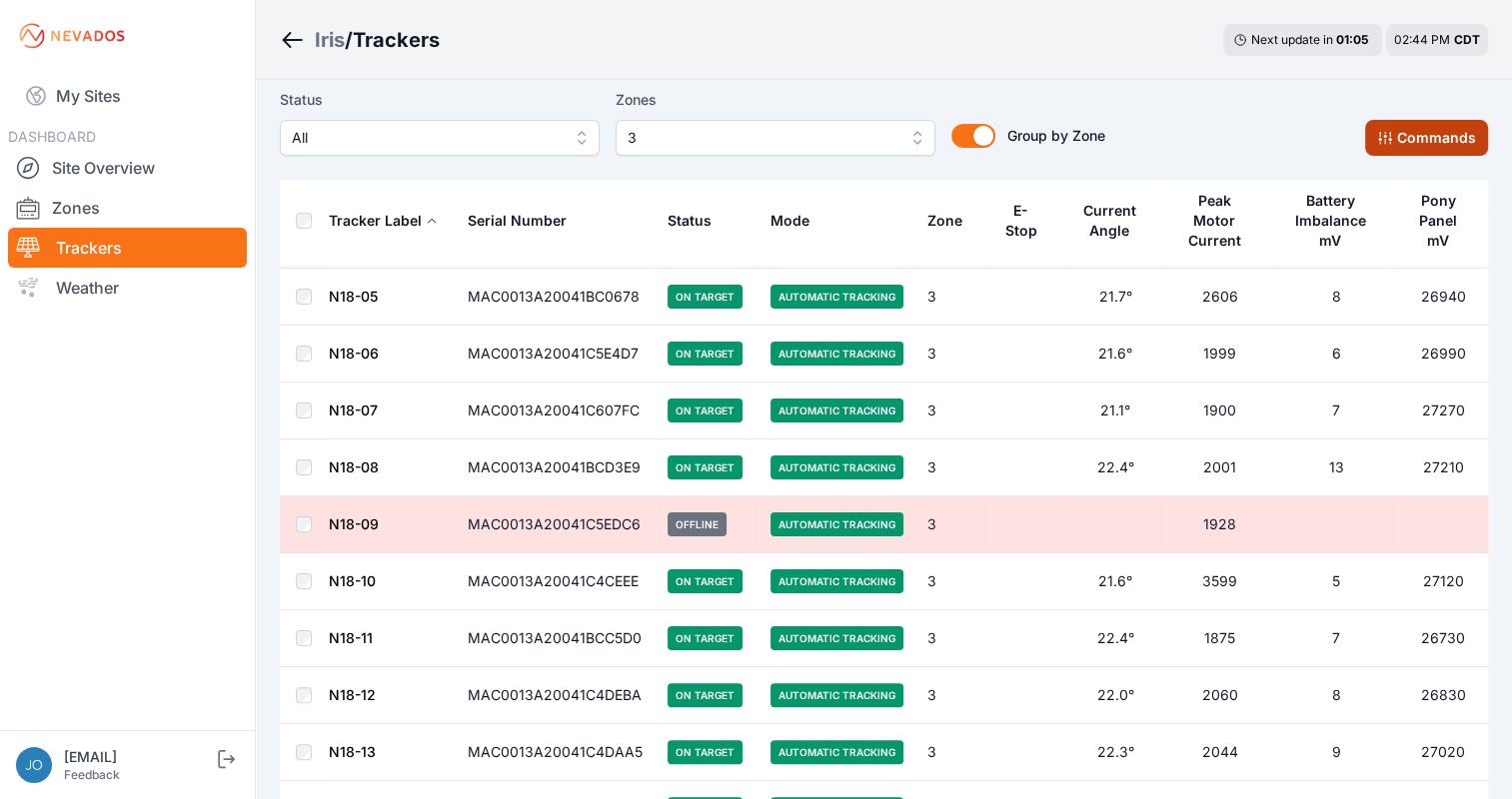 click on "Commands" at bounding box center (1426, 138) 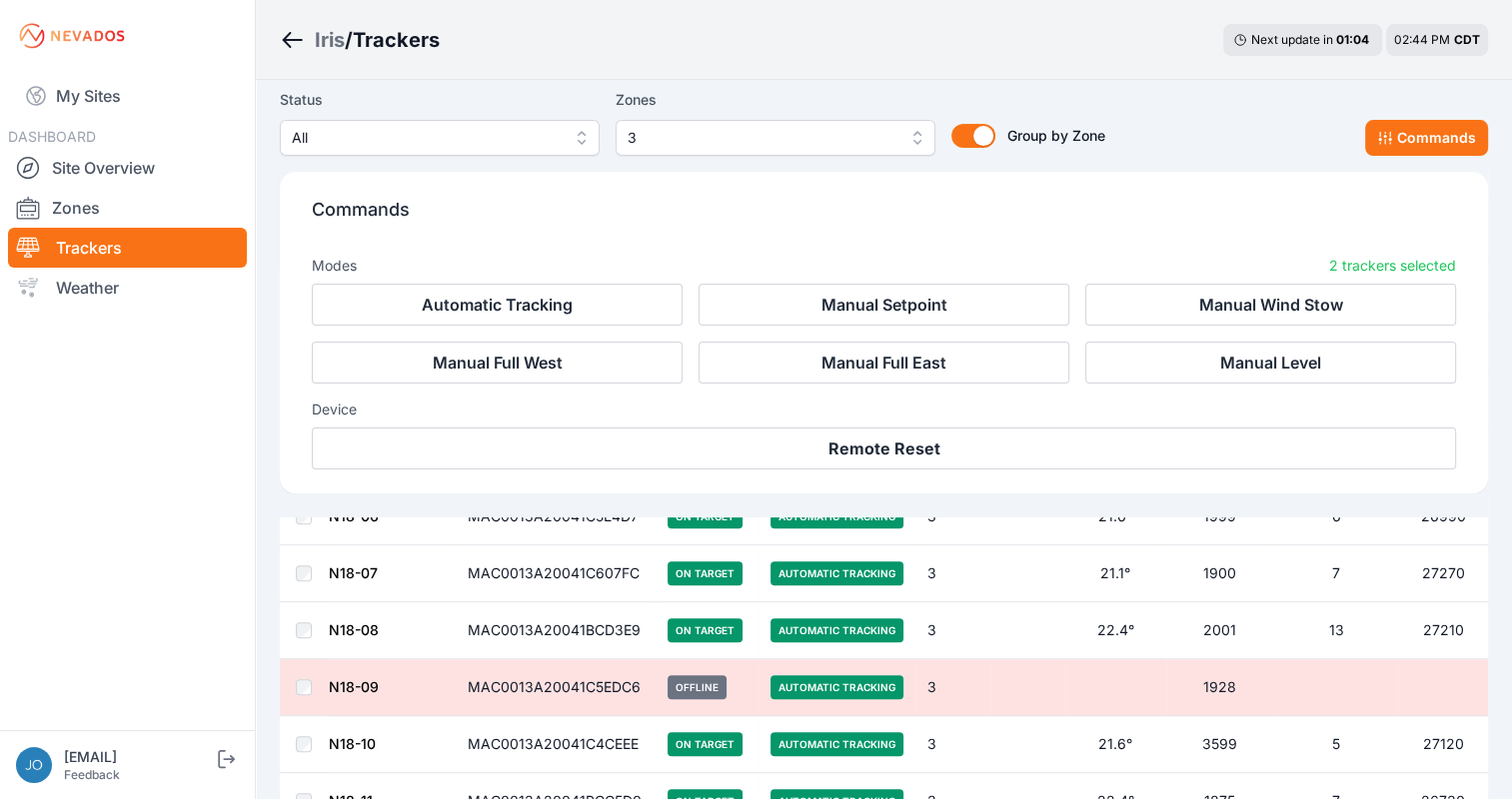 scroll, scrollTop: 627, scrollLeft: 0, axis: vertical 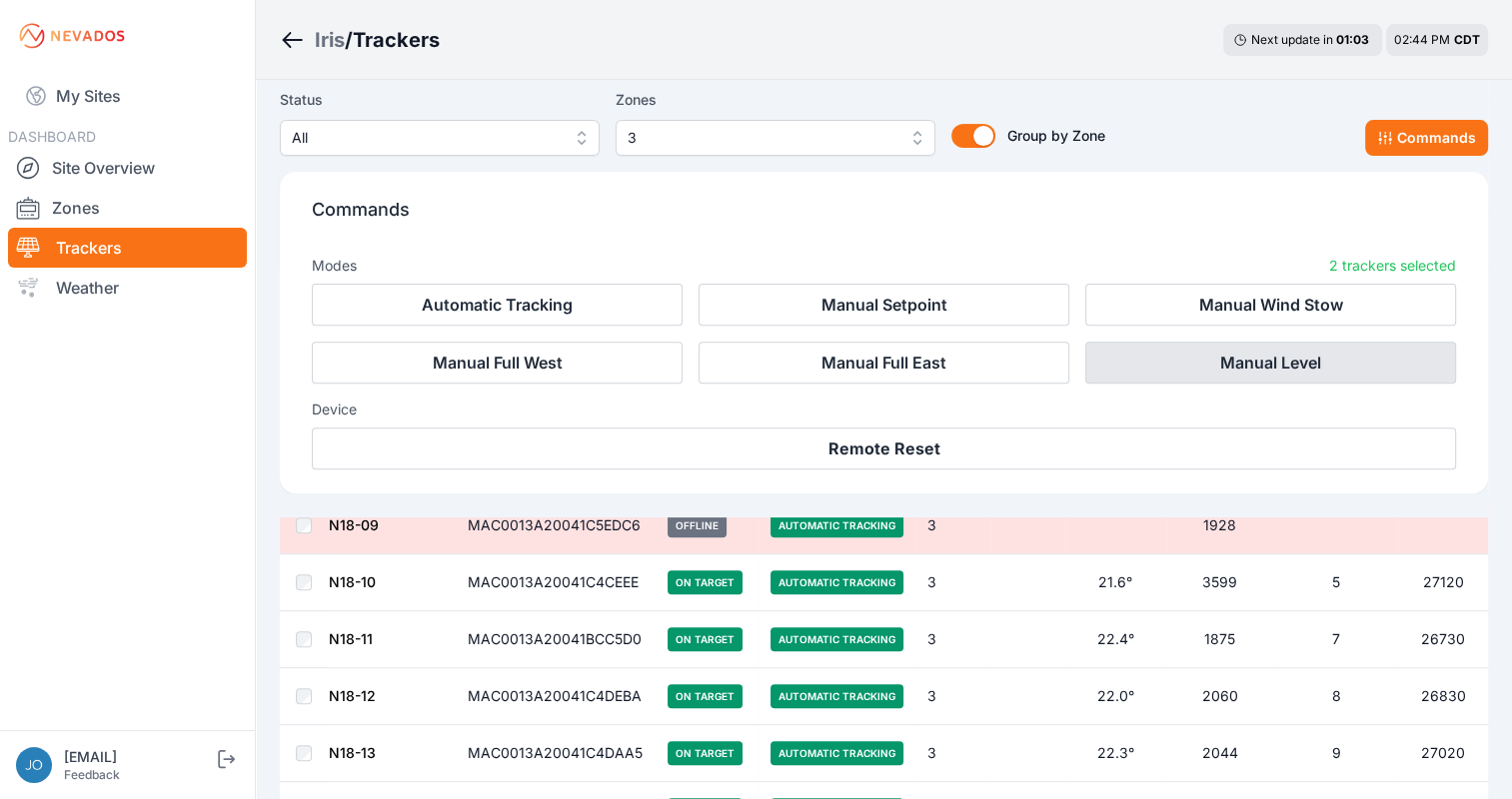 click on "Manual Level" at bounding box center [1270, 363] 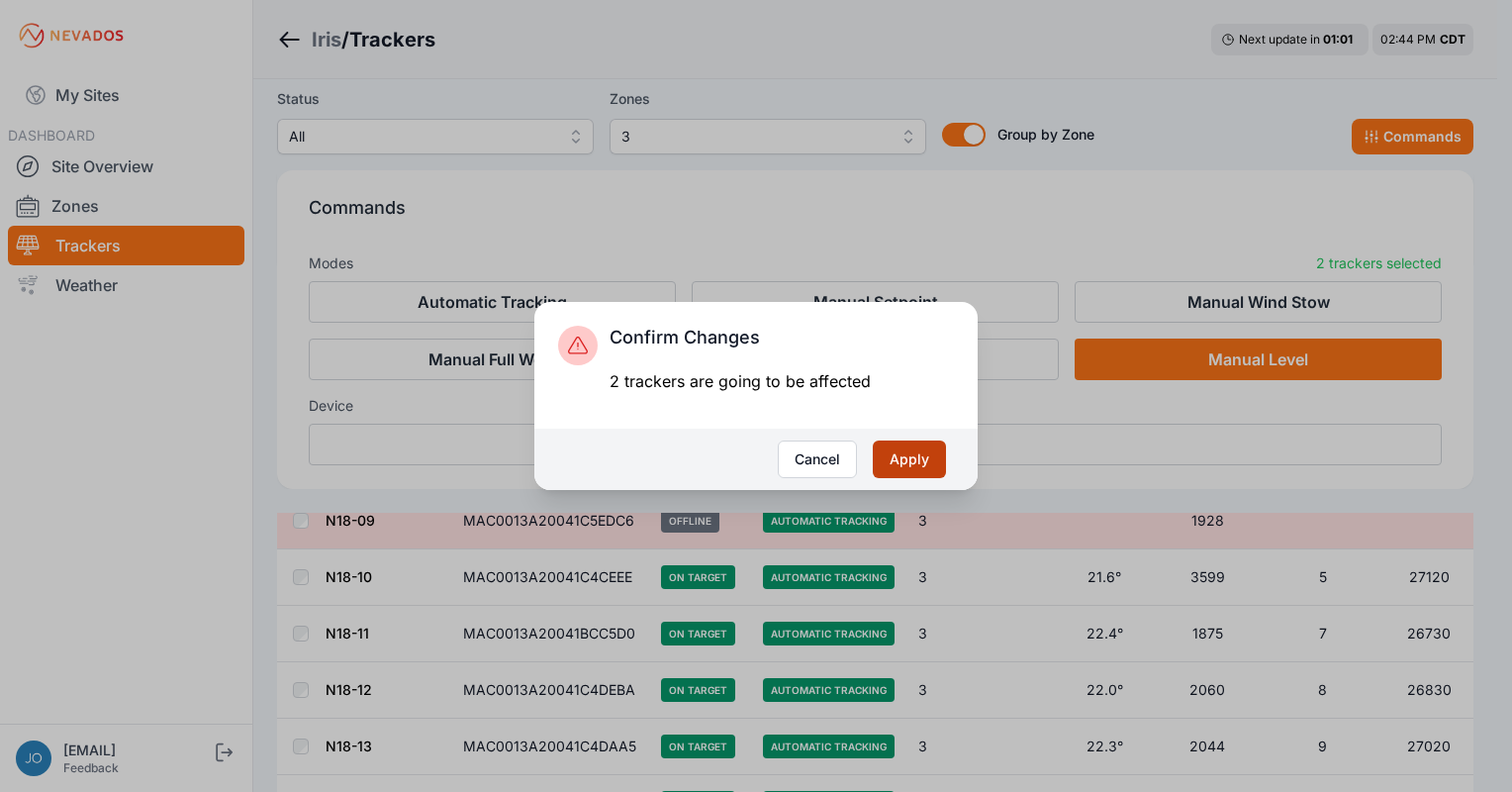 click on "Apply" at bounding box center (909, 459) 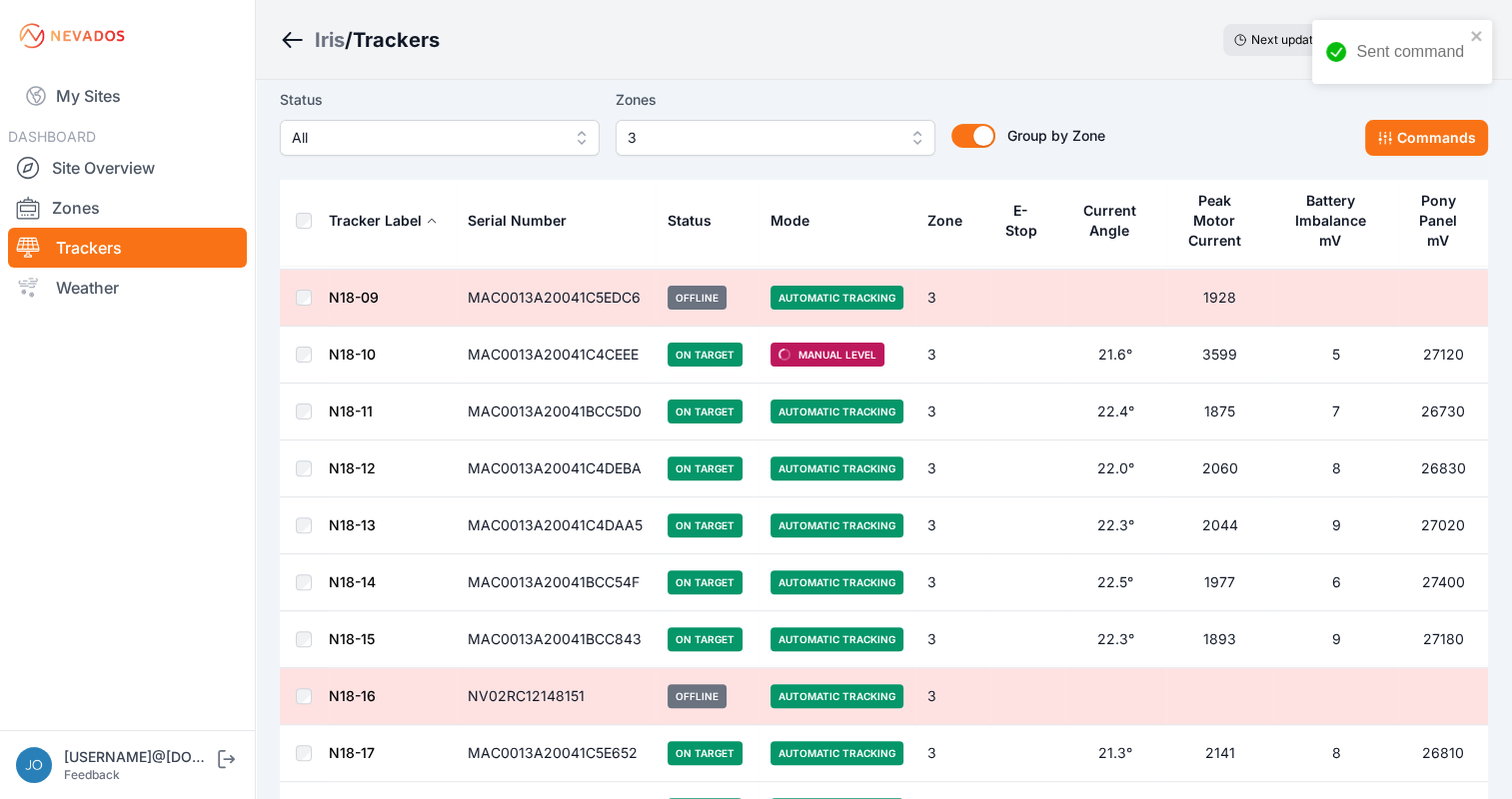 scroll, scrollTop: 519, scrollLeft: 0, axis: vertical 